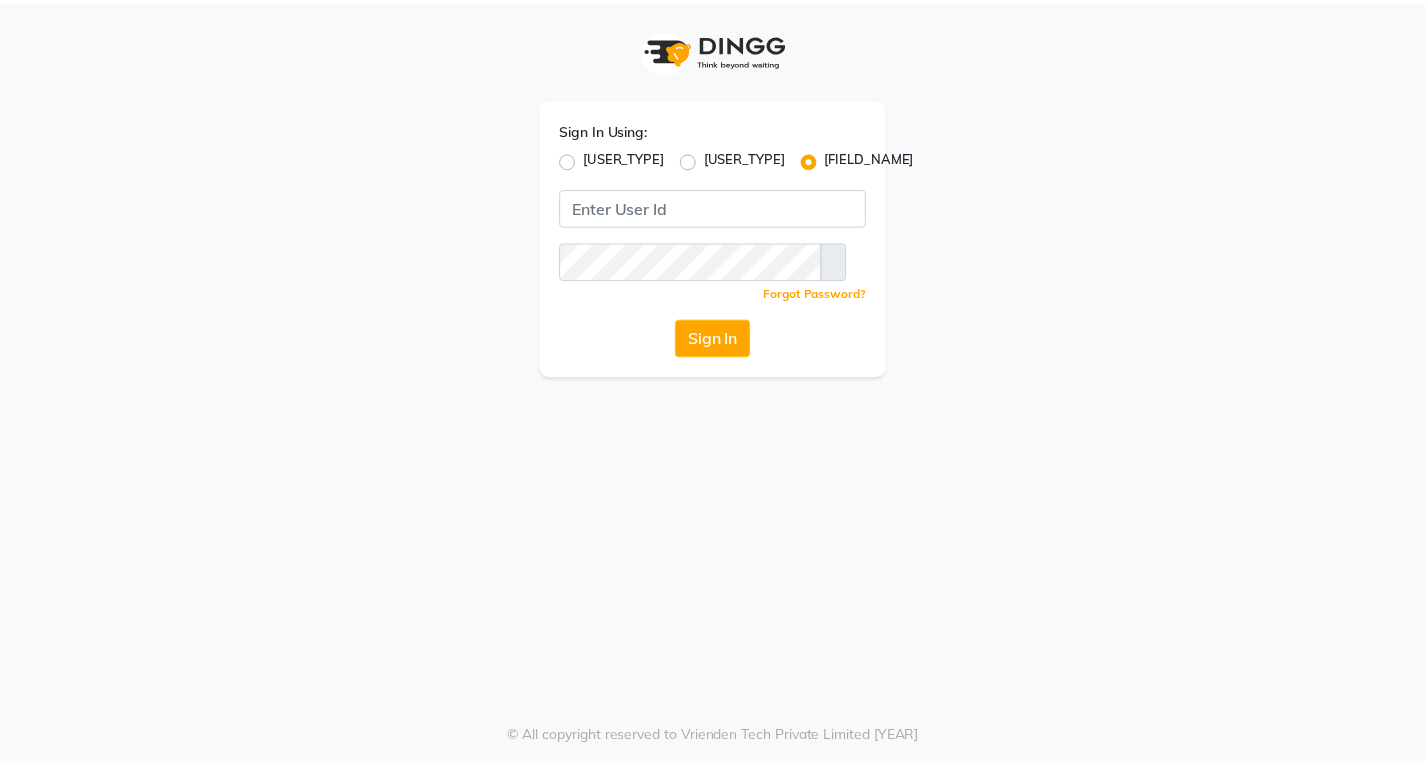 scroll, scrollTop: 0, scrollLeft: 0, axis: both 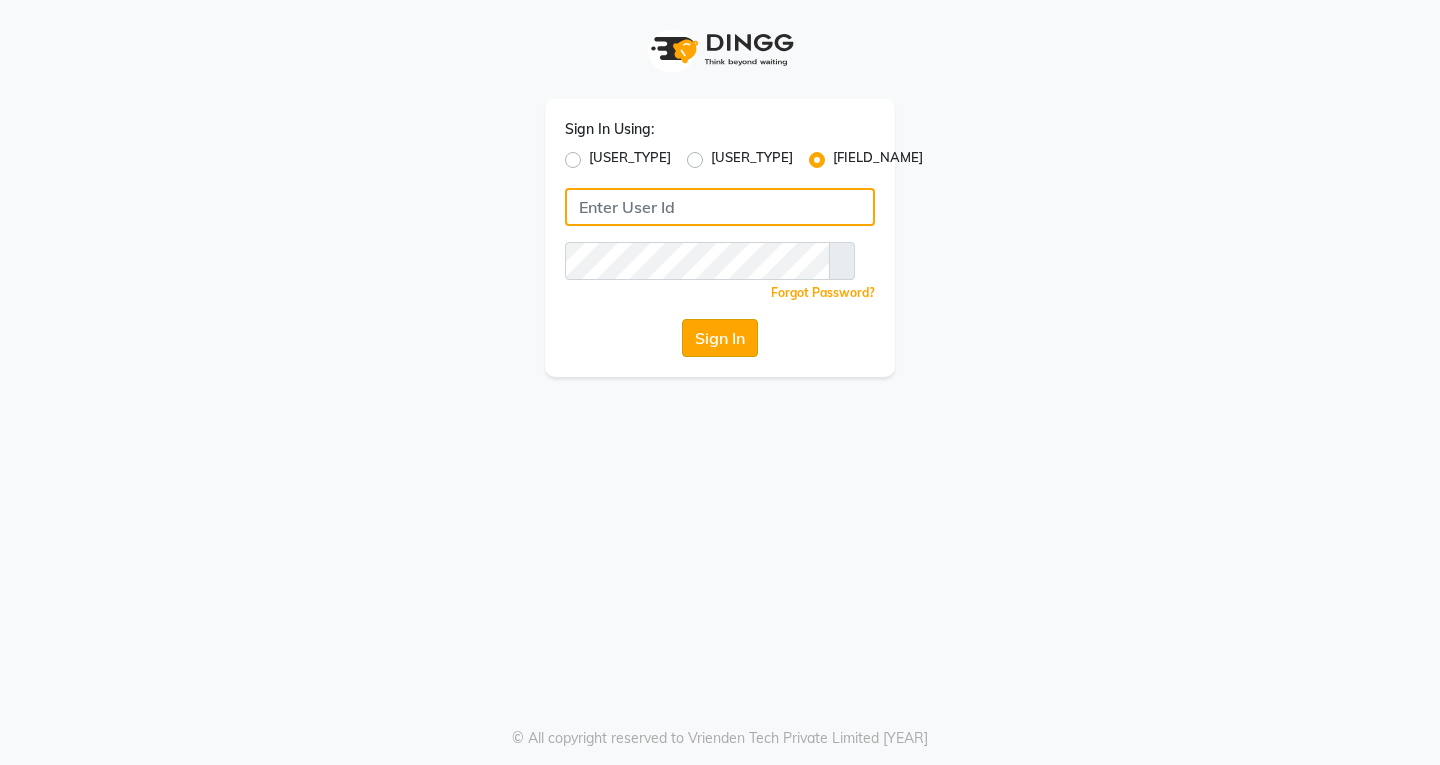type on "[INITIAL]" 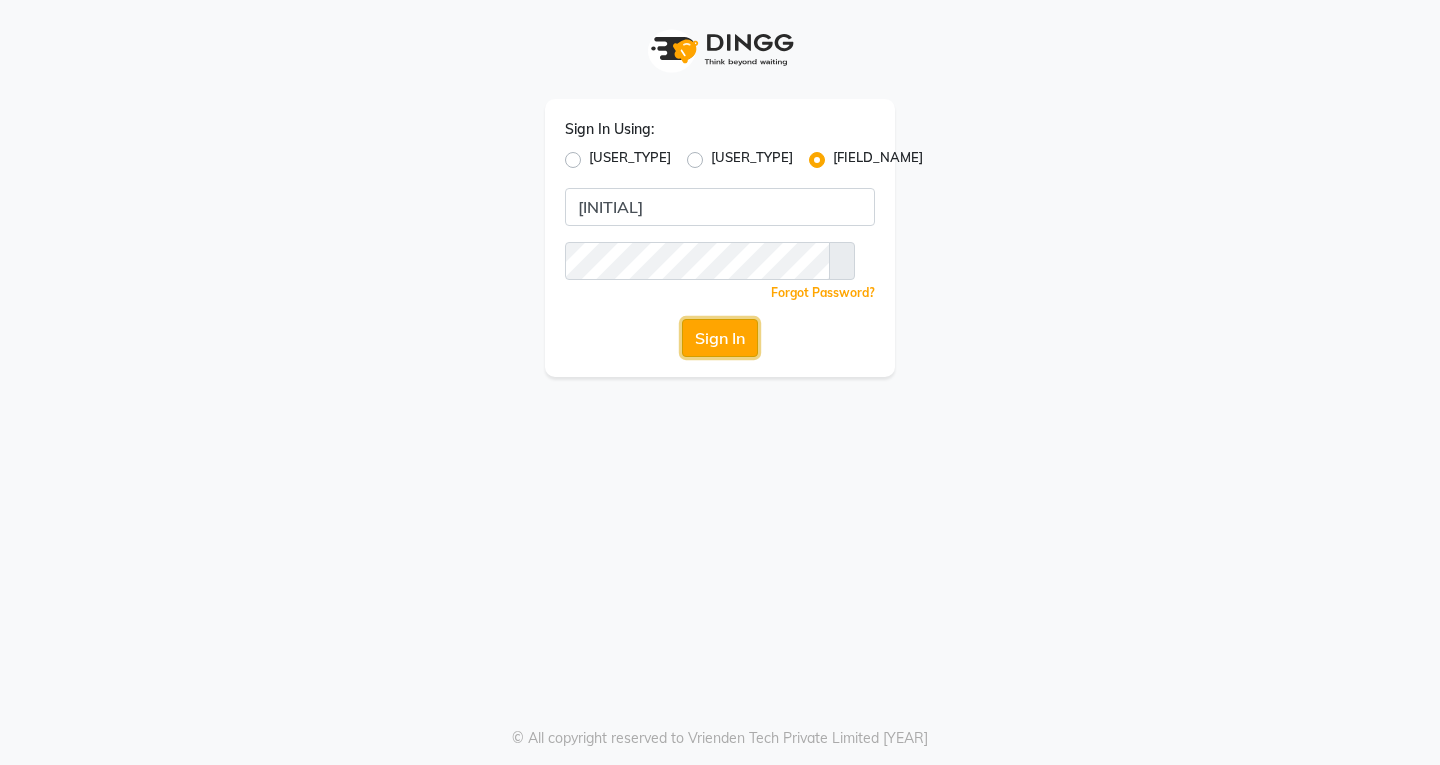 click on "Sign In" at bounding box center [720, 338] 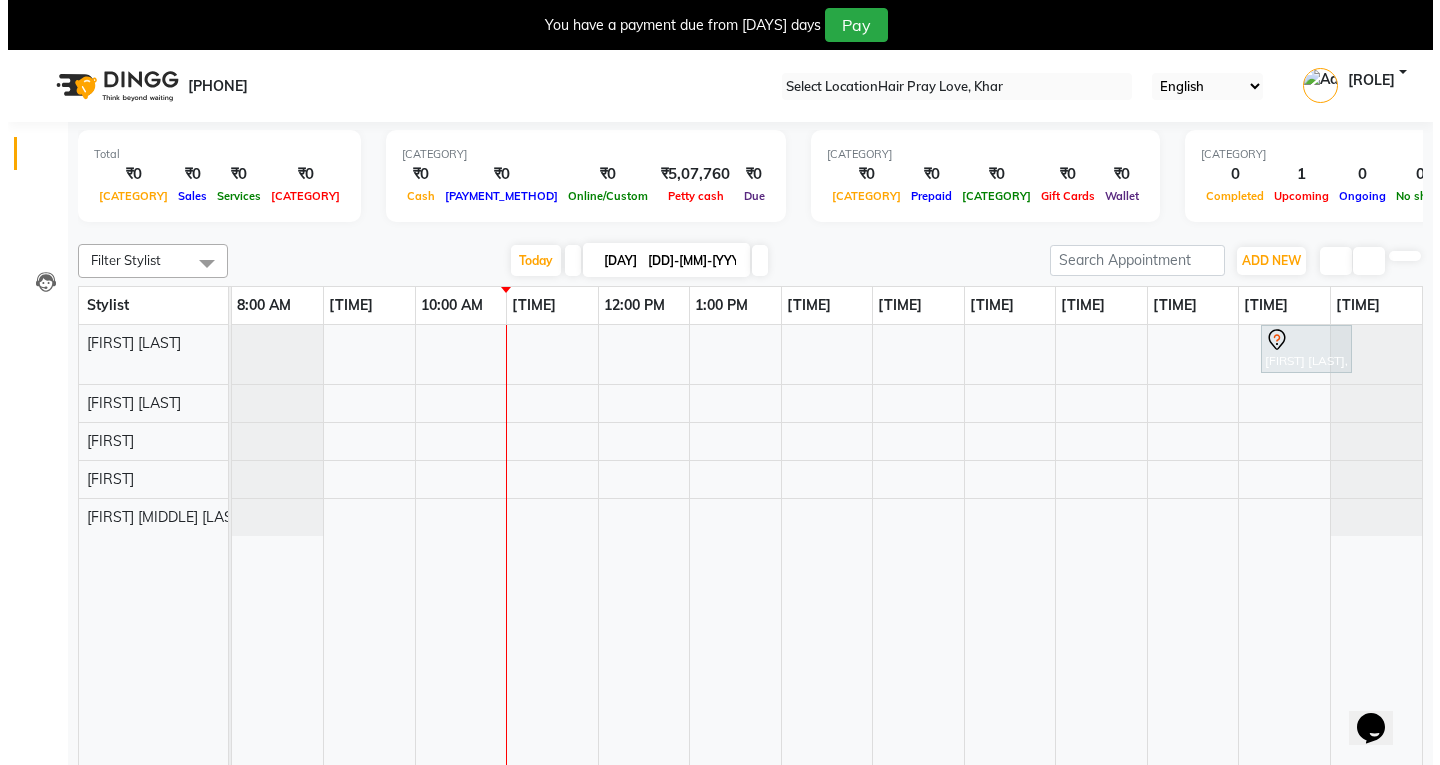 scroll, scrollTop: 0, scrollLeft: 0, axis: both 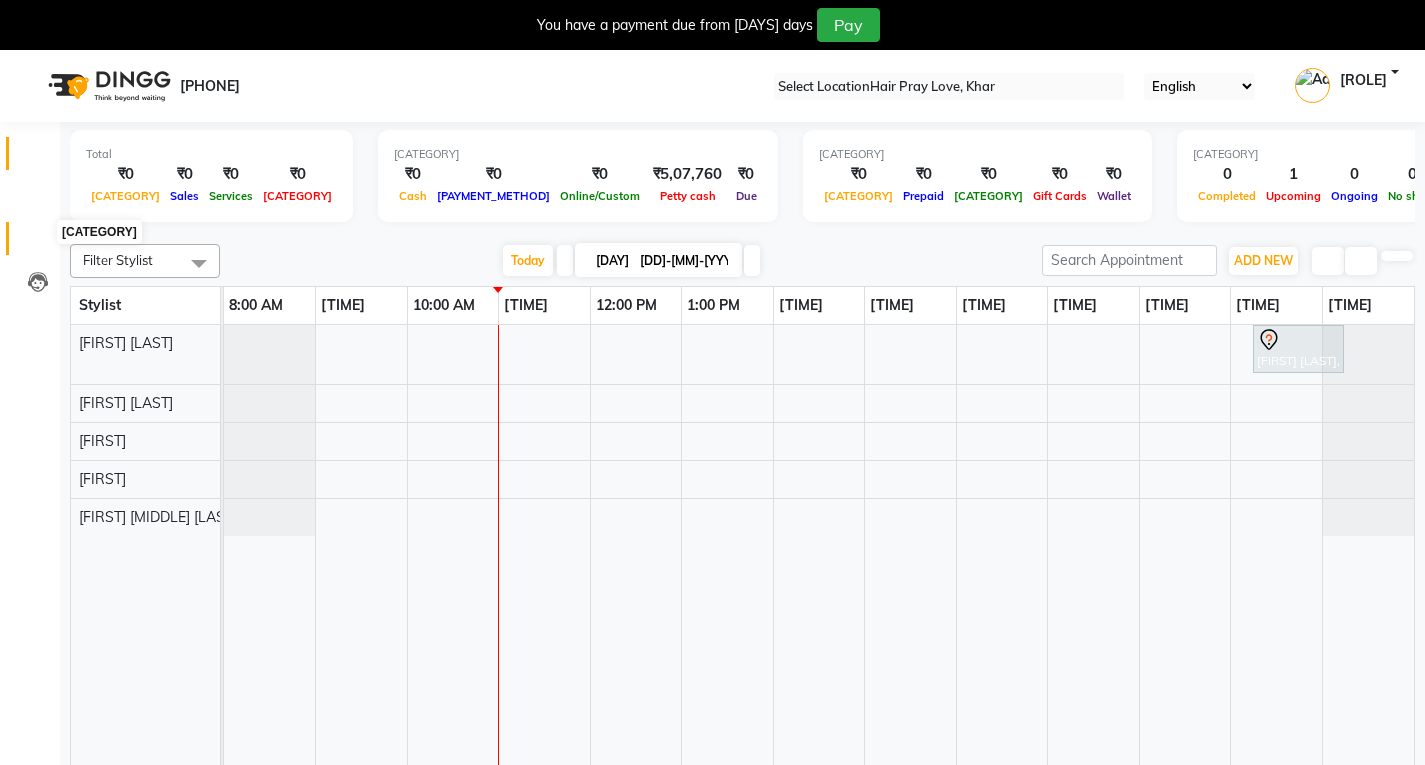 click at bounding box center [38, 243] 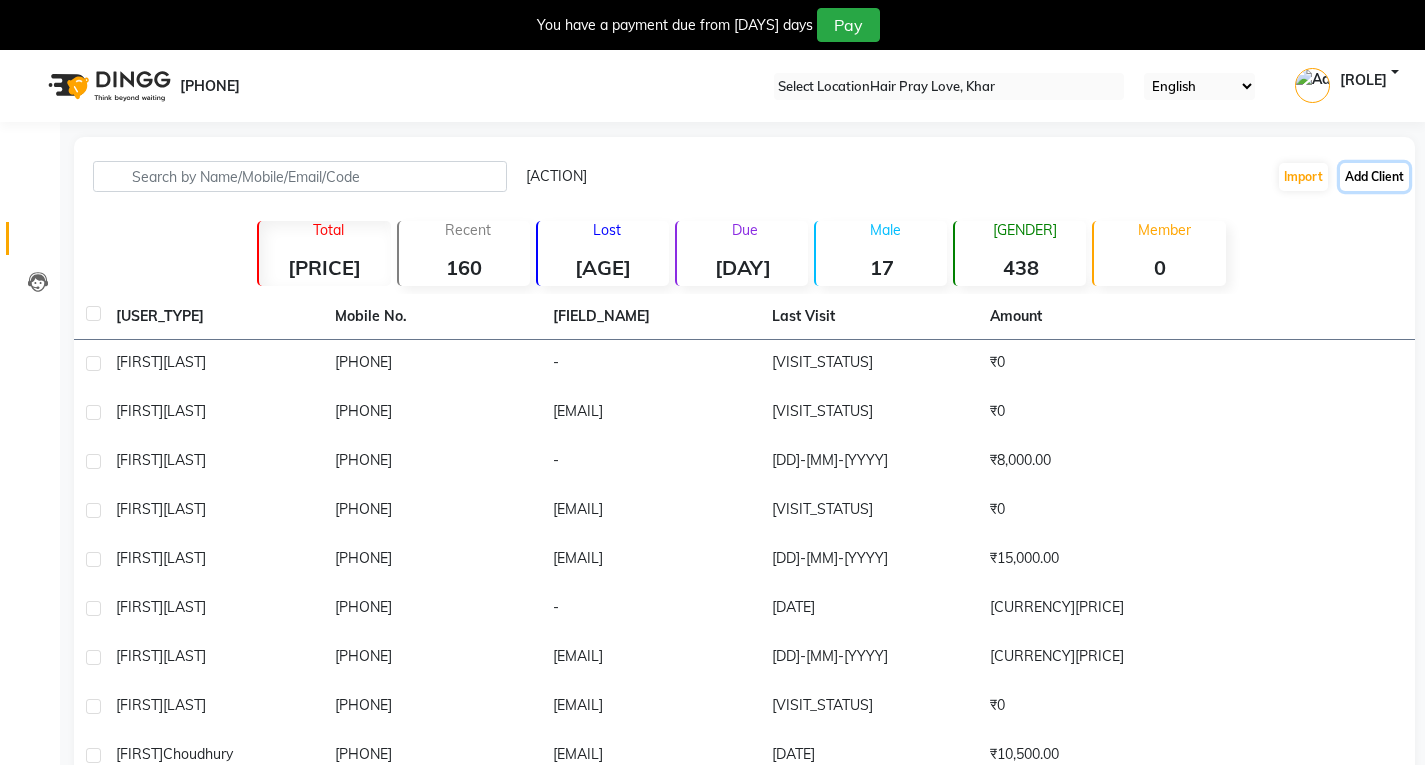 click on "Add Client" at bounding box center (1374, 177) 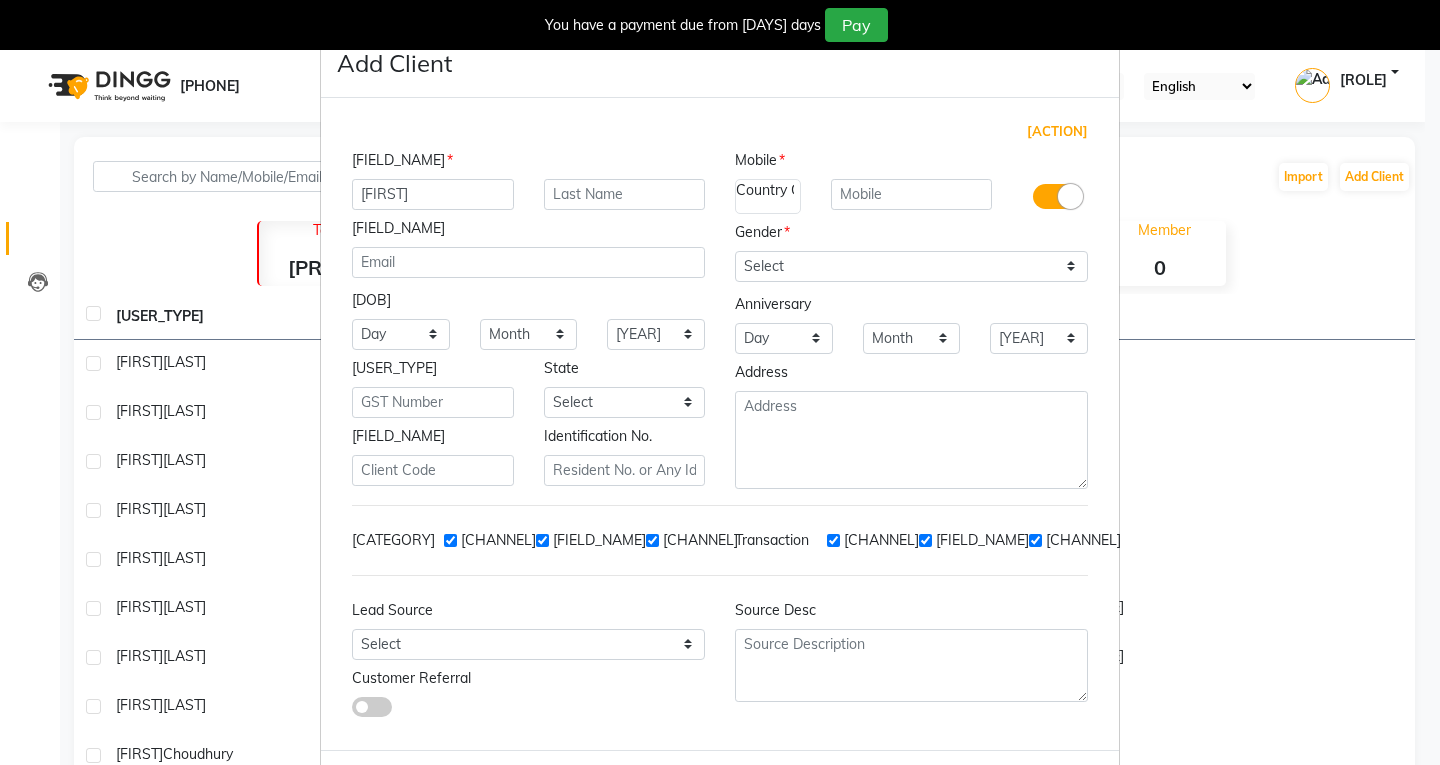 type on "[FIRST]" 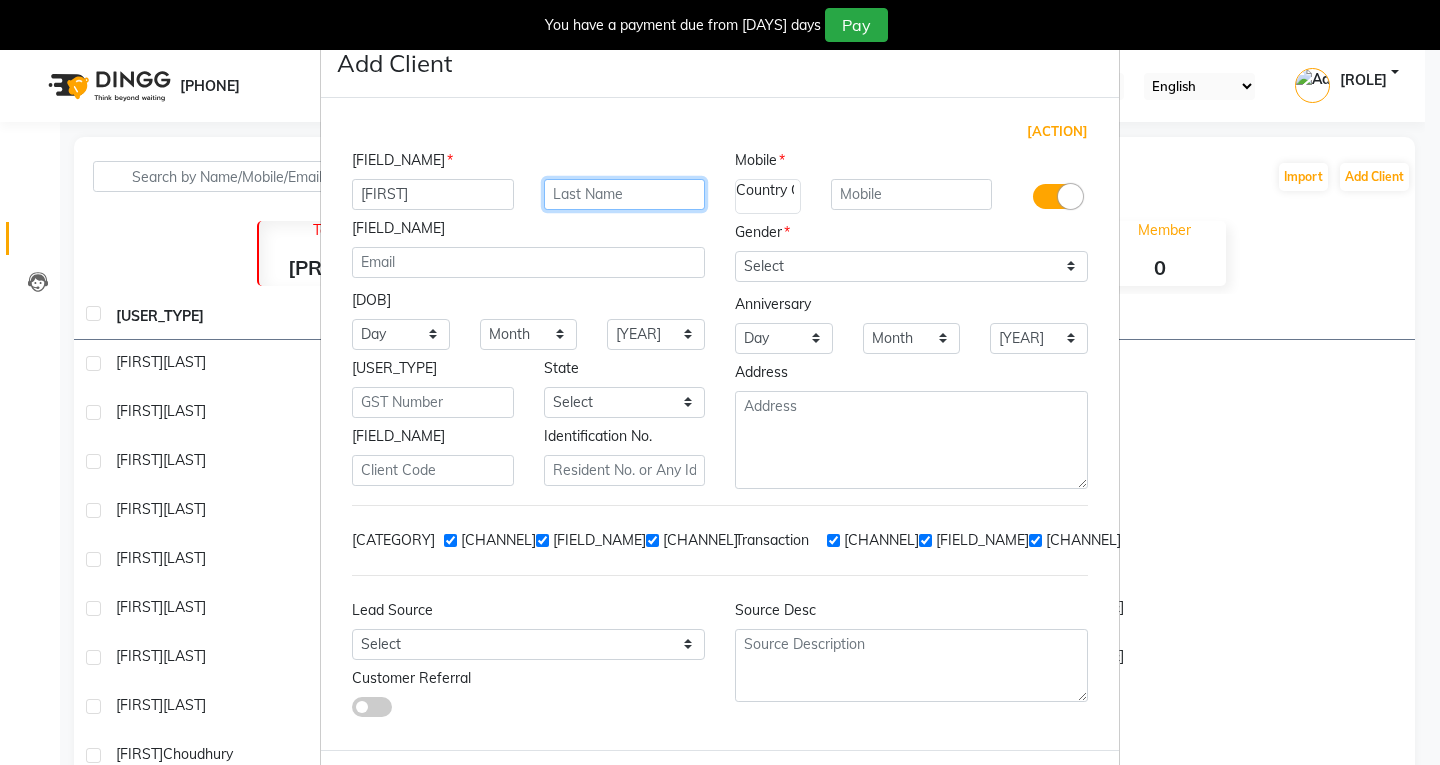 click at bounding box center (625, 194) 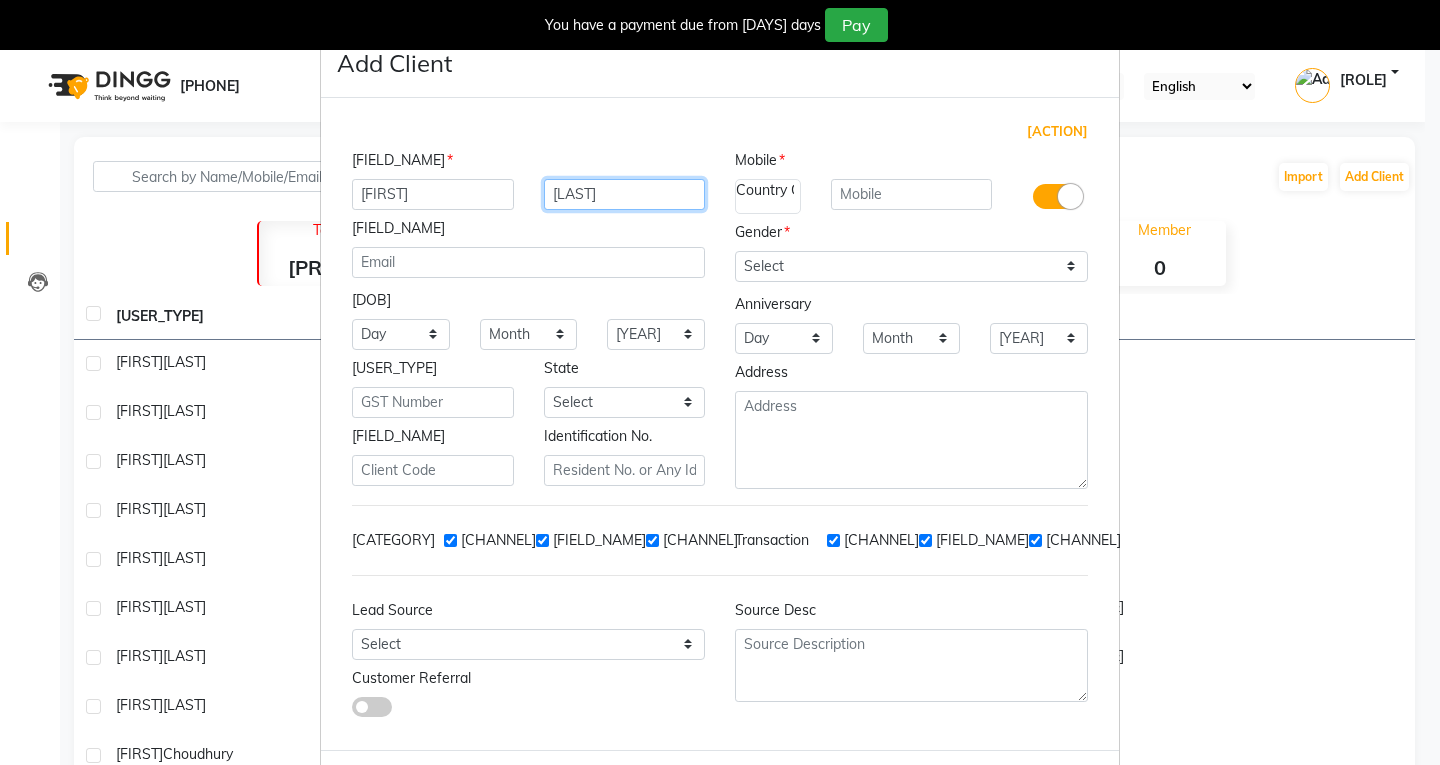 type on "[LAST]" 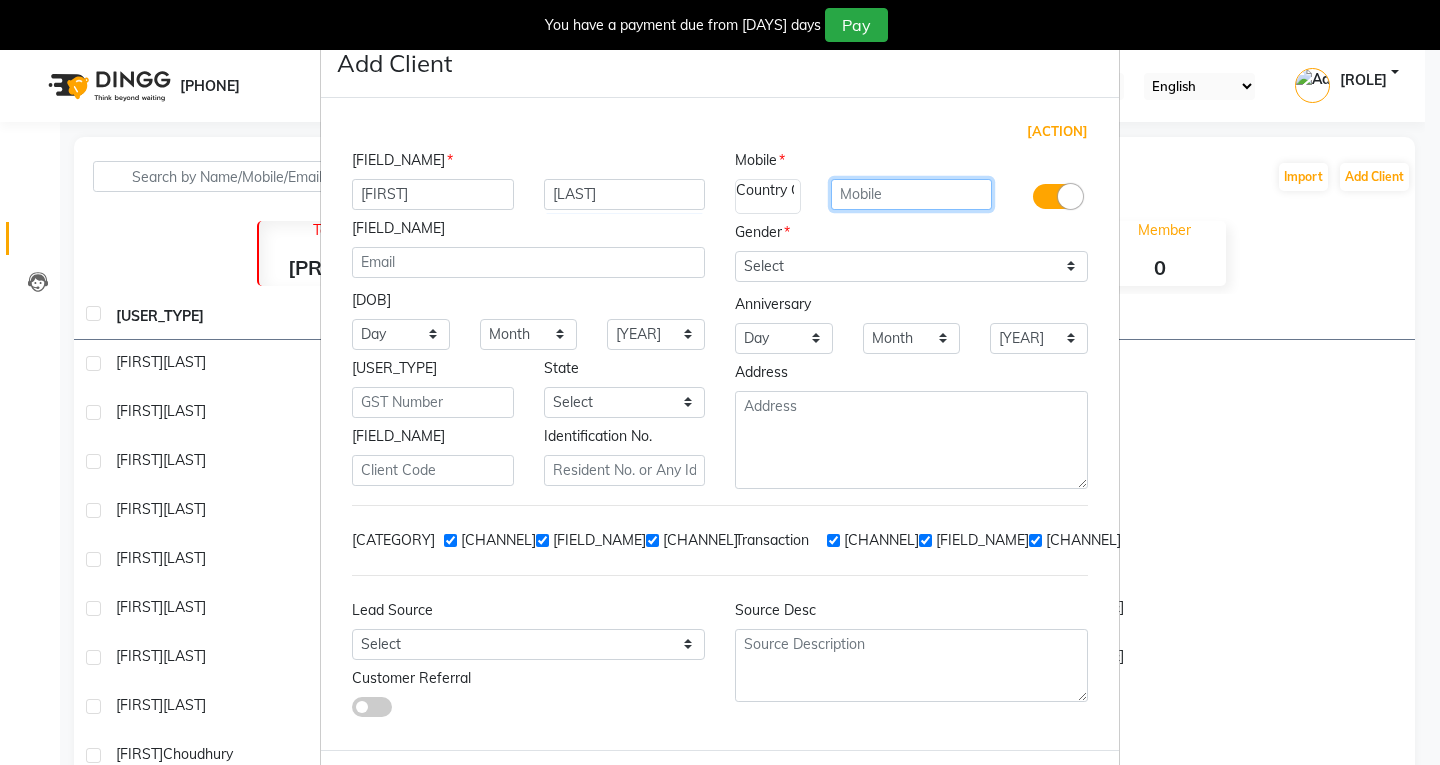 click at bounding box center (912, 194) 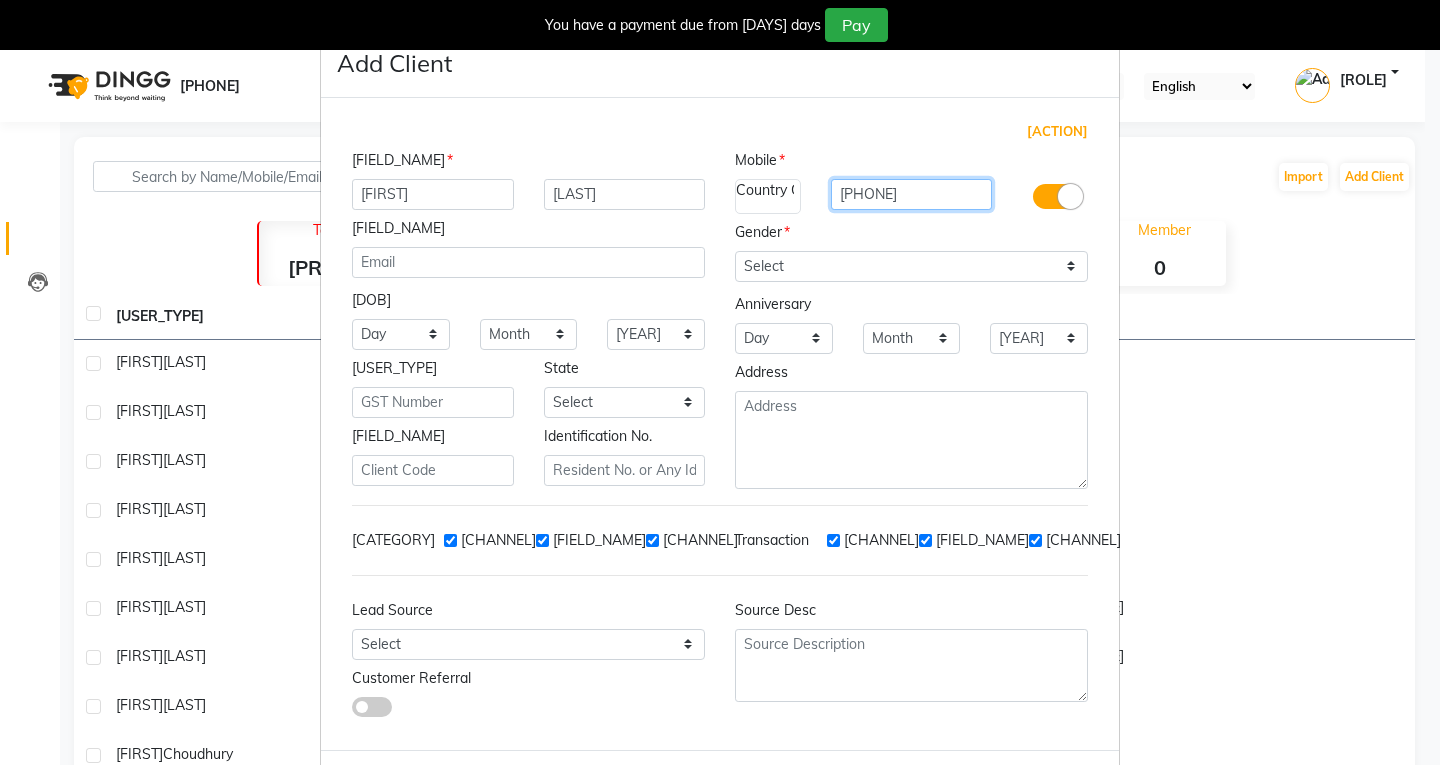 type on "[PHONE]" 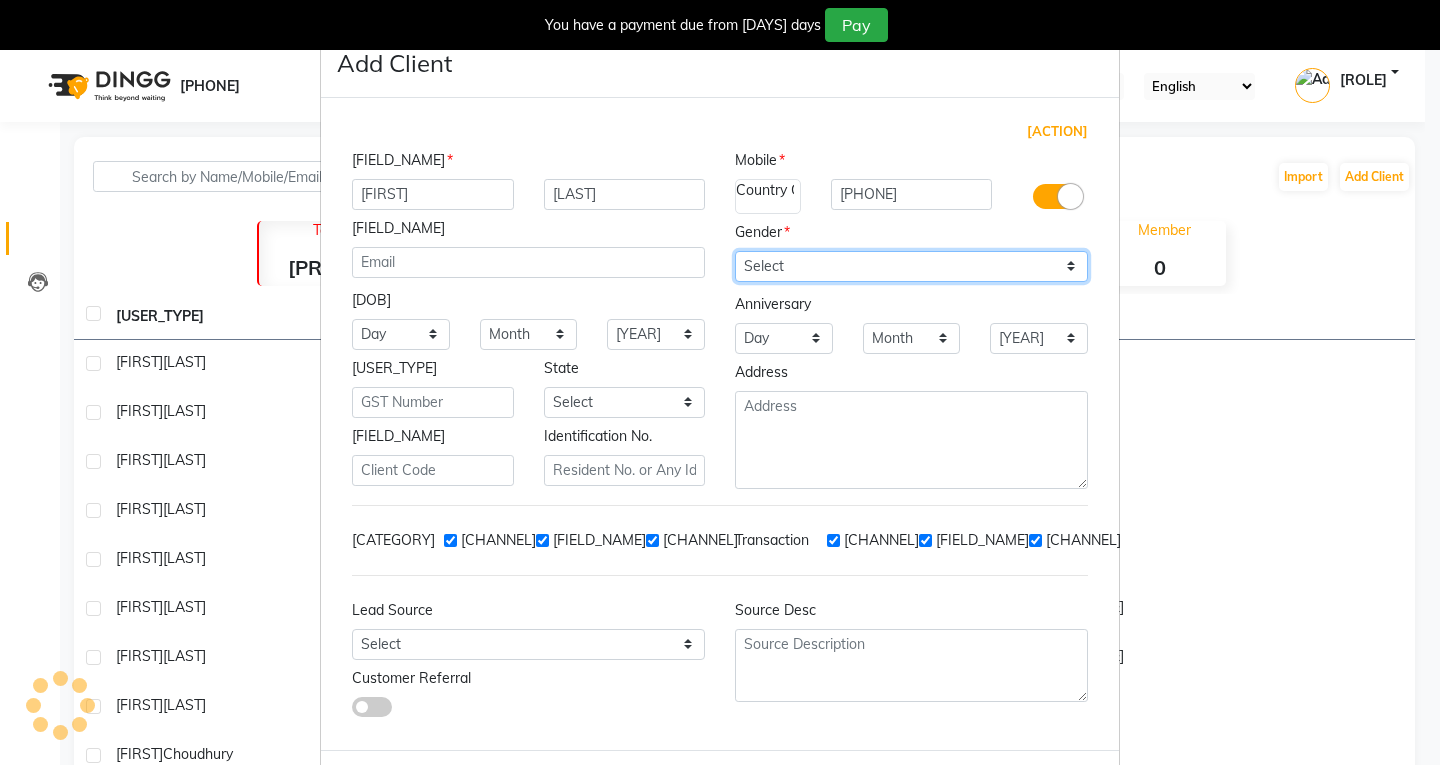 click on "Select Male Female Other Prefer Not To Say" at bounding box center (911, 266) 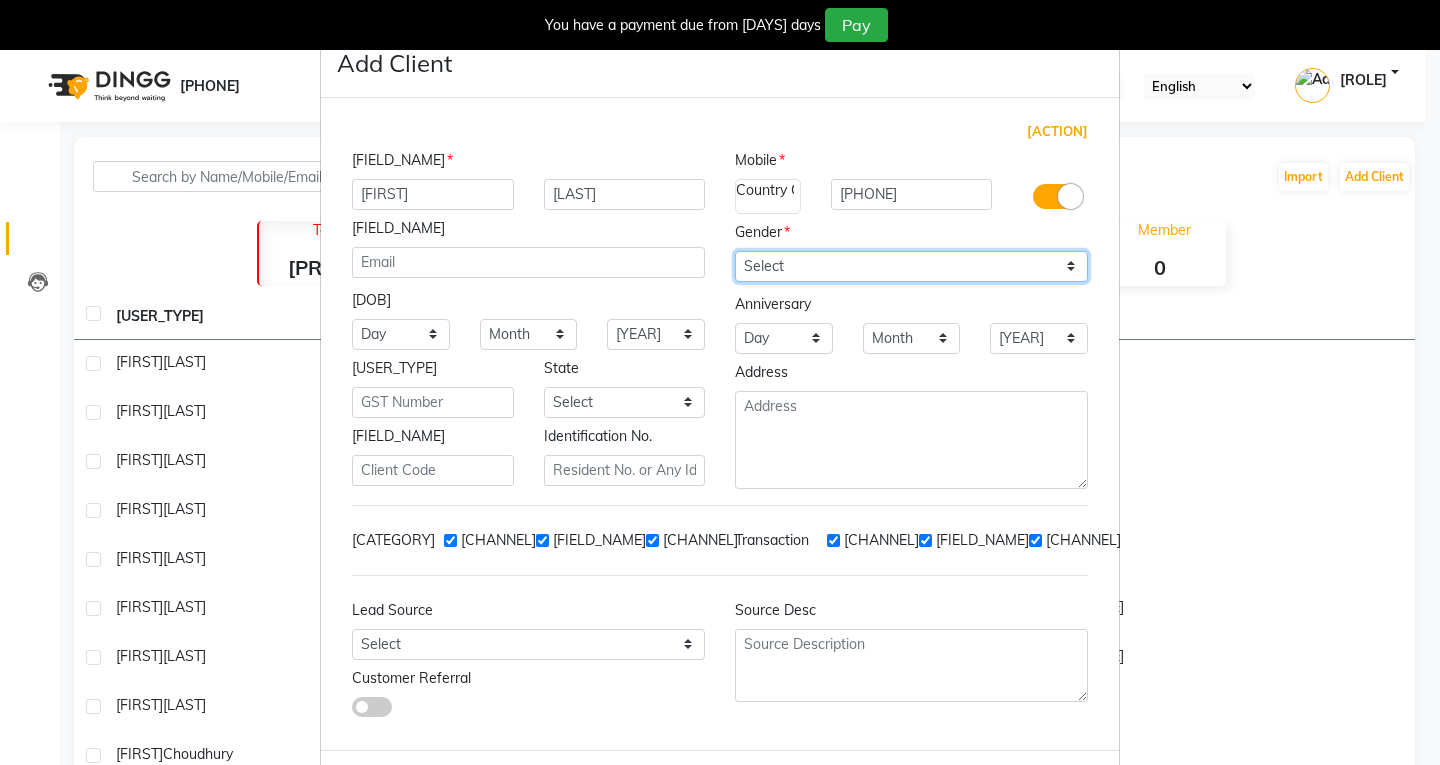 select on "[GENDER]" 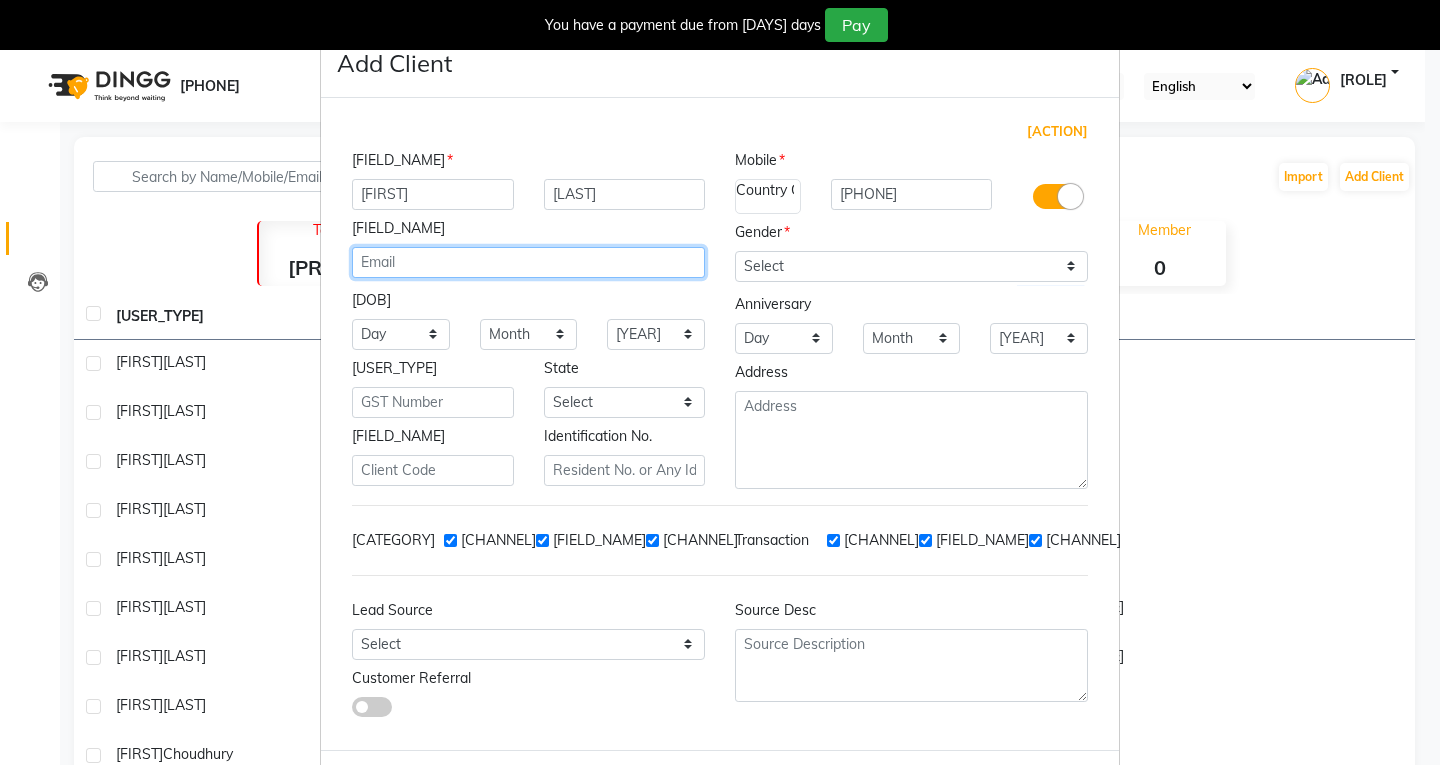 click at bounding box center (528, 262) 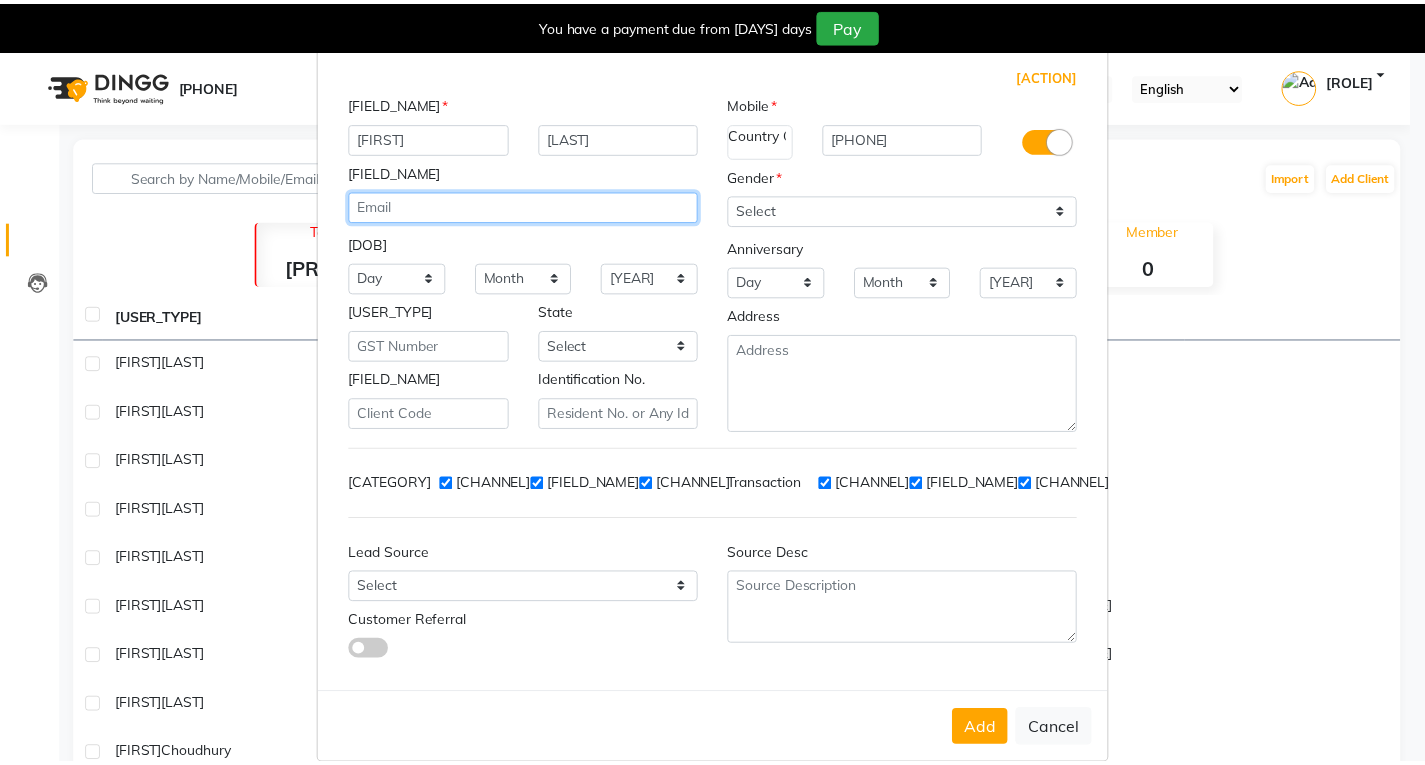scroll, scrollTop: 84, scrollLeft: 0, axis: vertical 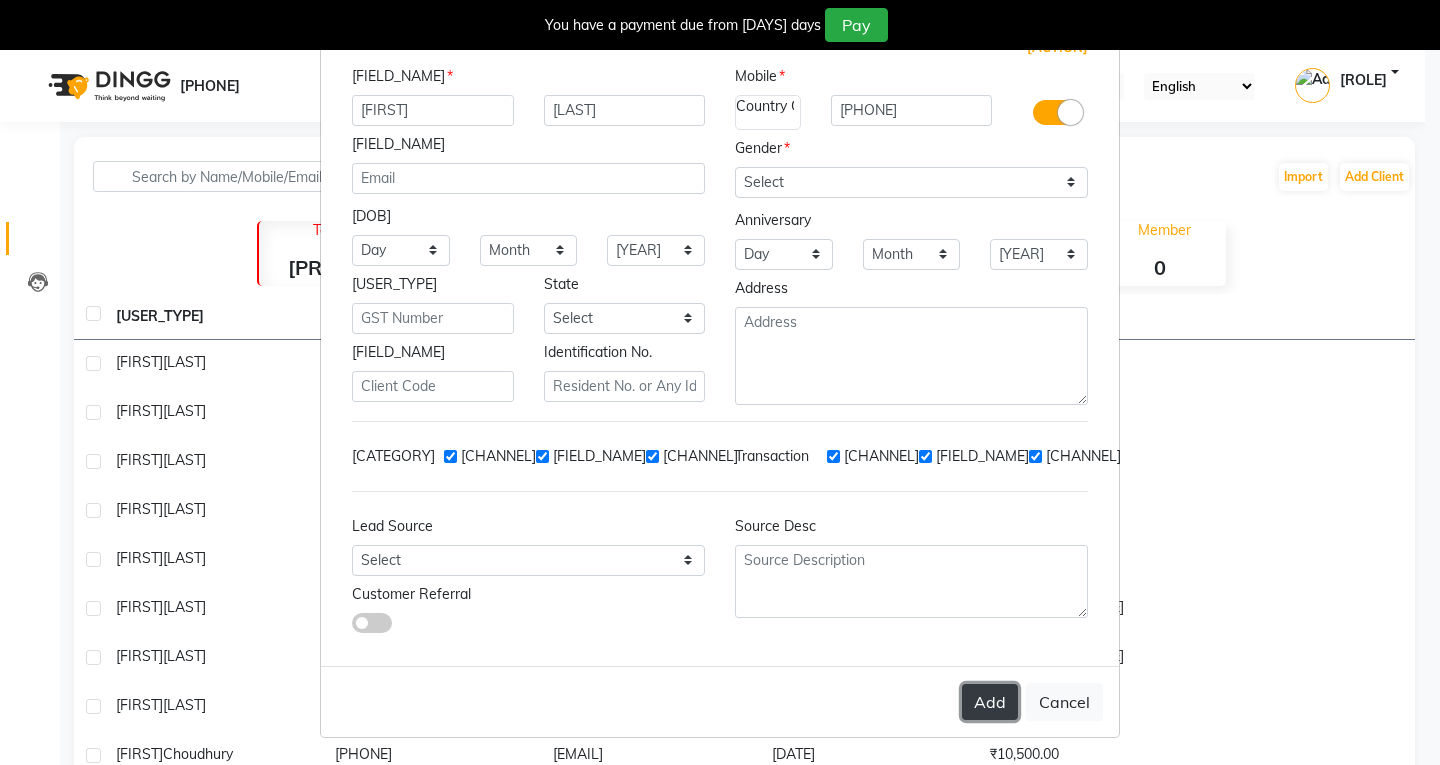 click on "Add" at bounding box center (990, 702) 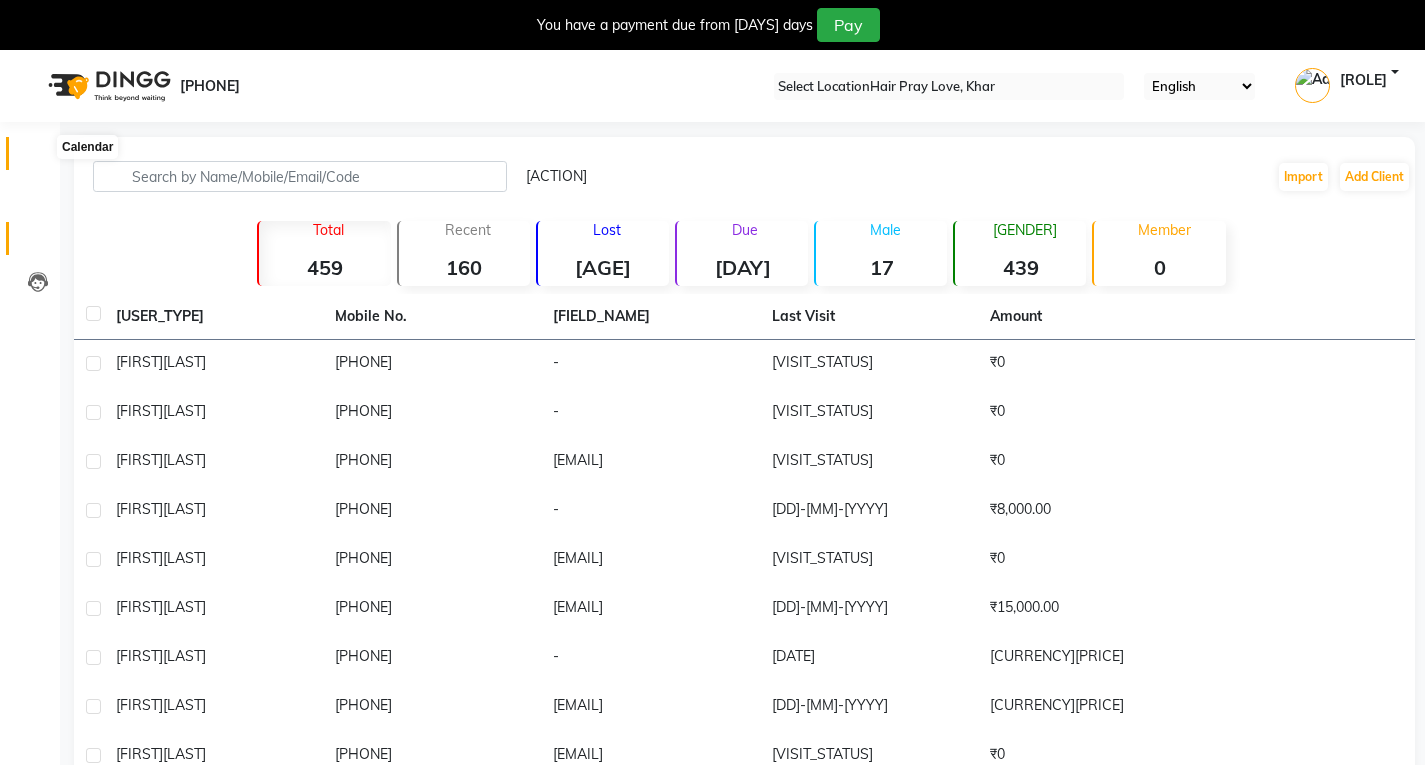 click at bounding box center (37, 158) 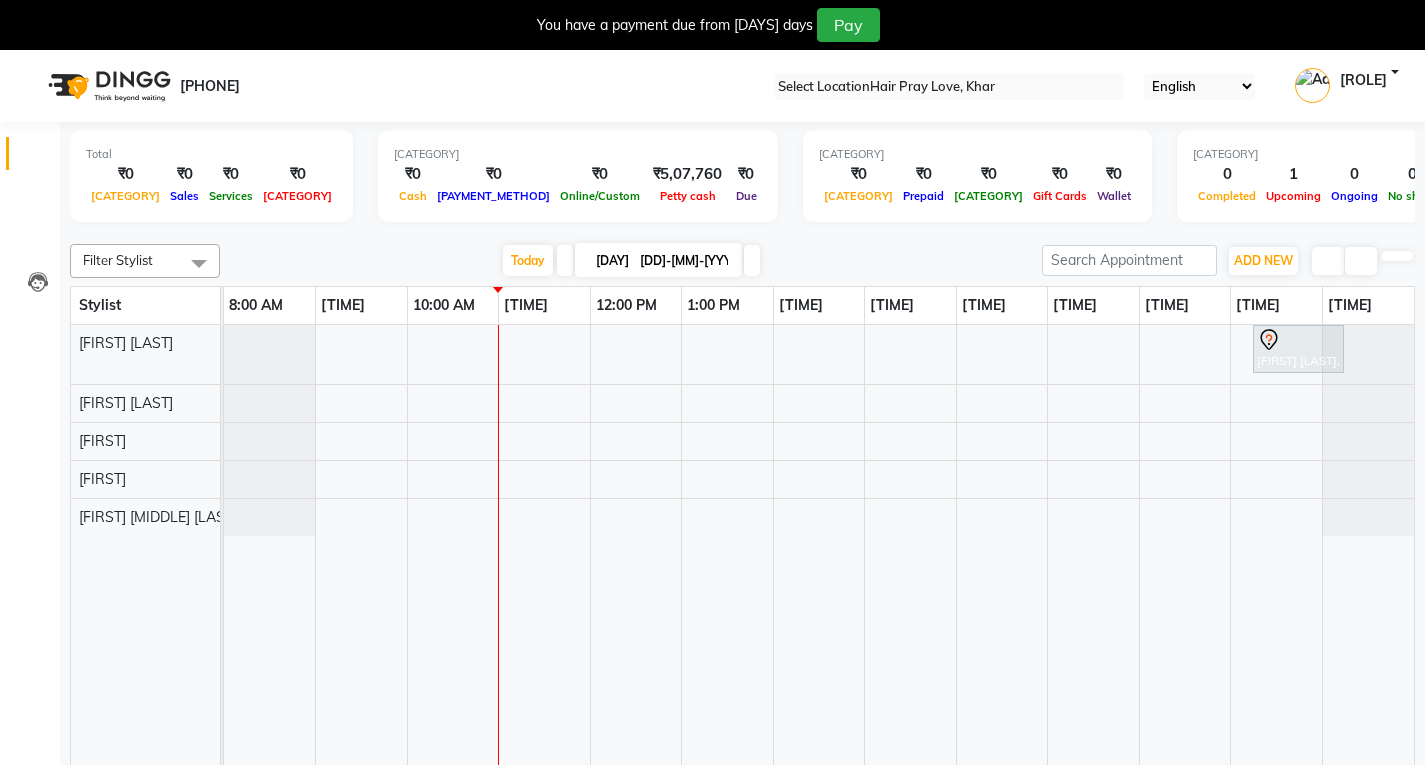 click on "[FIRST] [LAST], [TIME]-[TIME], [SERVICE]" at bounding box center (819, 549) 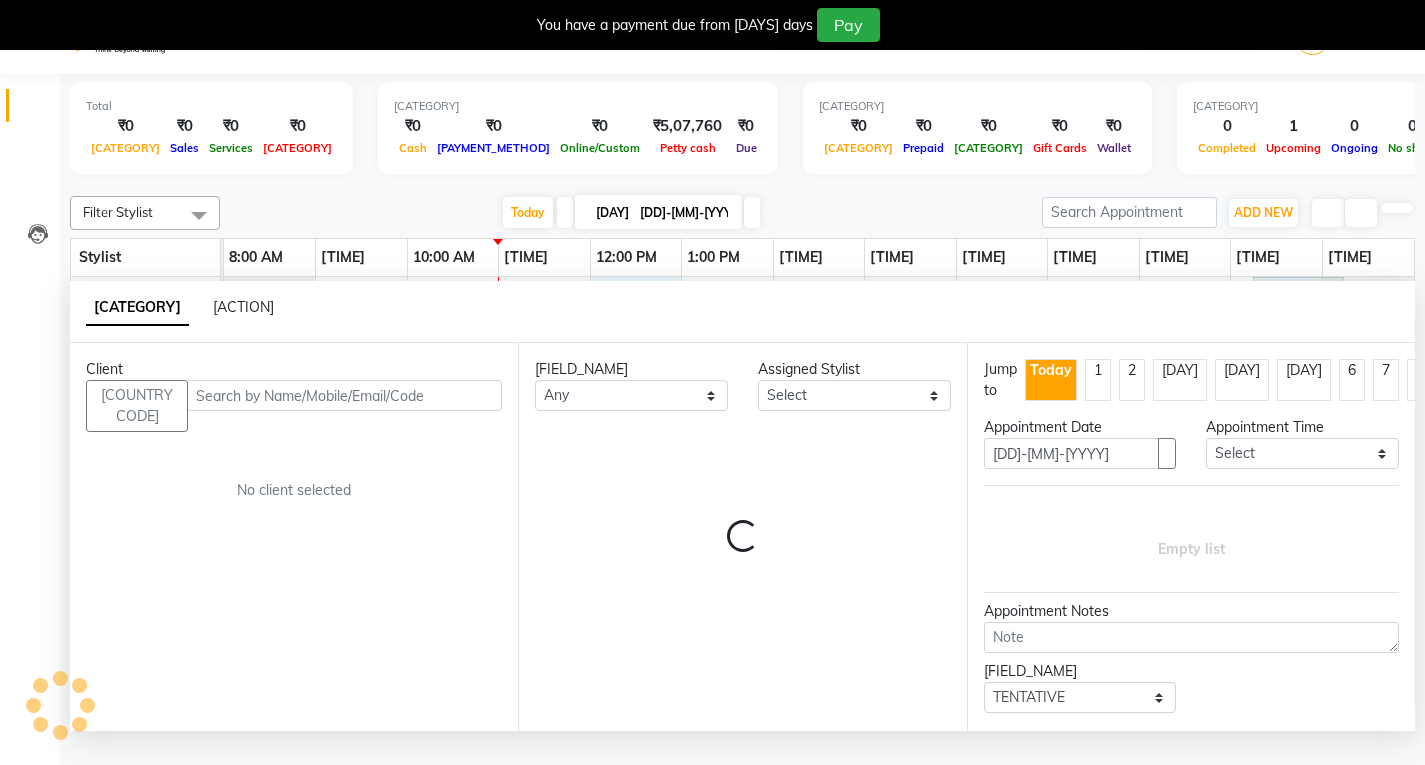 scroll, scrollTop: 50, scrollLeft: 0, axis: vertical 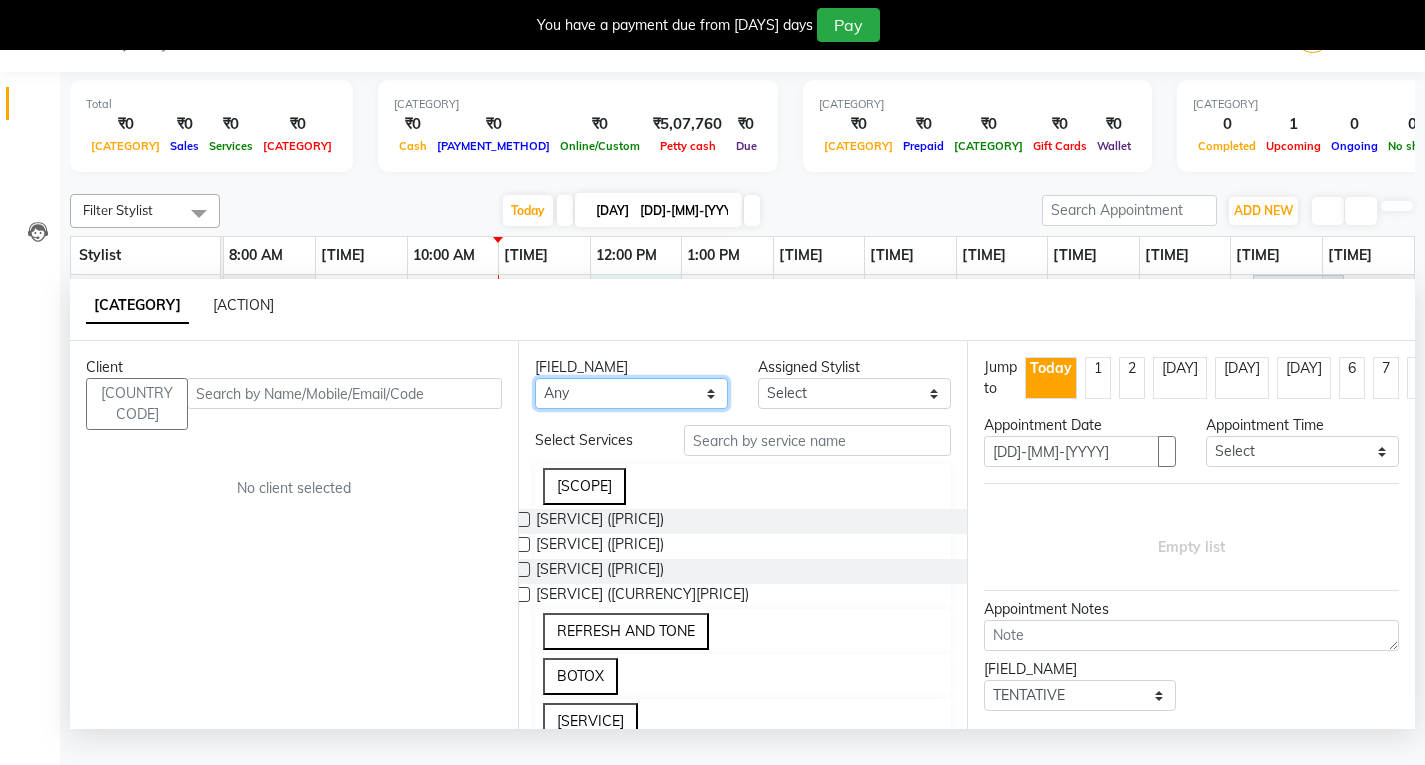 click on "Any [FIRST] [FIRST] [FIRST] [FIRST] [FIRST] [FIRST]" at bounding box center (631, 393) 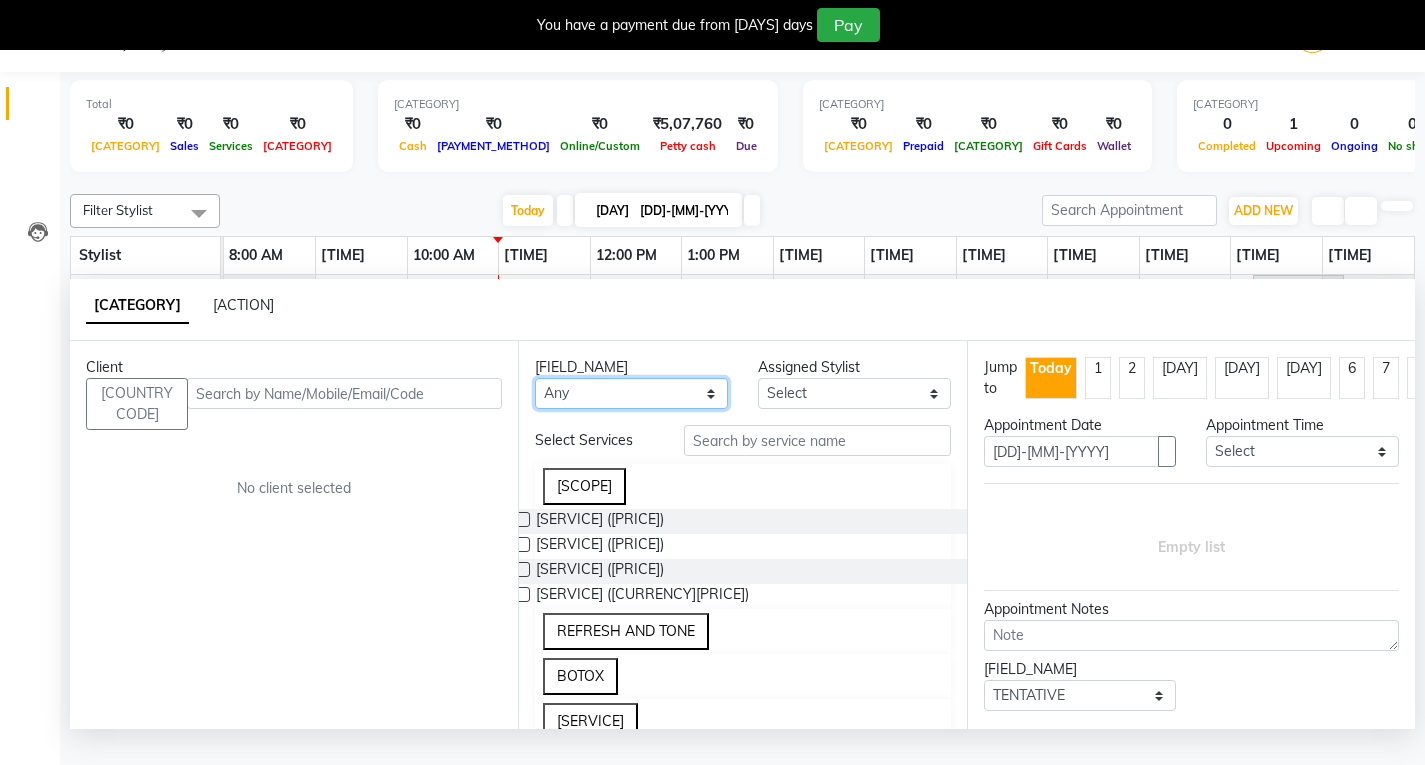 select on "[POSTAL_CODE]" 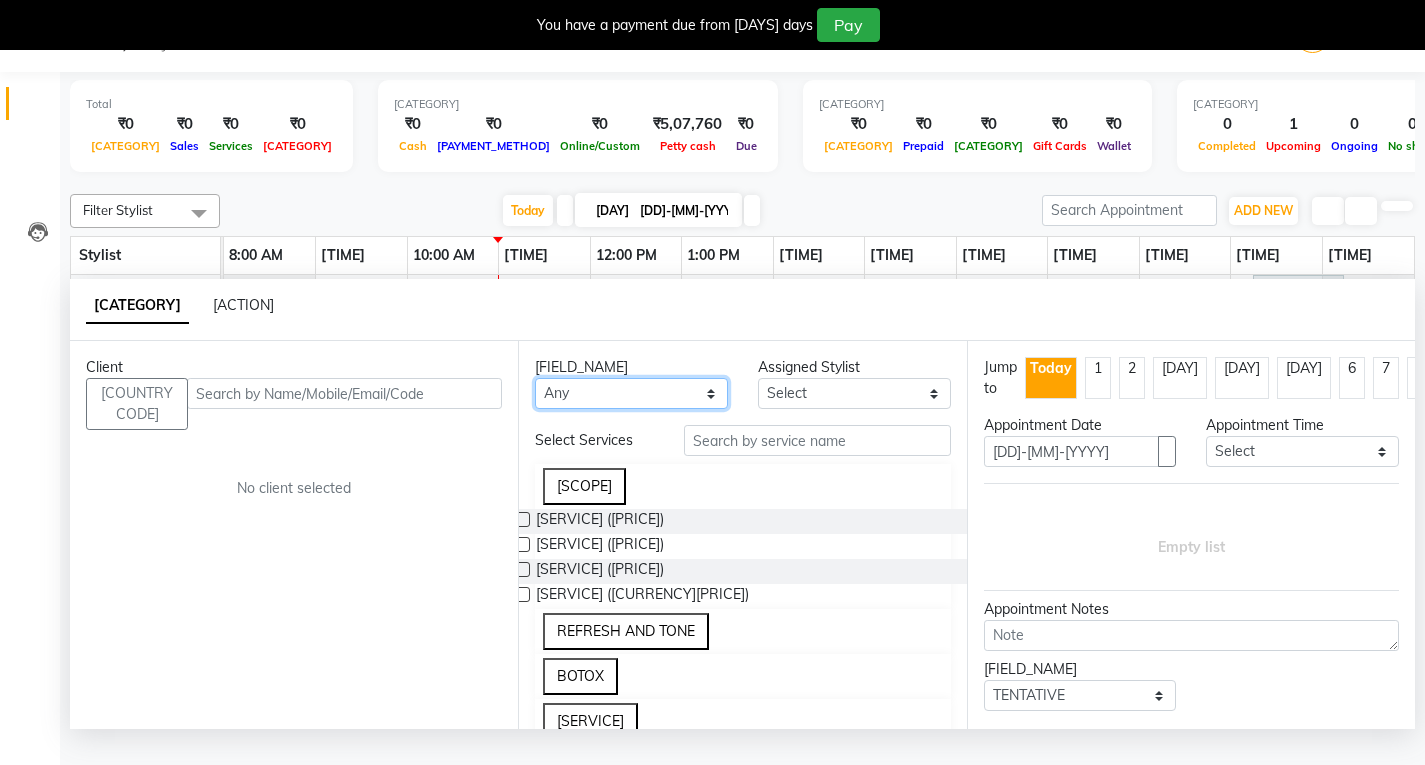 click on "Any [FIRST] [FIRST] [FIRST] [FIRST] [FIRST] [FIRST]" at bounding box center [631, 393] 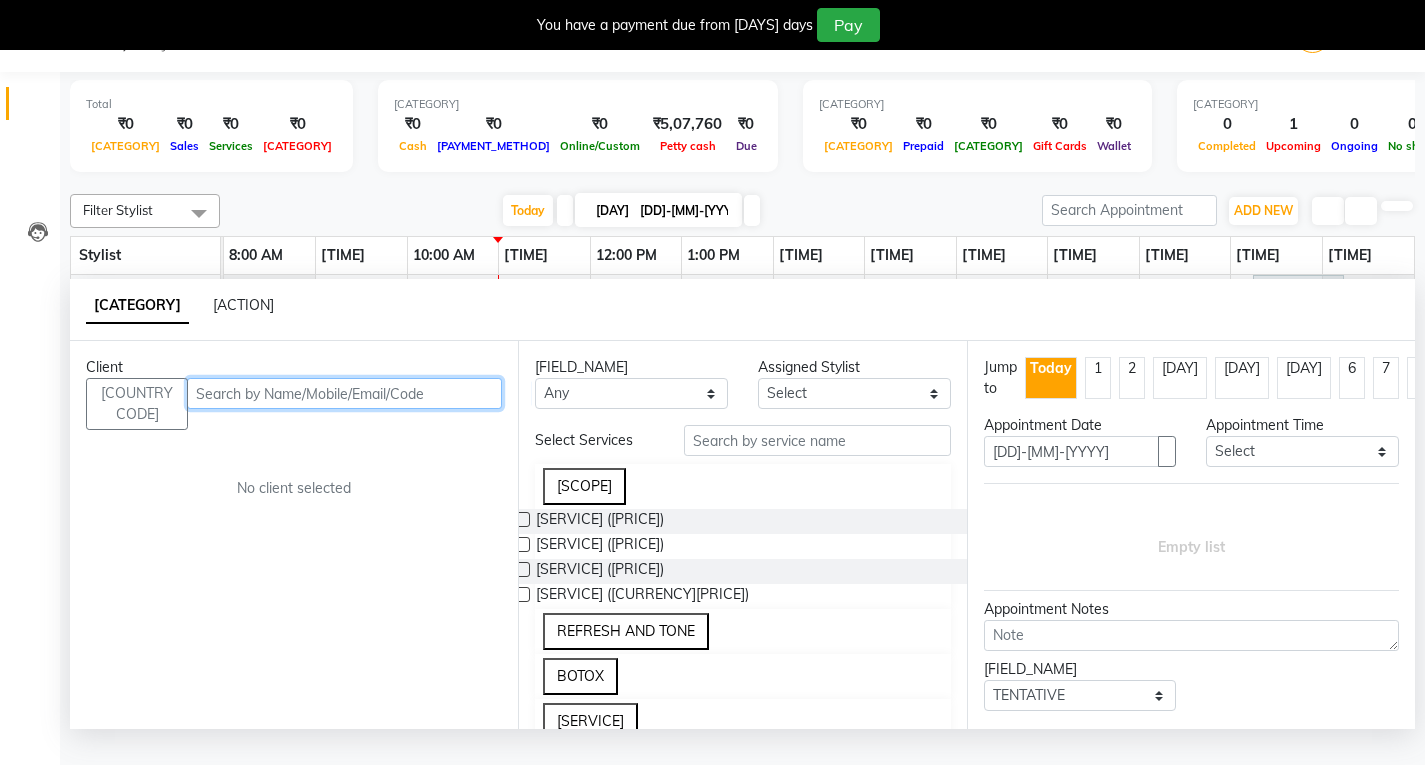 click at bounding box center [344, 393] 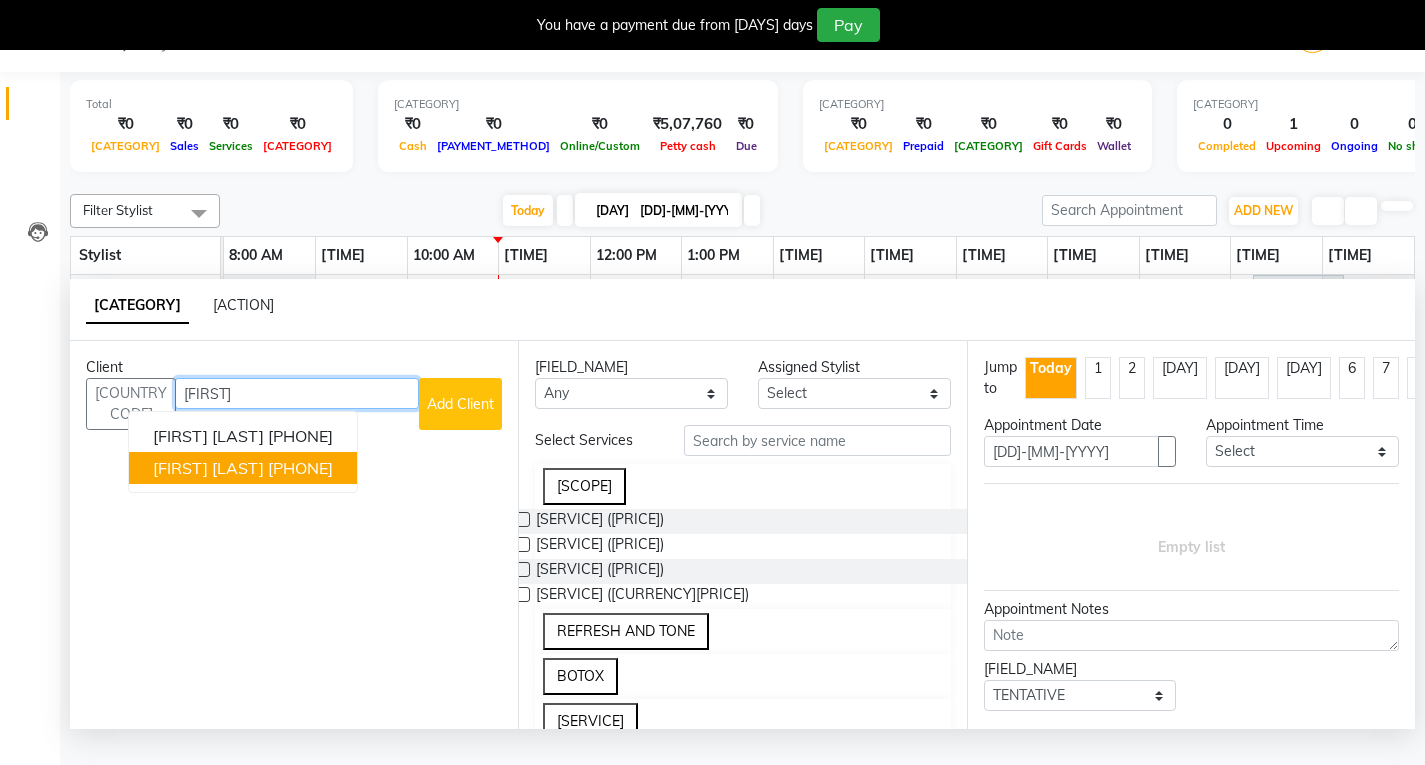 click on "[PHONE]" at bounding box center (300, 468) 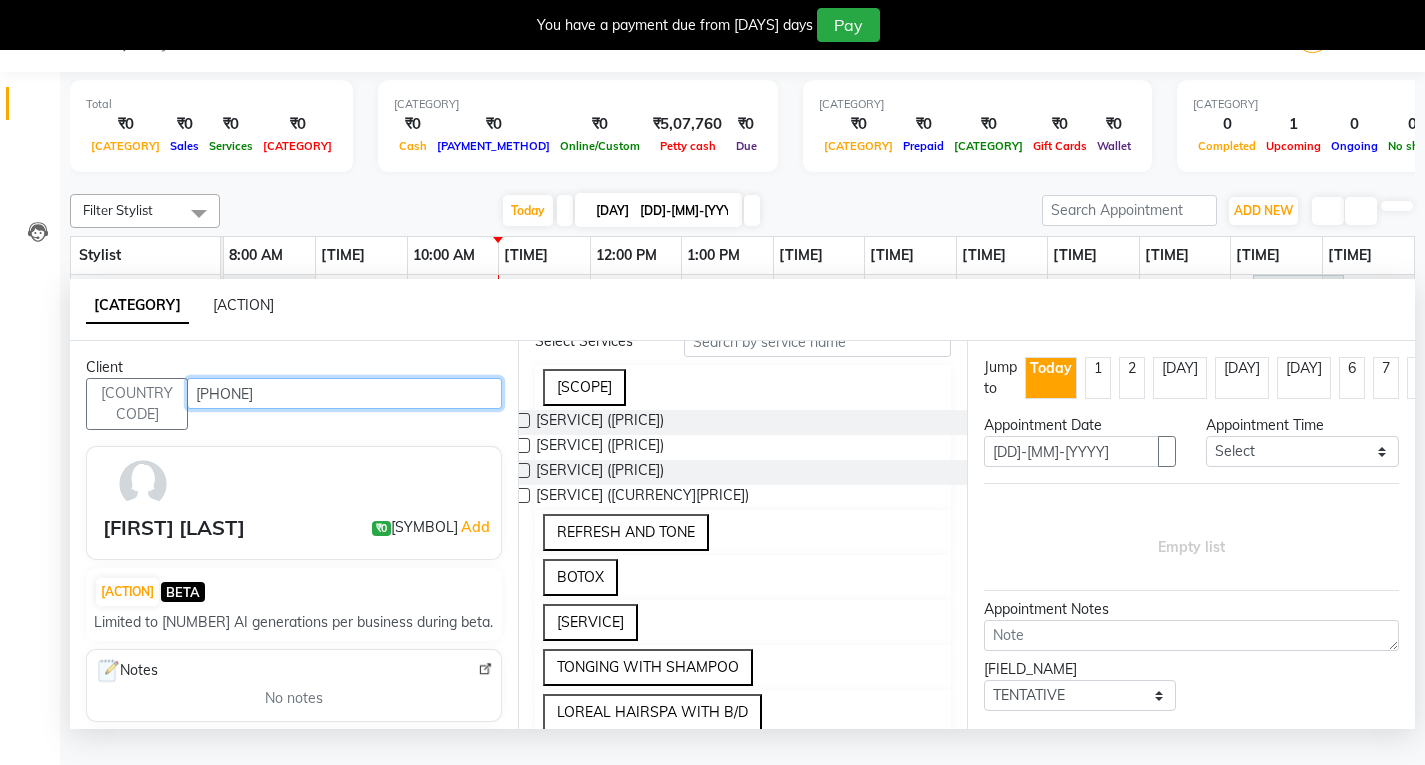 scroll, scrollTop: 200, scrollLeft: 0, axis: vertical 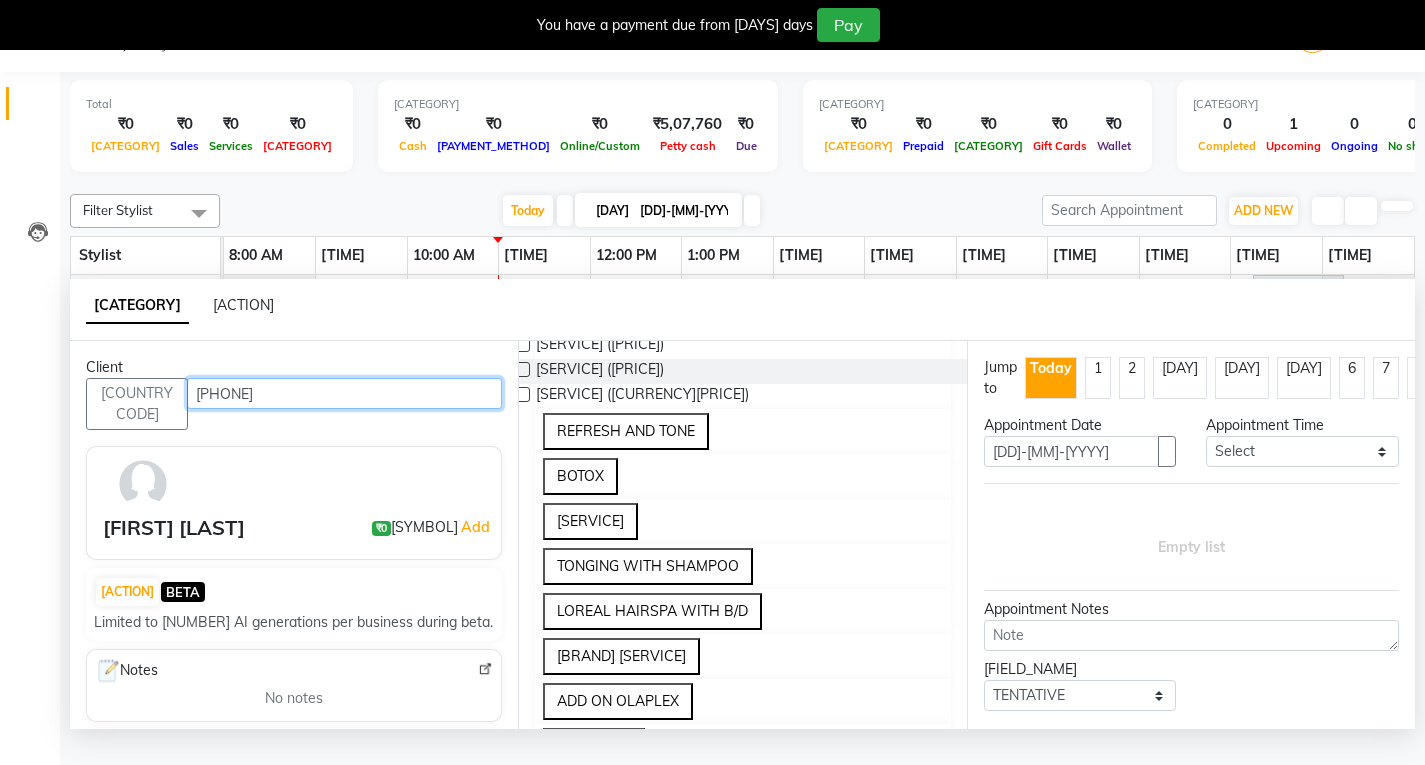 type on "[PHONE]" 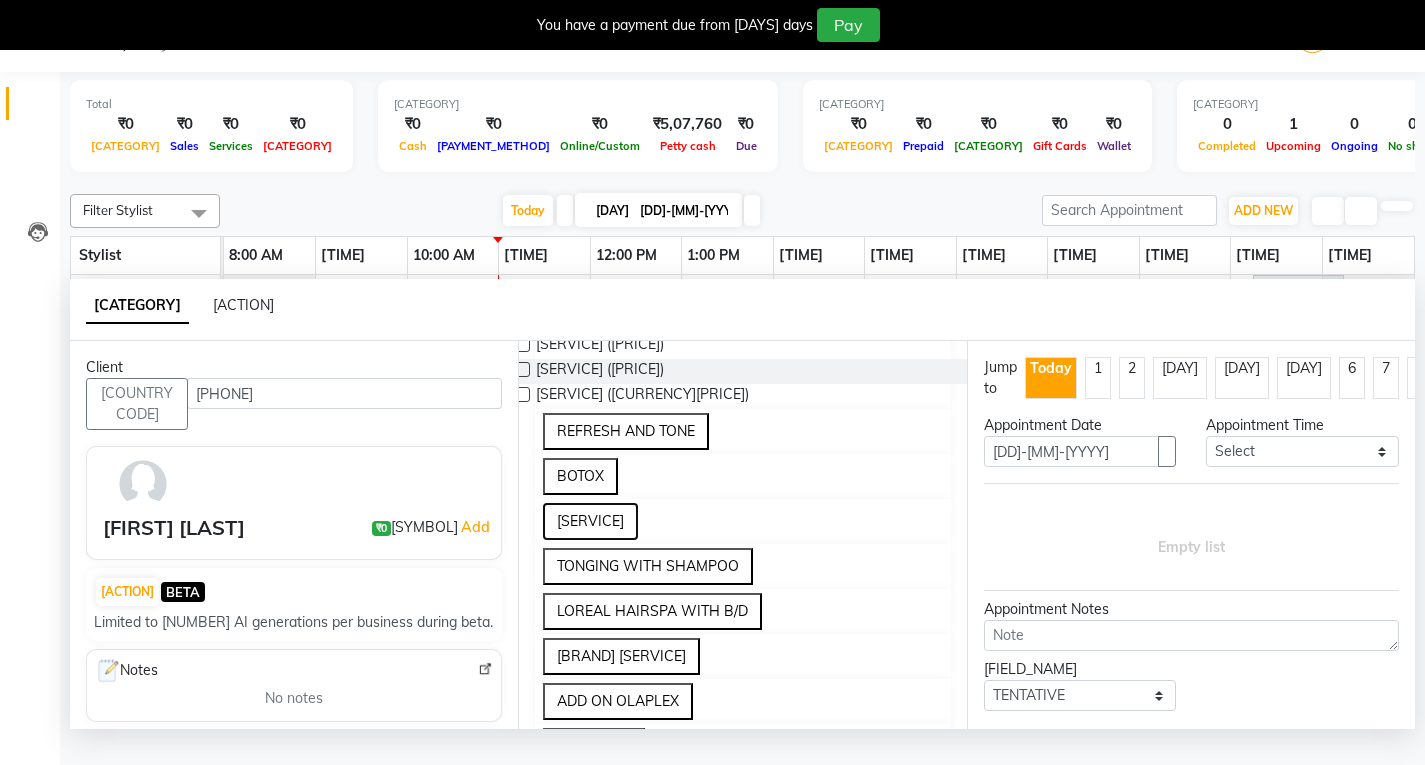 click on "[SERVICE]" at bounding box center (590, 521) 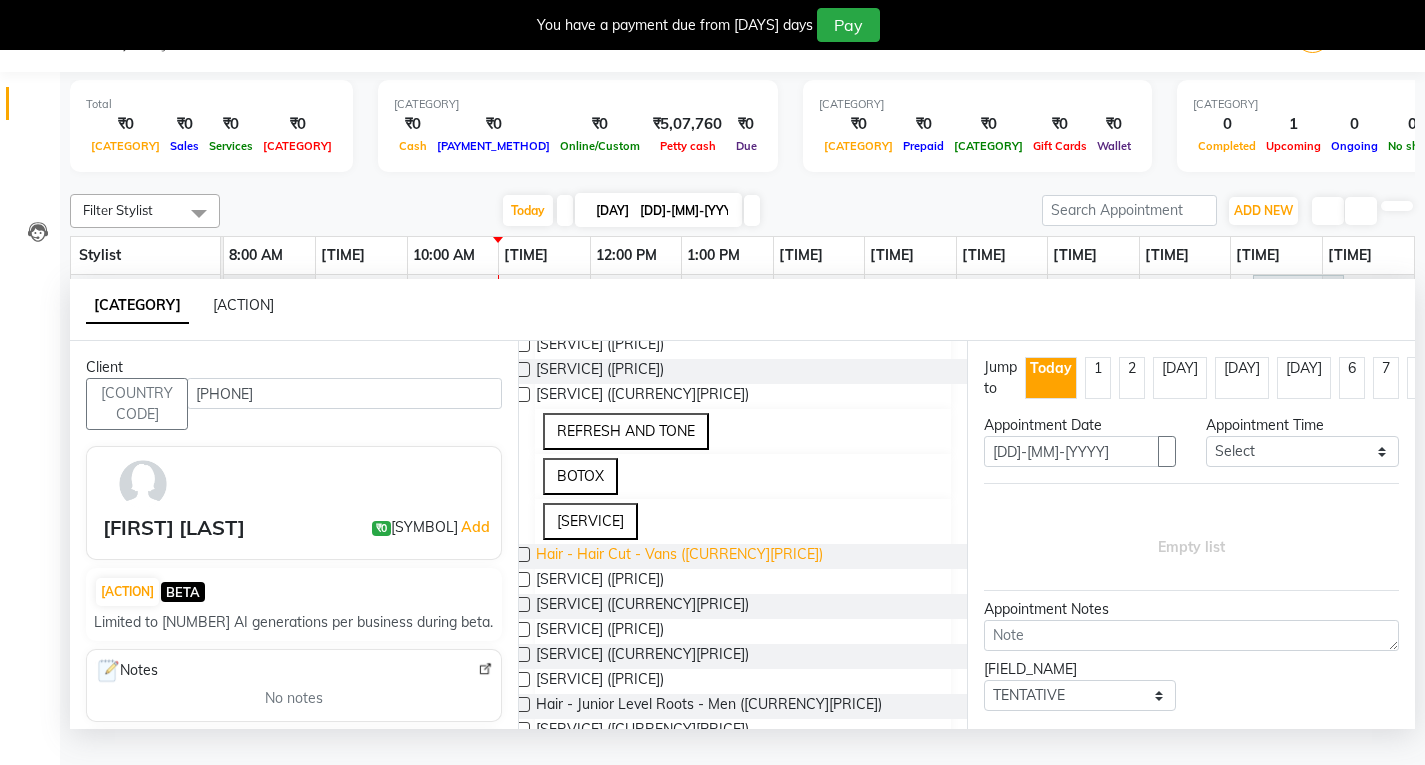 click on "Hair - Hair Cut - Vans ([CURRENCY][PRICE])" at bounding box center [679, 556] 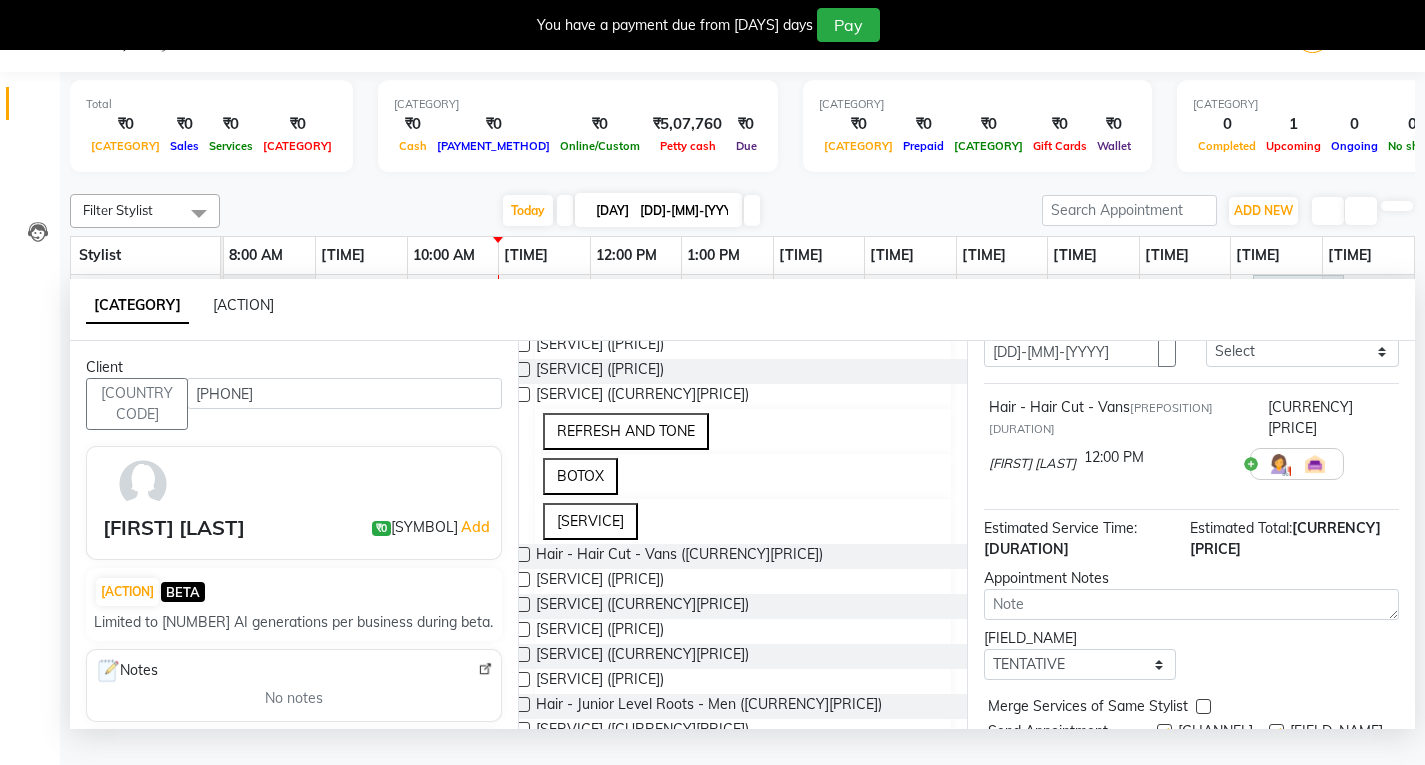 scroll, scrollTop: 156, scrollLeft: 0, axis: vertical 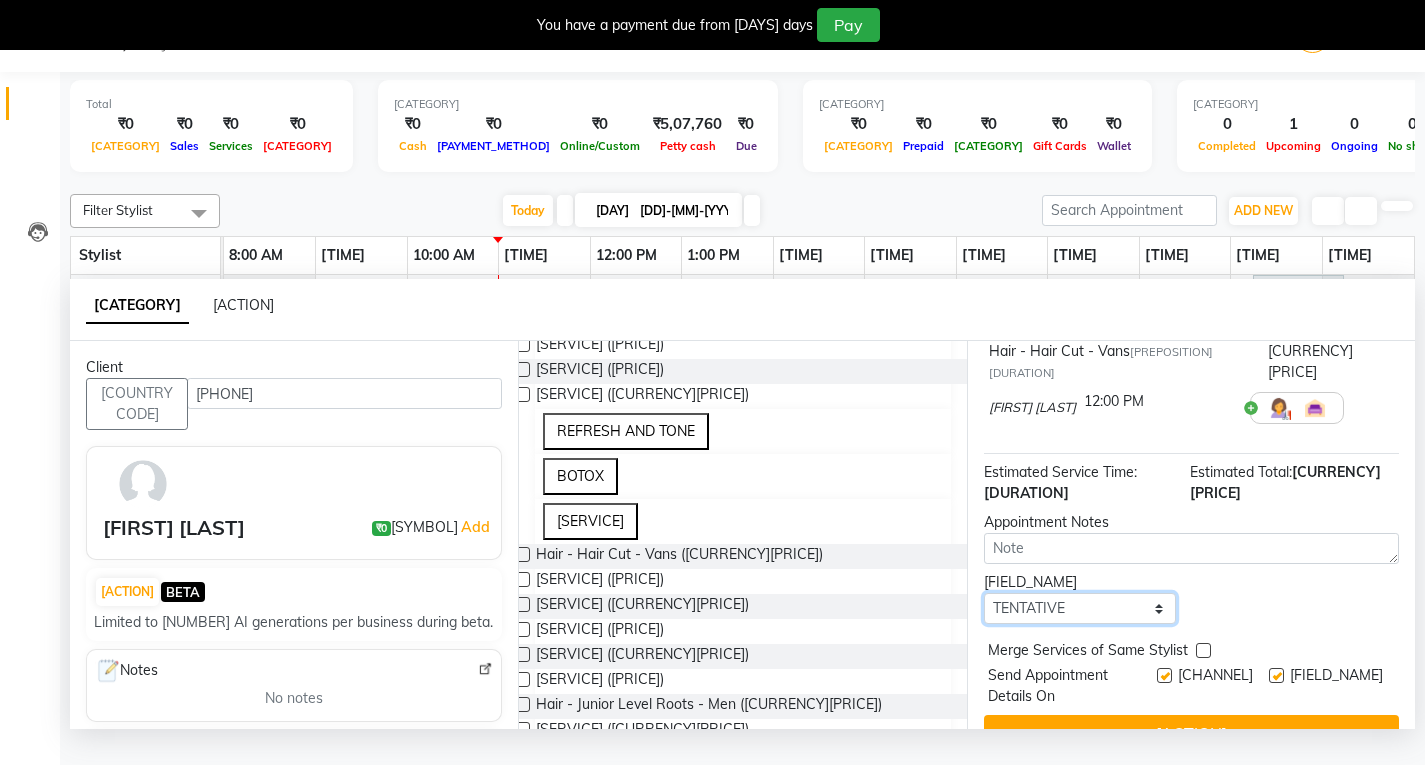 click on "Select TENTATIVE CONFIRM CHECK-IN UPCOMING" at bounding box center [1080, 608] 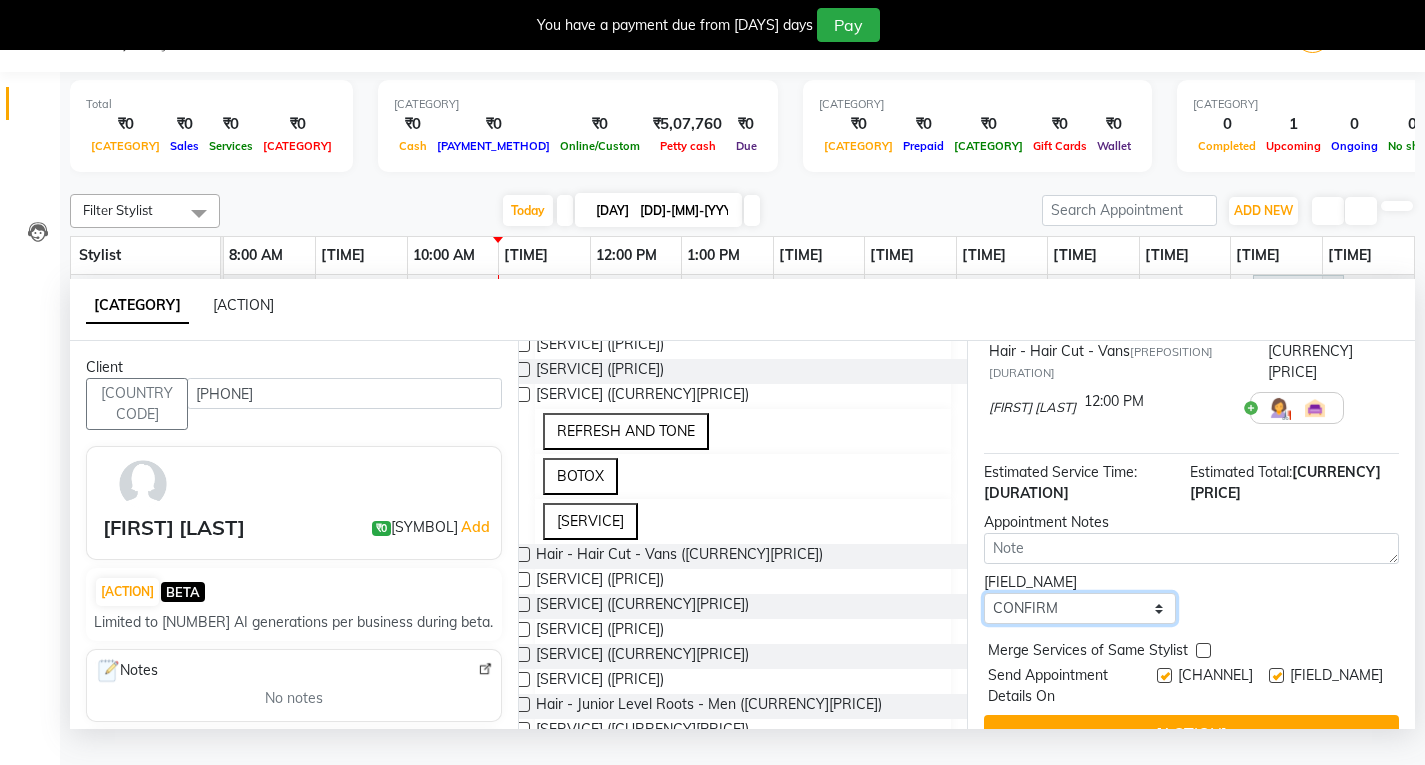 click on "Select TENTATIVE CONFIRM CHECK-IN UPCOMING" at bounding box center [1080, 608] 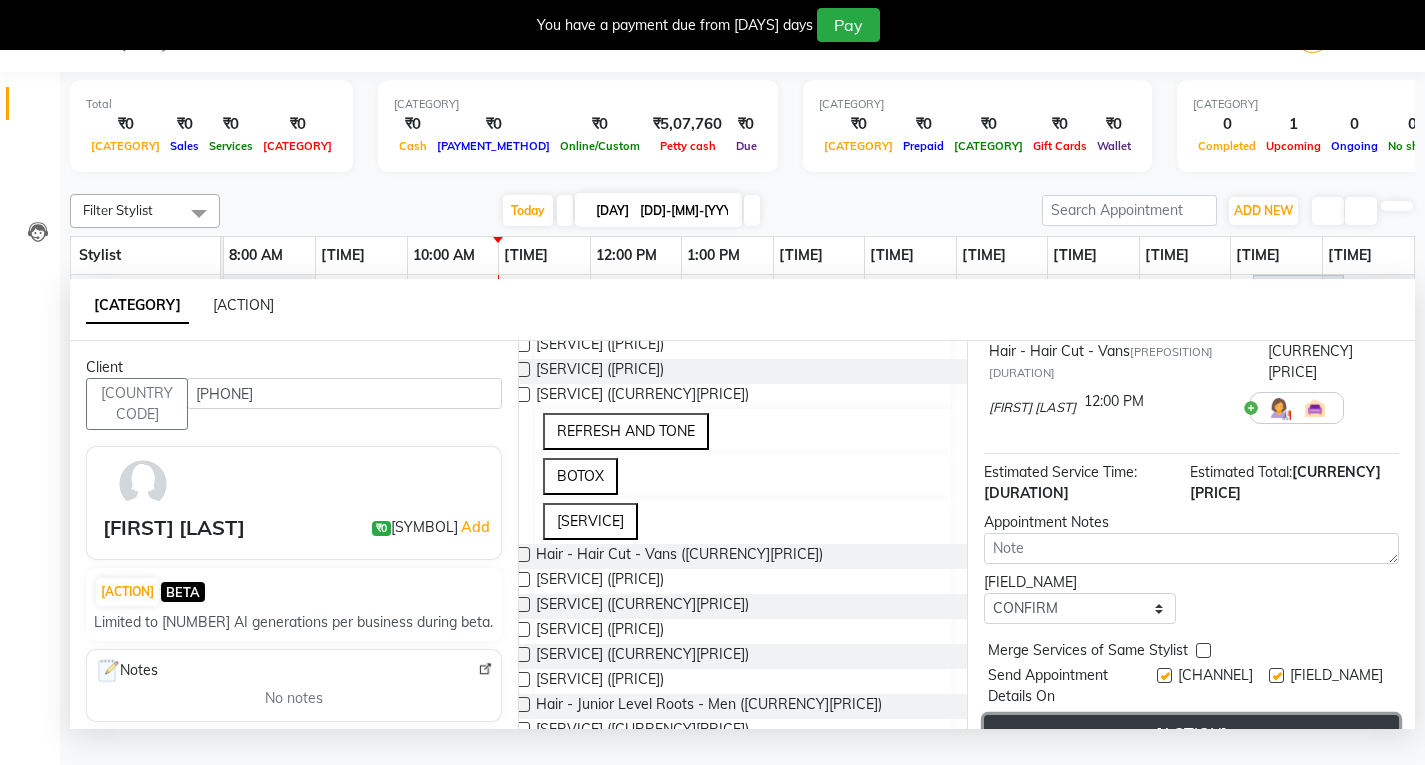 click on "[ACTION]" at bounding box center [1191, 733] 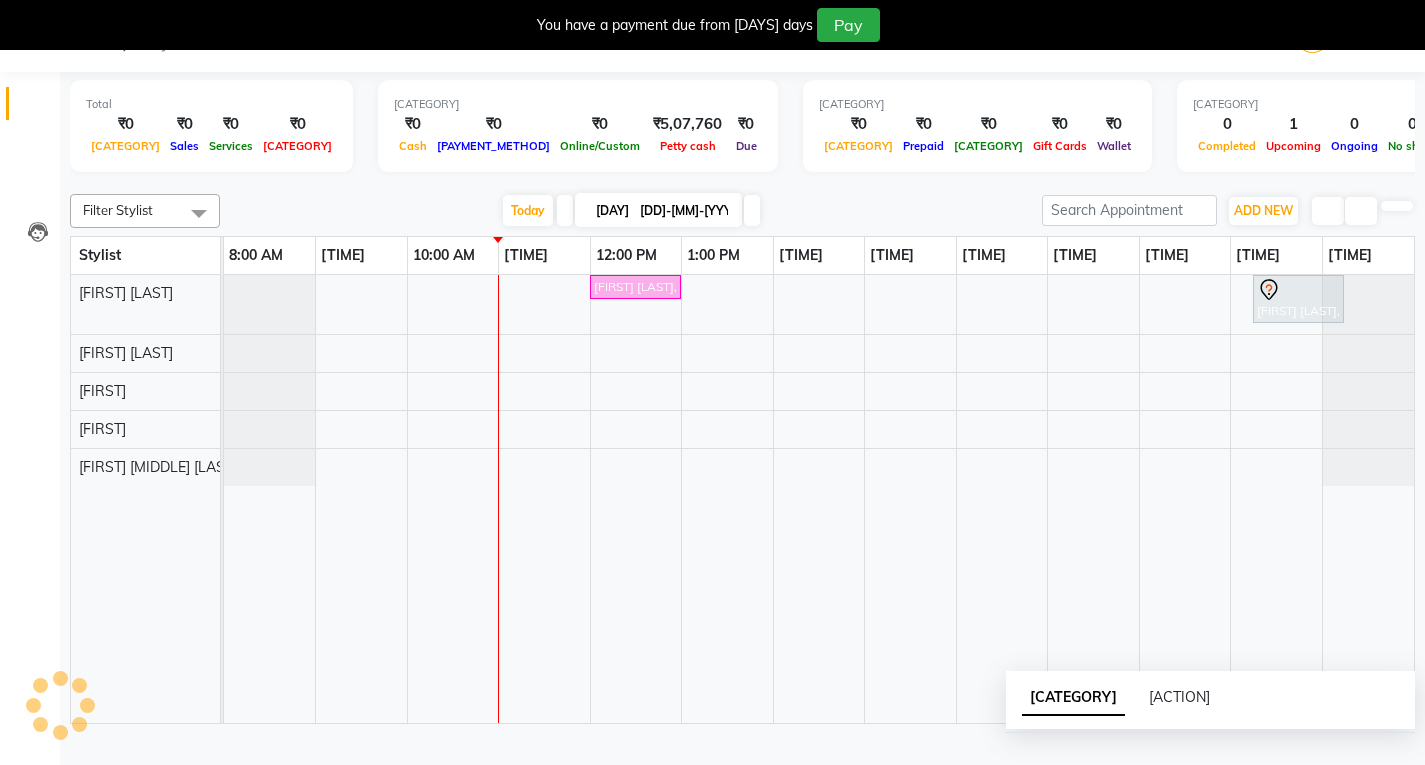 scroll, scrollTop: 0, scrollLeft: 0, axis: both 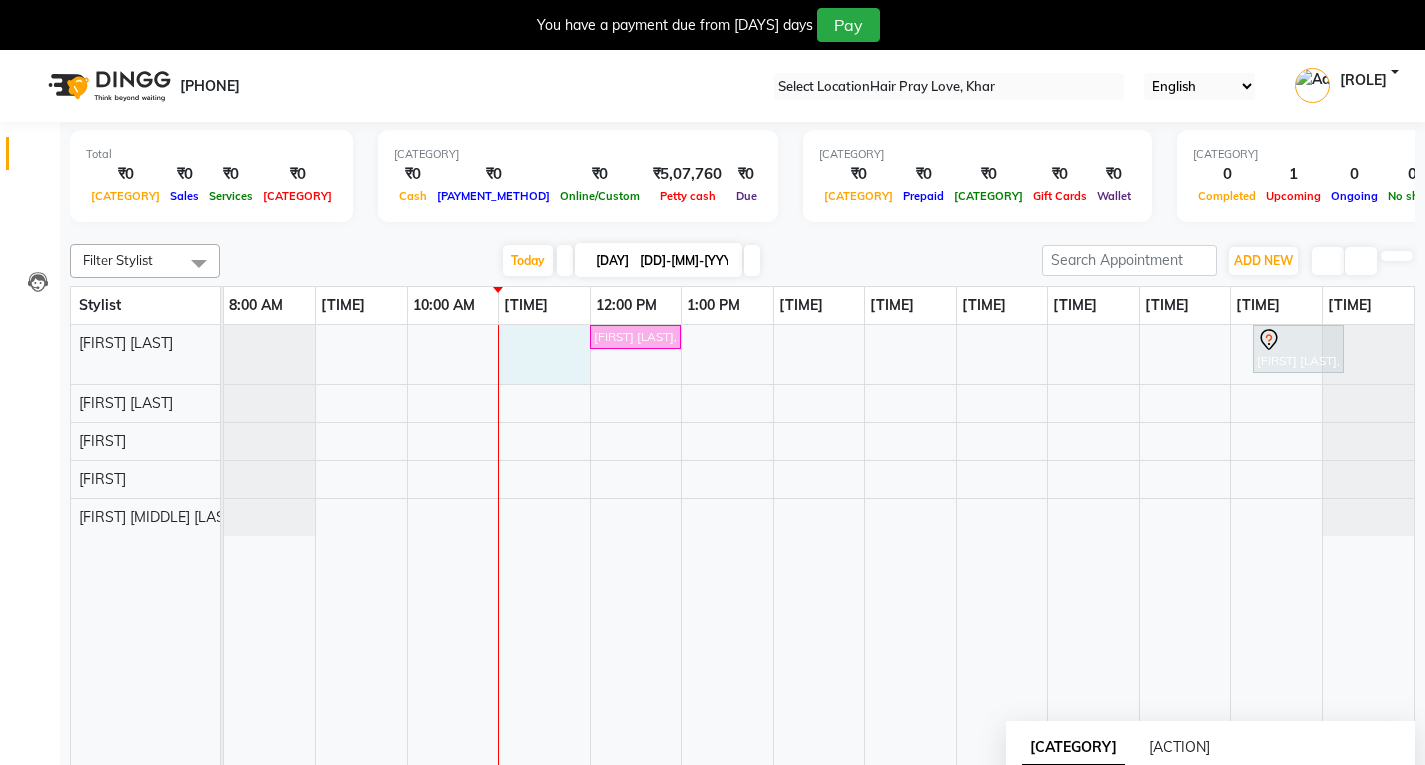 click on "[FIRST] [LAST], [CODE], [TIME] - [TIME], [SERVICE] [FIRST] [LAST], [CODE], [TIME] - [TIME], [SERVICE]" at bounding box center (819, 549) 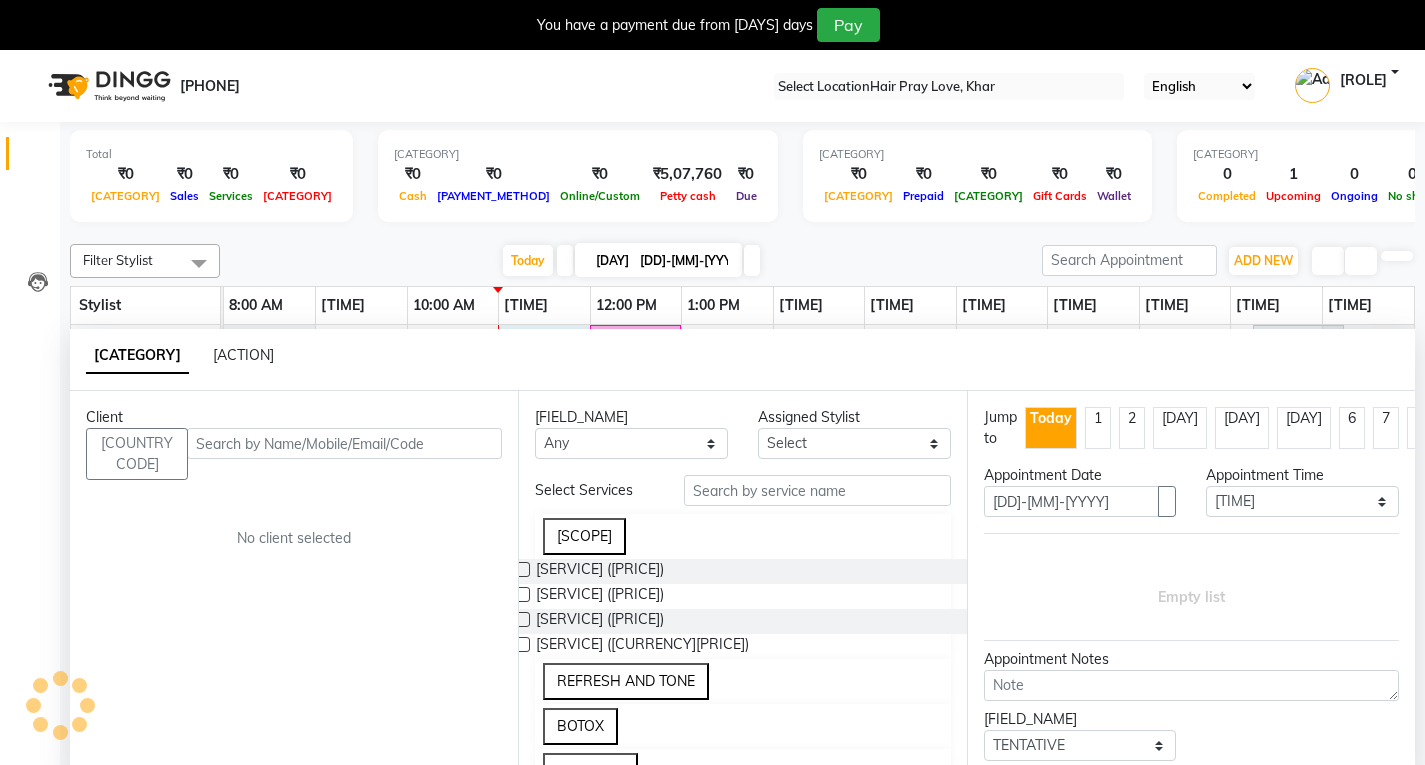 scroll, scrollTop: 50, scrollLeft: 0, axis: vertical 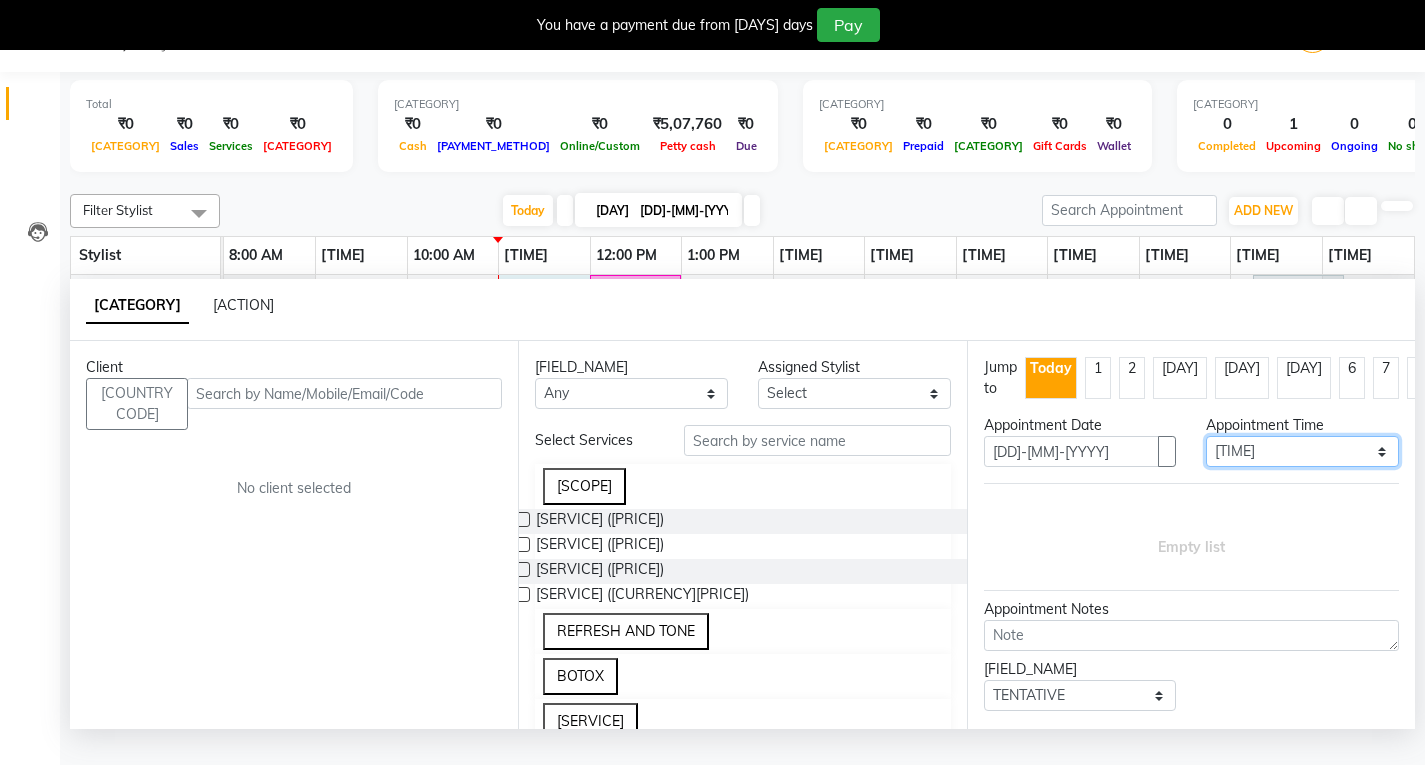 click on "Select [TIME] [TIME] [TIME] [TIME] [TIME] [TIME] [TIME] [TIME] [TIME] [TIME] [TIME] [TIME] [TIME] [TIME] [TIME] [TIME] [TIME] [TIME] [TIME] [TIME] [TIME] [TIME] [TIME] [TIME] [TIME] [TIME] [TIME] [TIME] [TIME] [TIME] [TIME] [TIME] [TIME] [TIME] [TIME] [TIME] [TIME] [TIME] [TIME] [TIME] [TIME] [TIME] [TIME] [TIME] [TIME] [TIME] [TIME] [TIME]" at bounding box center (1302, 451) 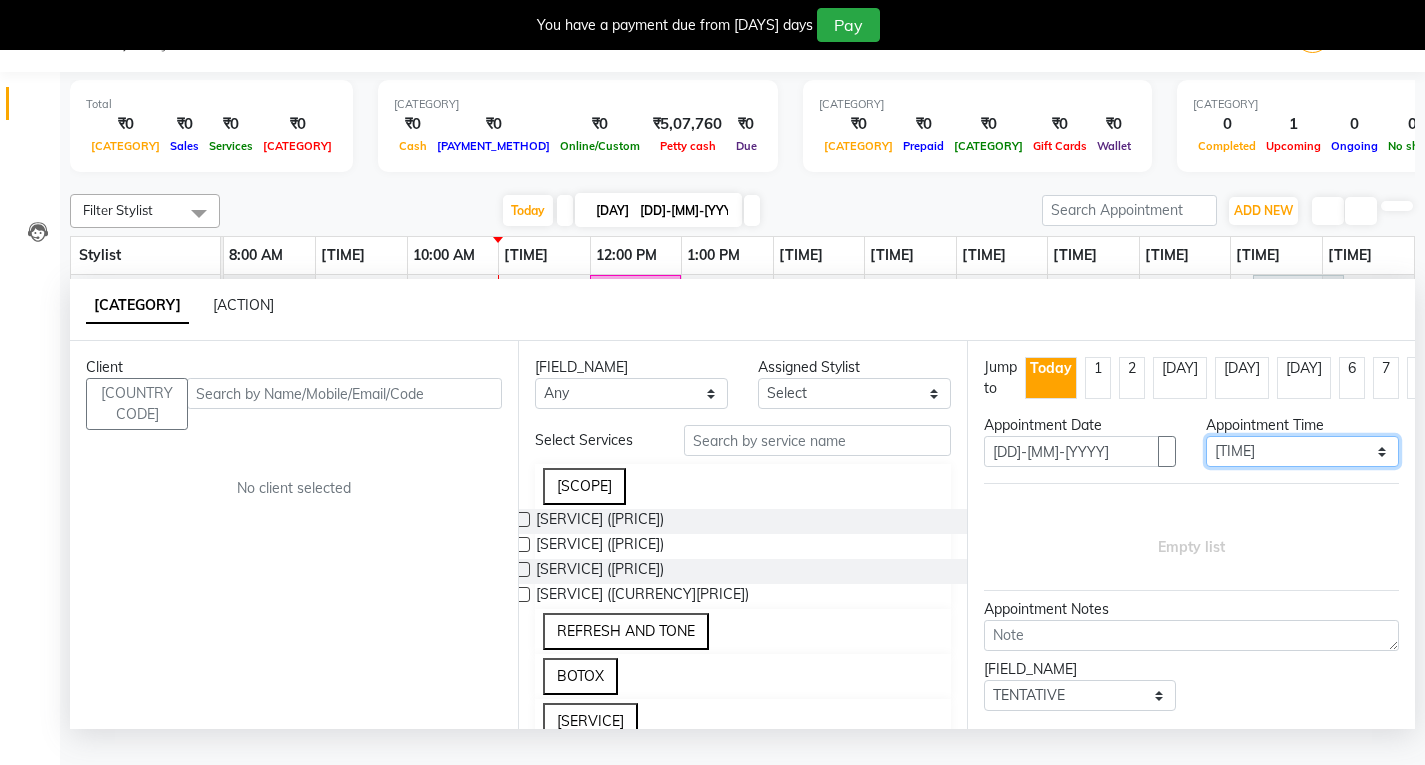 select on "[NUMBER]" 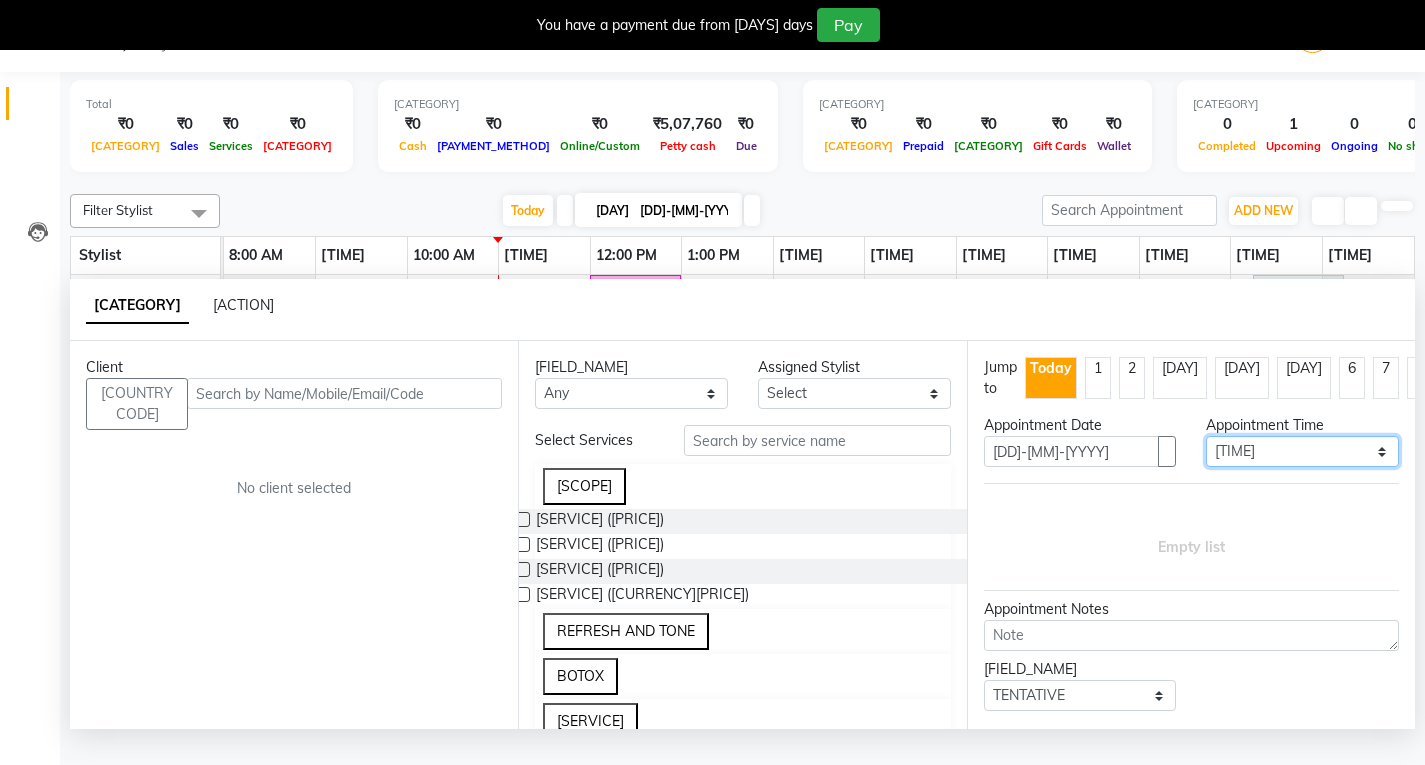 click on "Select [TIME] [TIME] [TIME] [TIME] [TIME] [TIME] [TIME] [TIME] [TIME] [TIME] [TIME] [TIME] [TIME] [TIME] [TIME] [TIME] [TIME] [TIME] [TIME] [TIME] [TIME] [TIME] [TIME] [TIME] [TIME] [TIME] [TIME] [TIME] [TIME] [TIME] [TIME] [TIME] [TIME] [TIME] [TIME] [TIME] [TIME] [TIME] [TIME] [TIME] [TIME] [TIME] [TIME] [TIME] [TIME] [TIME] [TIME] [TIME]" at bounding box center [1302, 451] 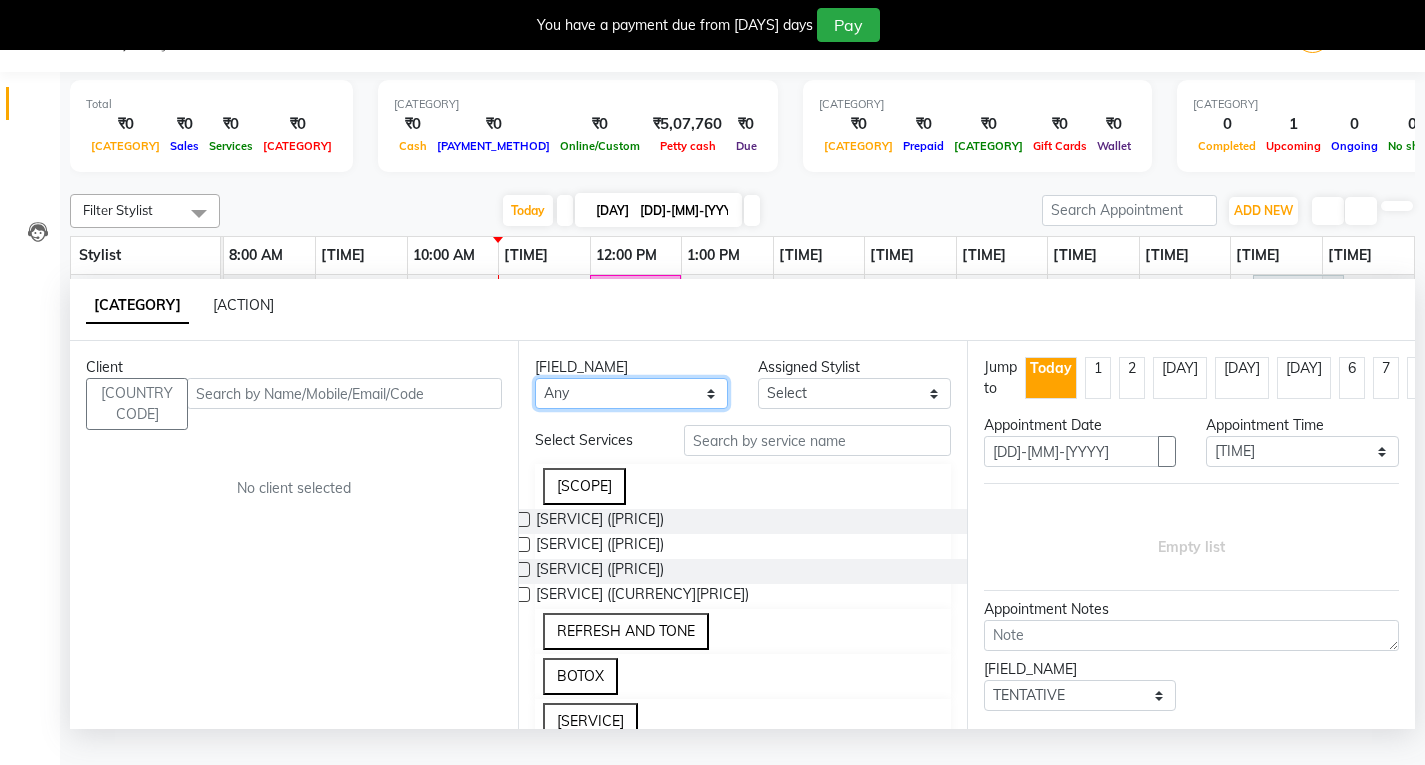 click on "Any [FIRST] [FIRST] [FIRST] [FIRST] [FIRST] [FIRST]" at bounding box center (631, 393) 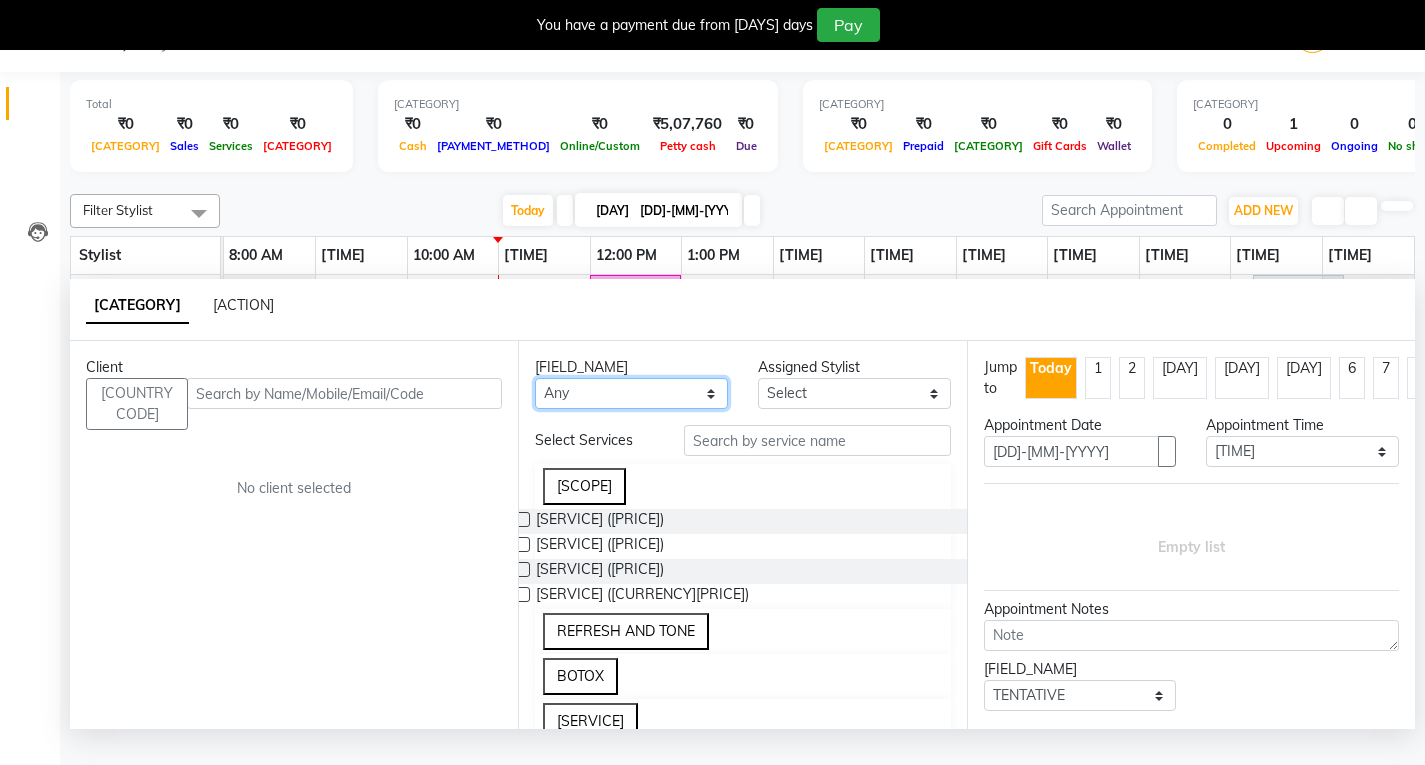 select on "77680" 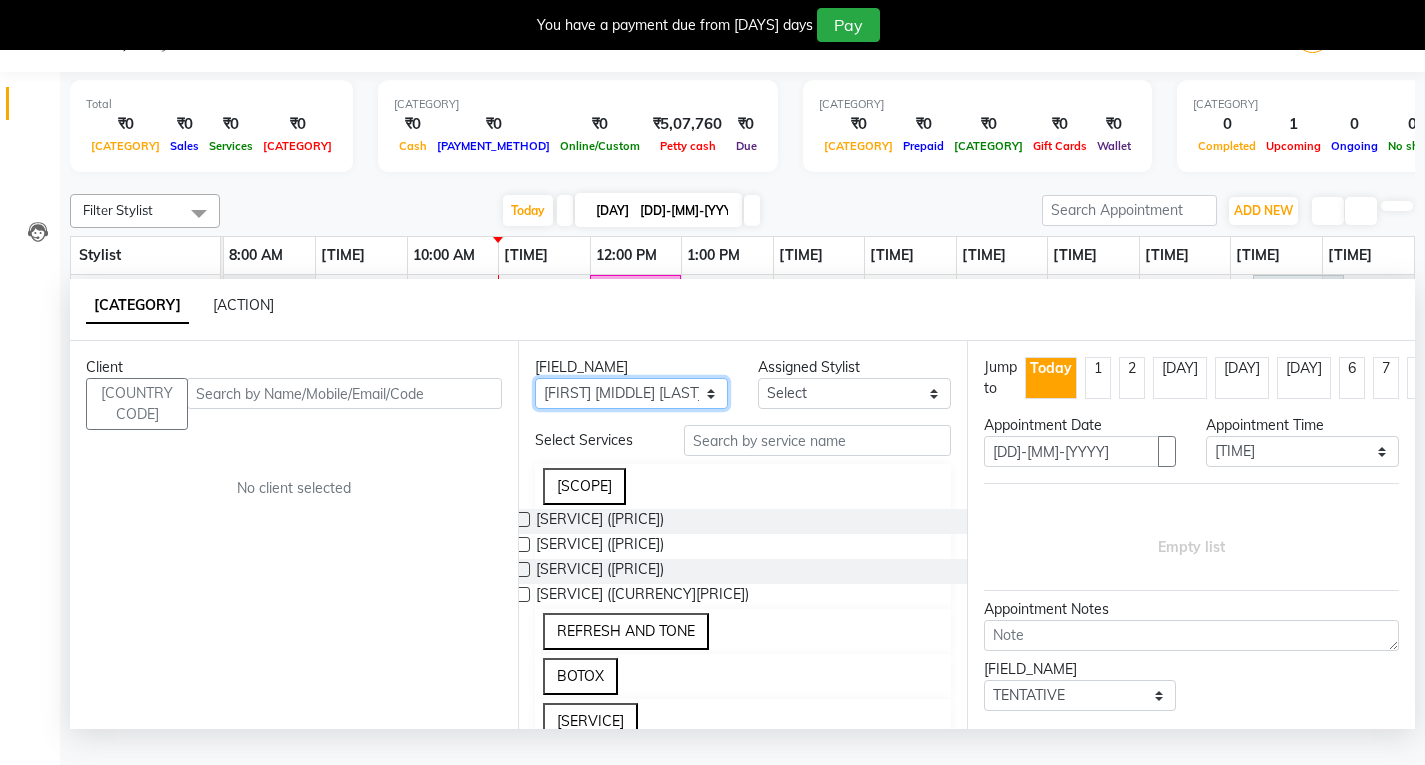 click on "Any [FIRST] [FIRST] [FIRST] [FIRST] [FIRST] [FIRST]" at bounding box center [631, 393] 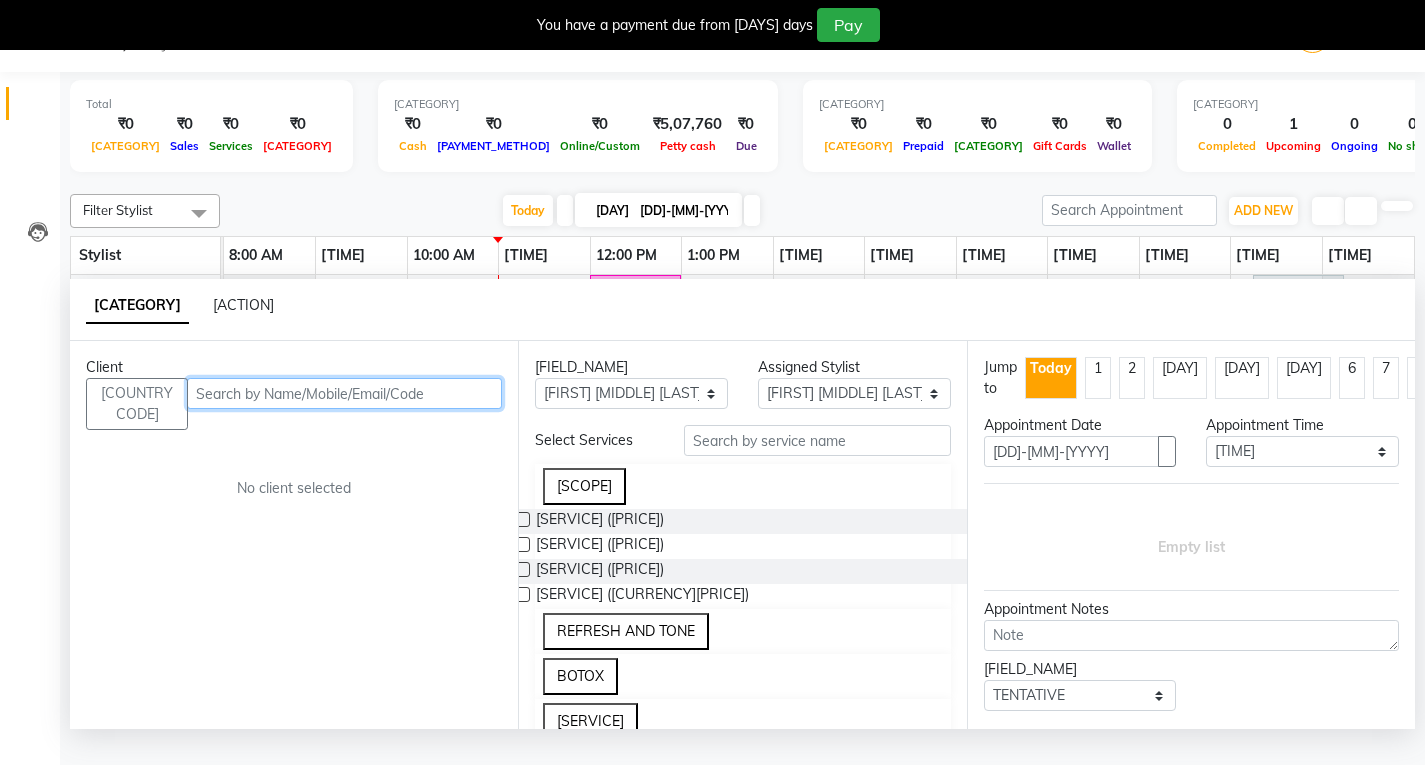 click at bounding box center [344, 393] 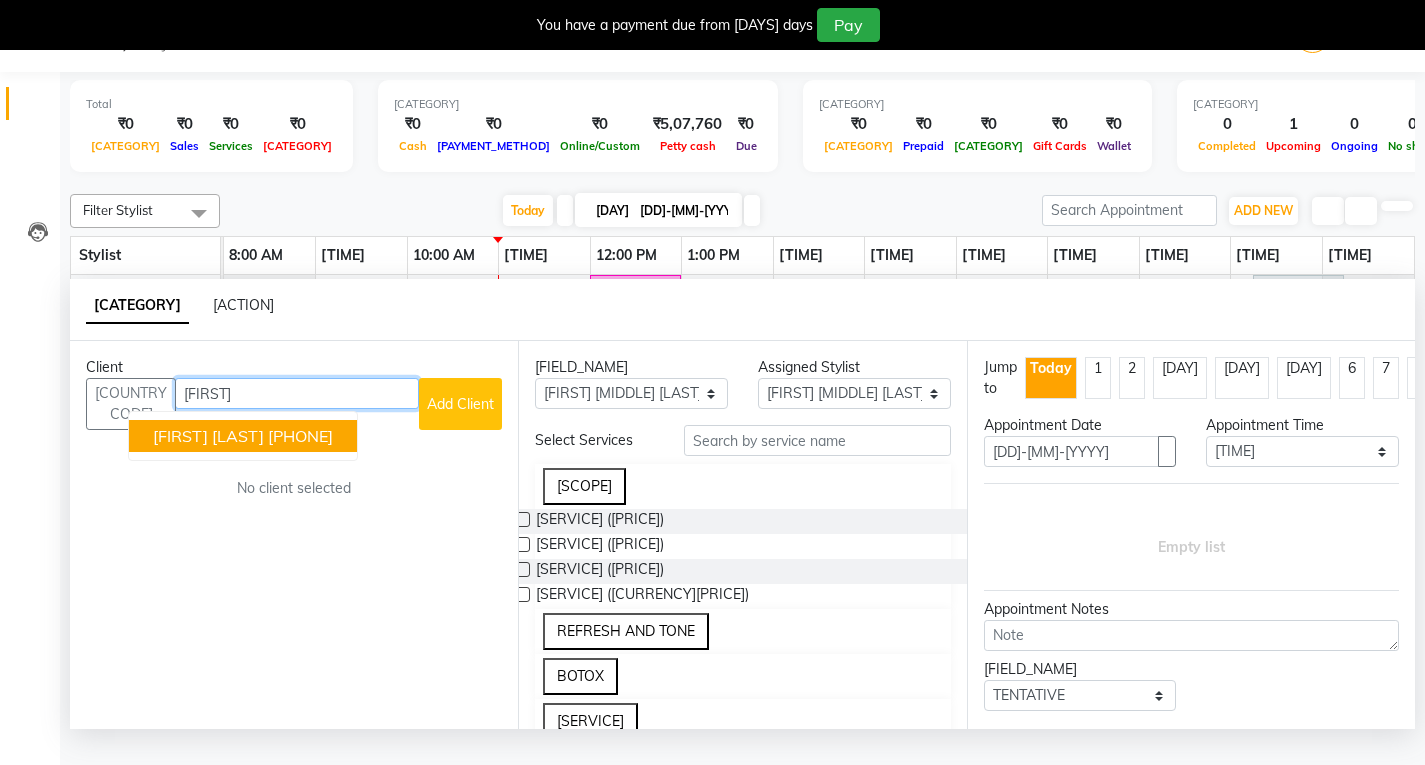 click on "[PHONE]" at bounding box center [300, 436] 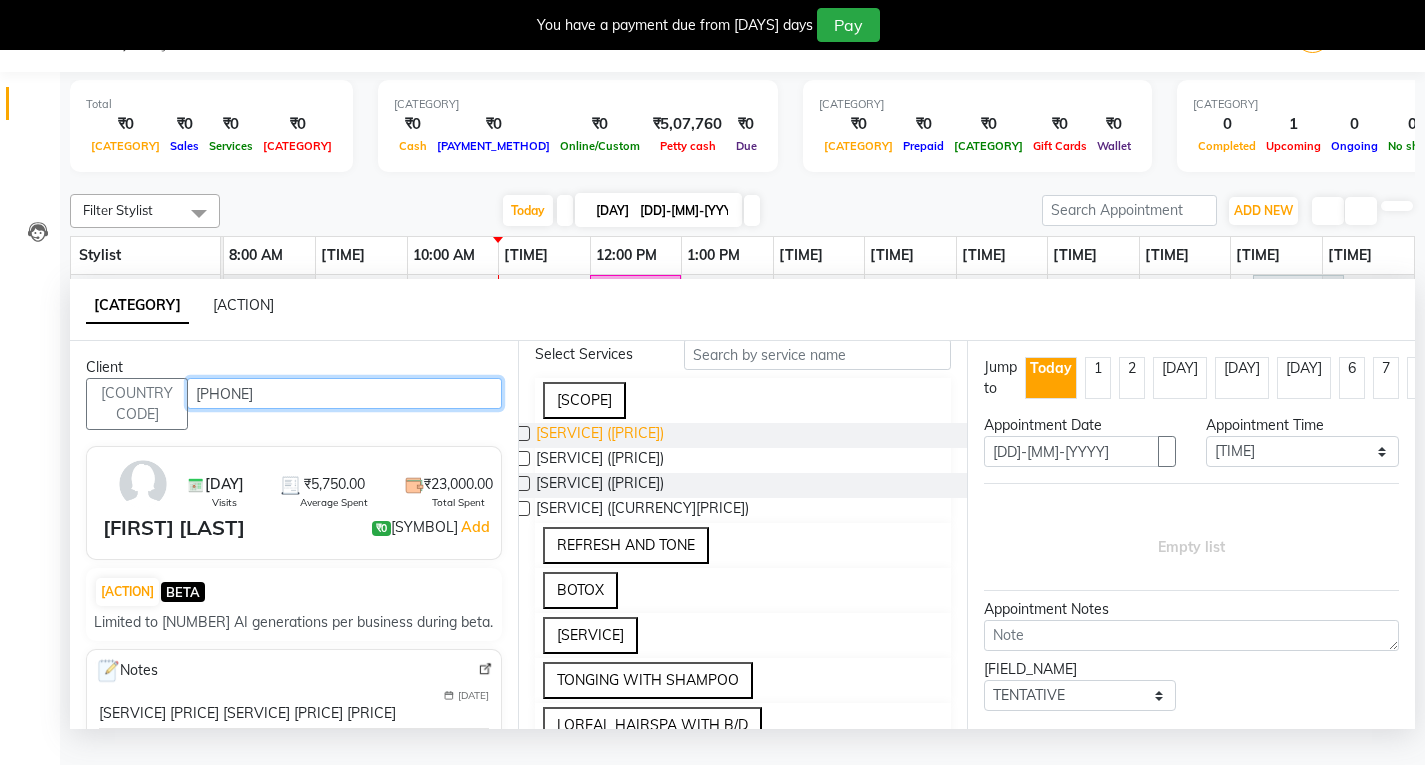 scroll, scrollTop: 200, scrollLeft: 0, axis: vertical 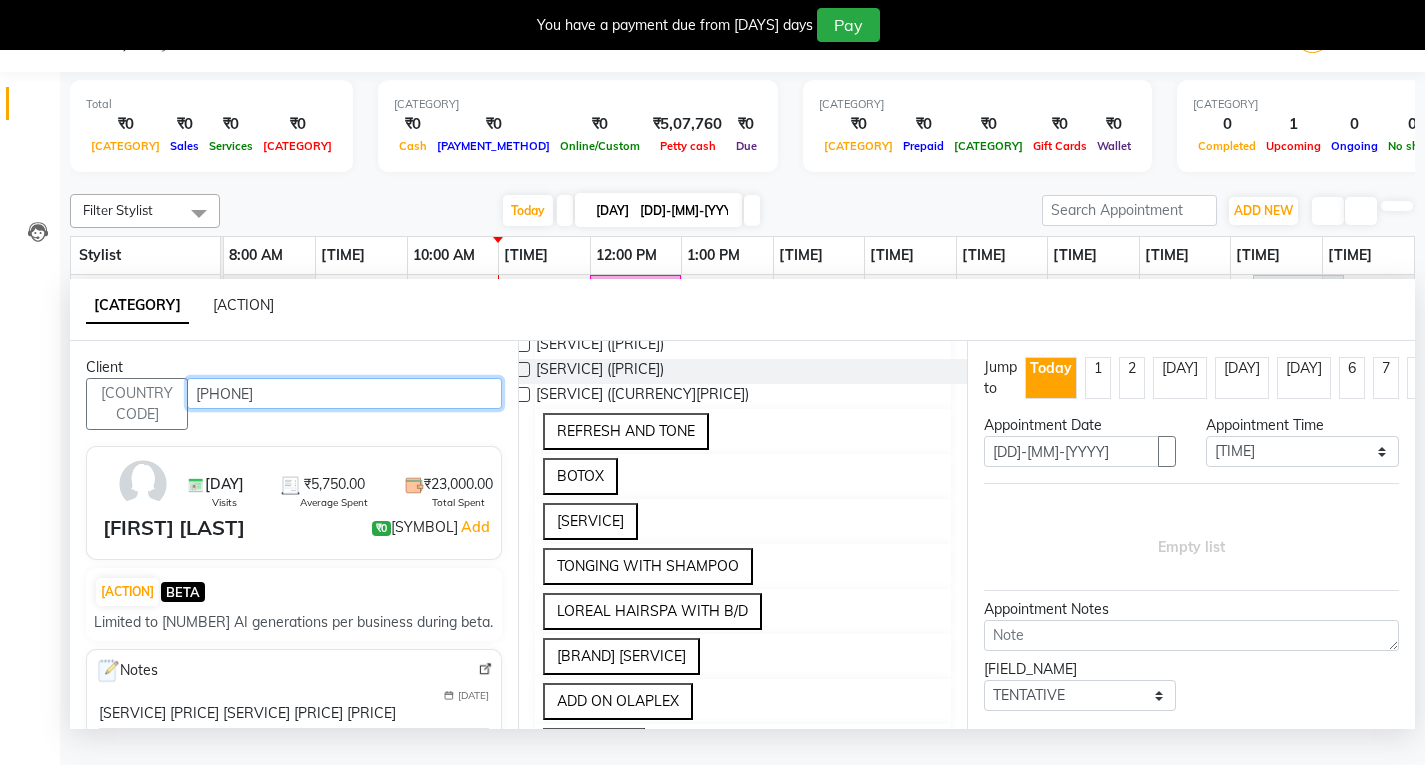 type on "[PHONE]" 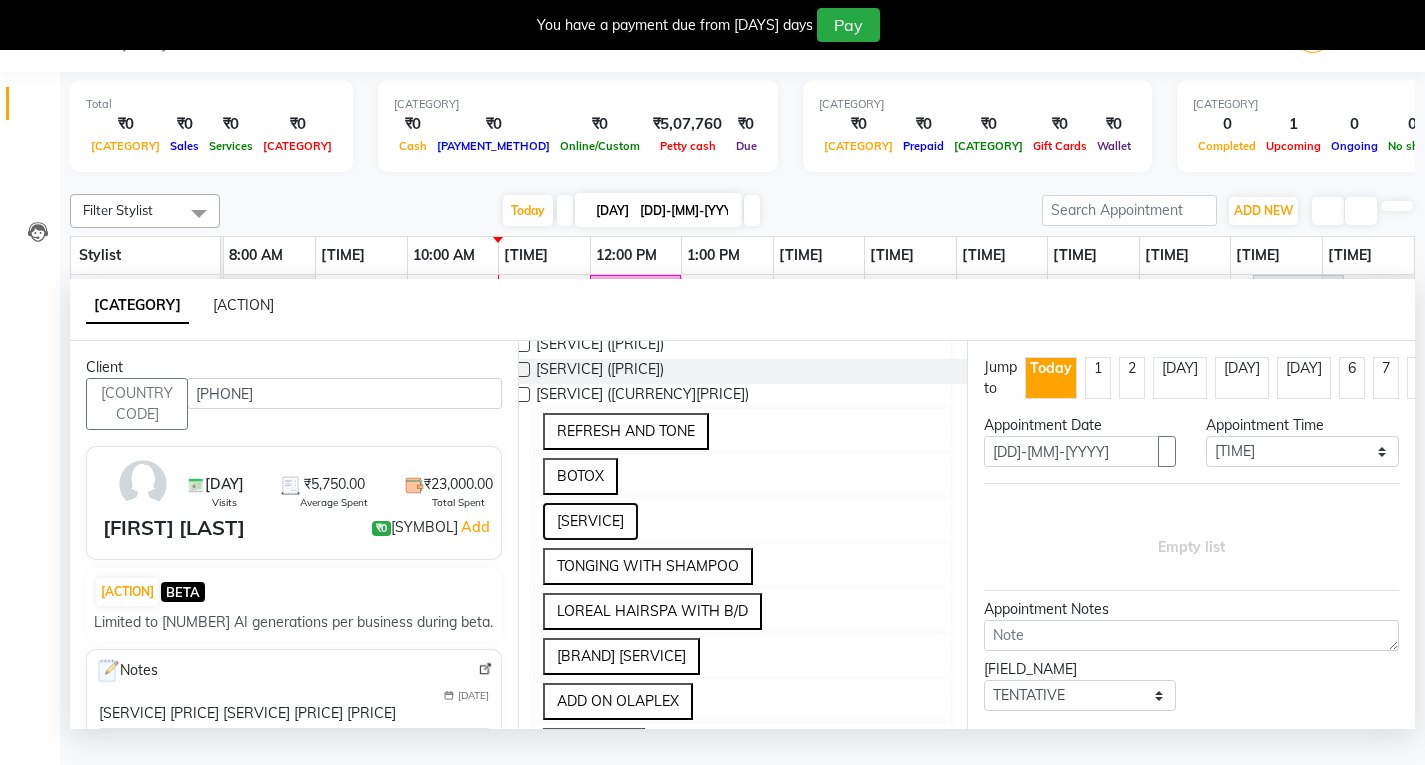 click on "[SERVICE]" at bounding box center (590, 521) 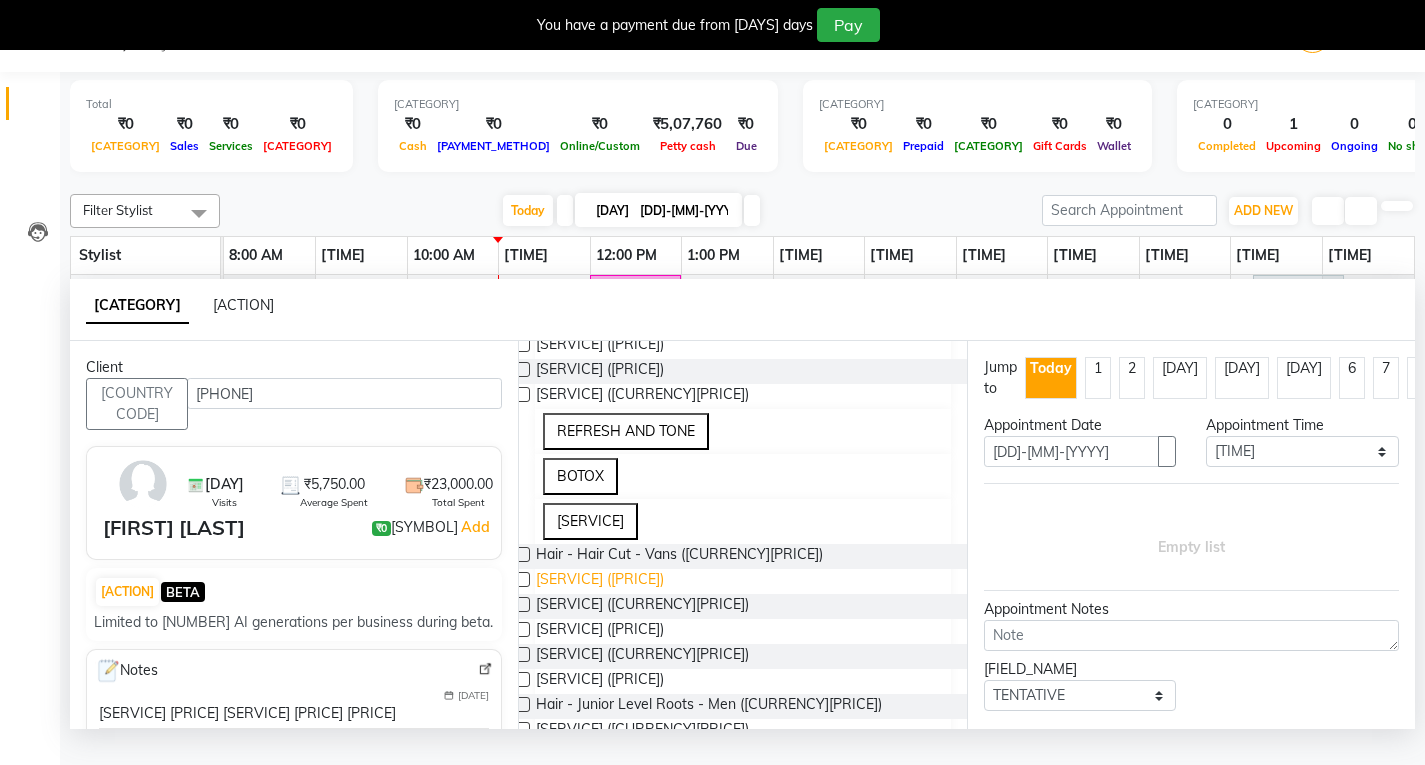 click on "[SERVICE] ([PRICE])" at bounding box center (679, 556) 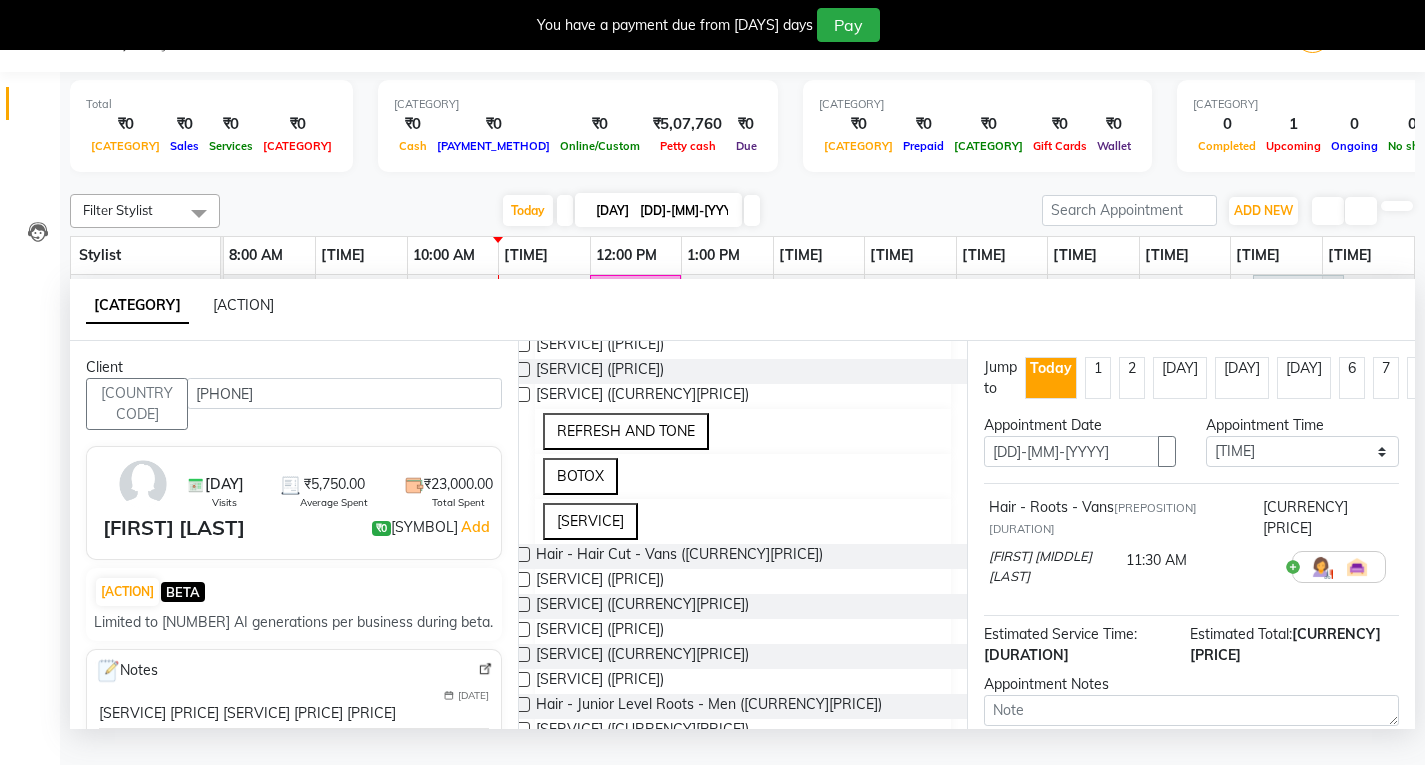 scroll, scrollTop: 100, scrollLeft: 0, axis: vertical 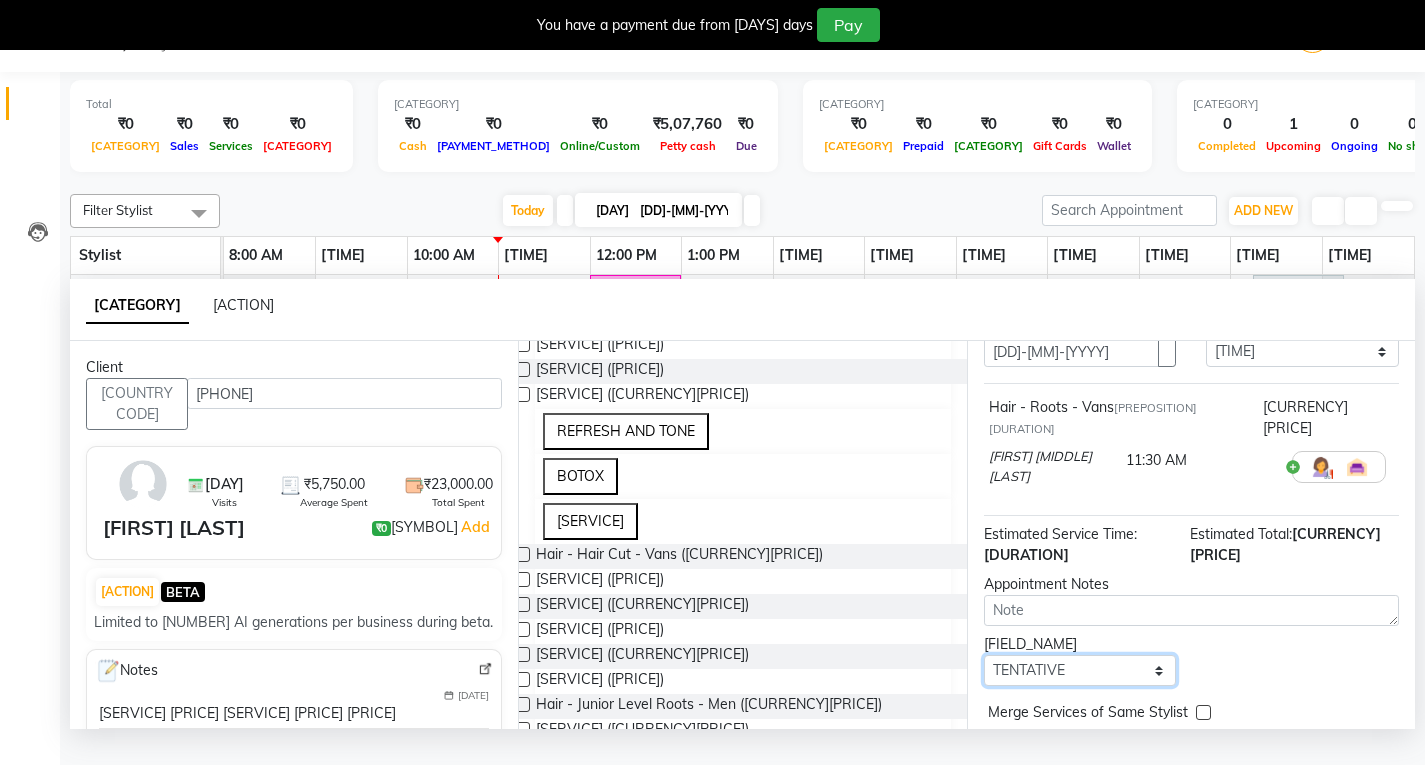 click on "Select TENTATIVE CONFIRM CHECK-IN UPCOMING" at bounding box center (1080, 670) 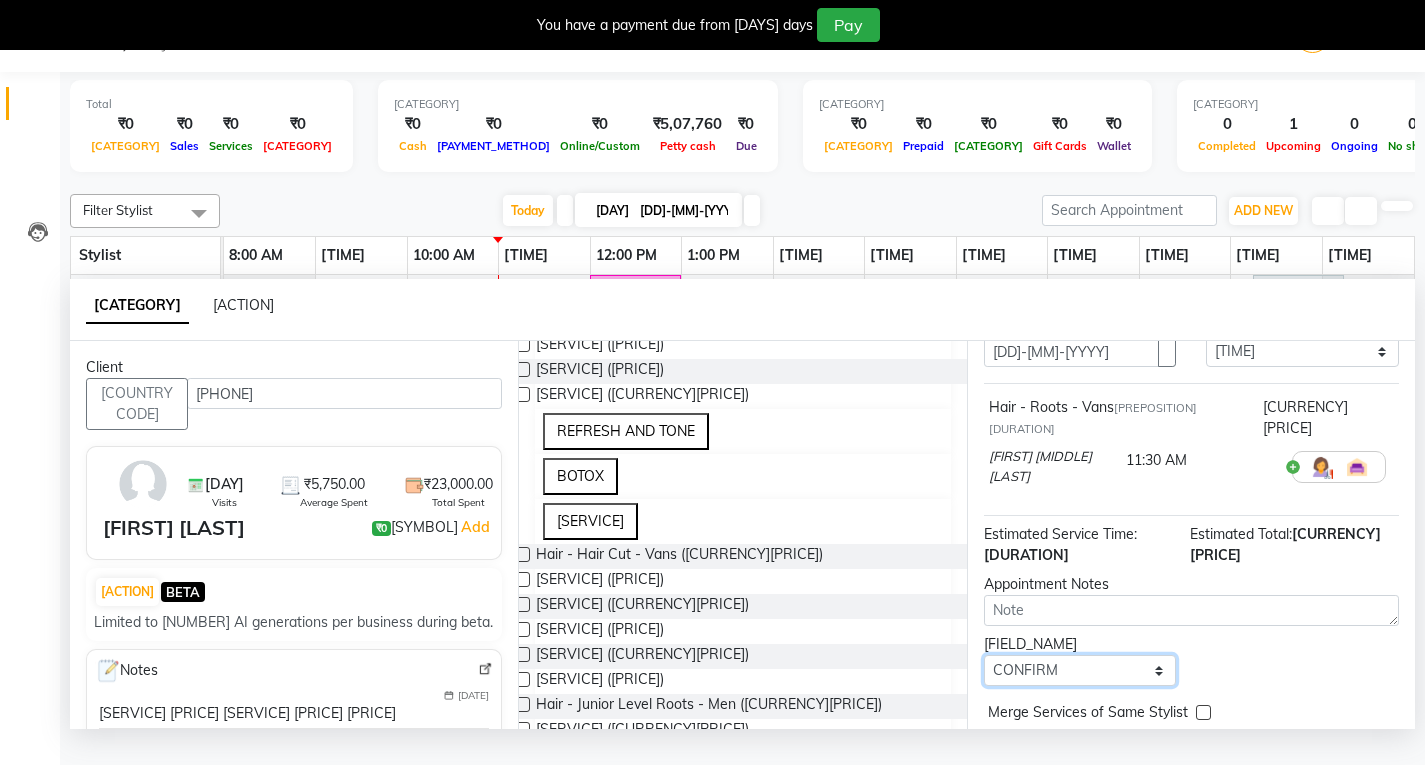click on "Select TENTATIVE CONFIRM CHECK-IN UPCOMING" at bounding box center [1080, 670] 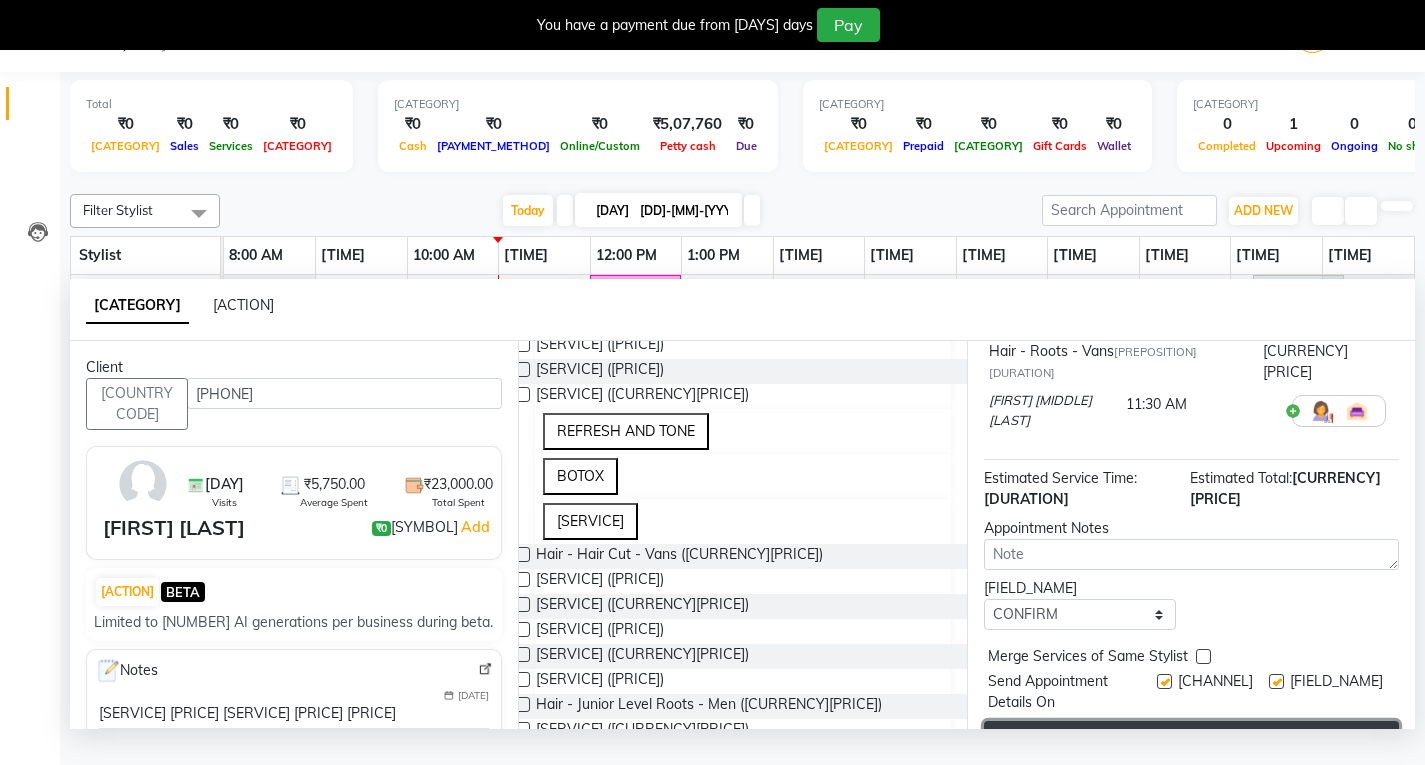 click on "[ACTION]" at bounding box center [1191, 739] 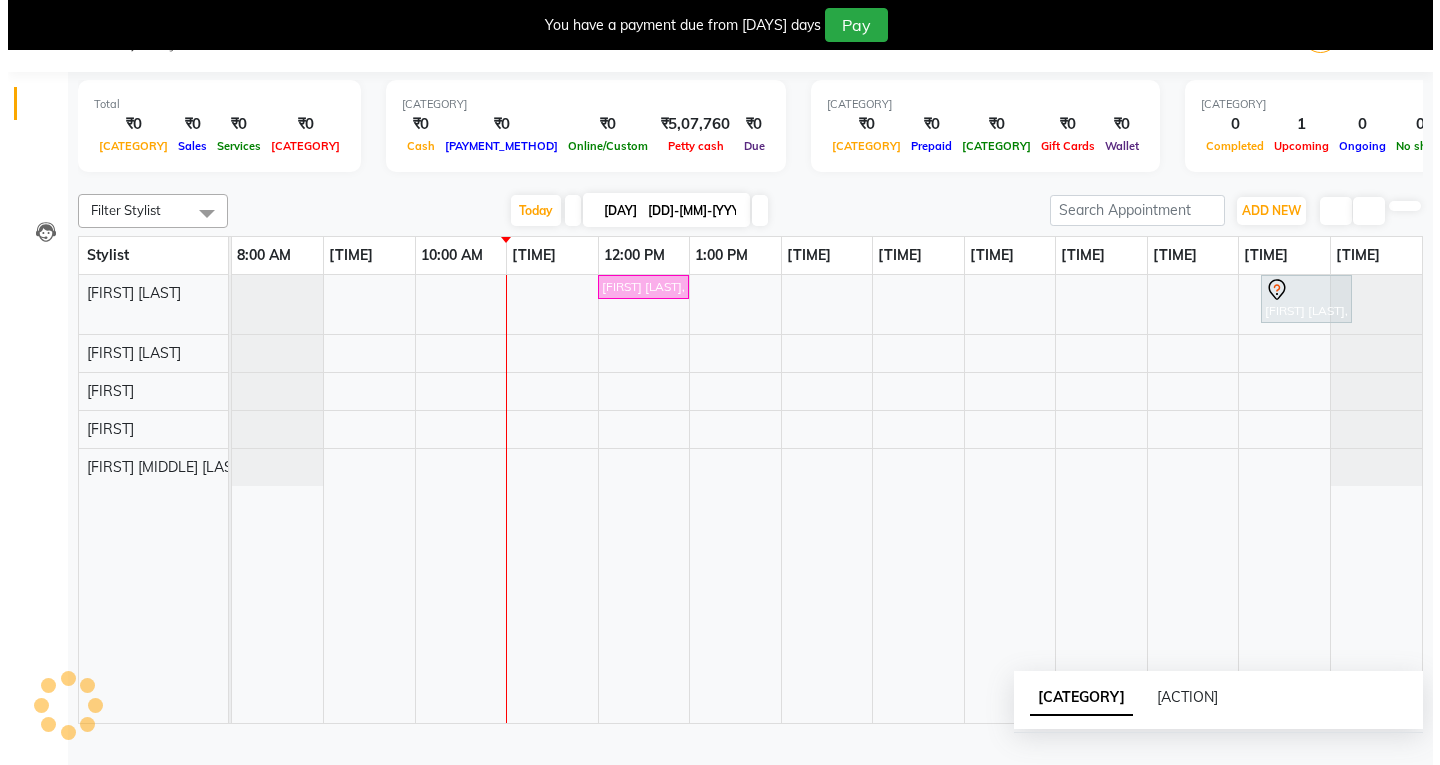 scroll, scrollTop: 0, scrollLeft: 0, axis: both 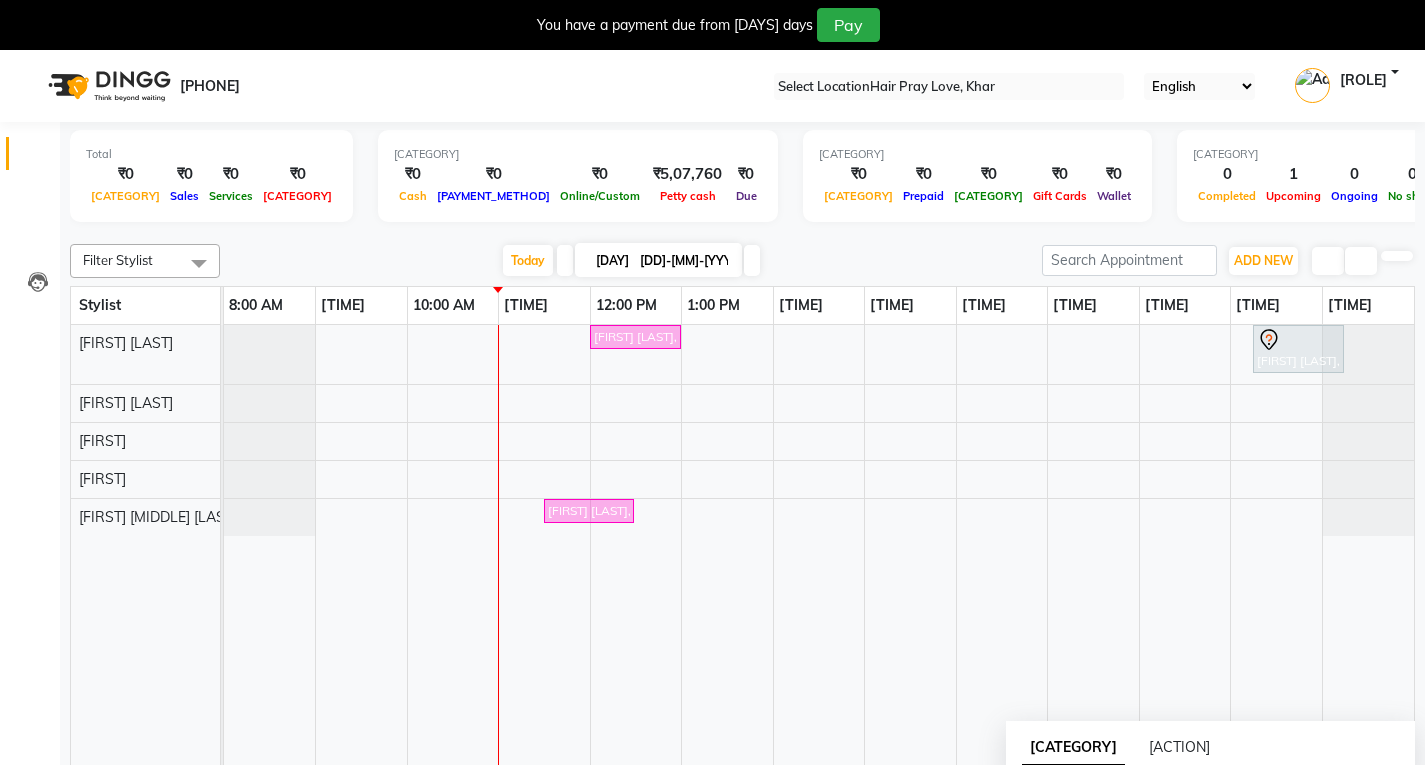 click on "Drop" at bounding box center (50, 891) 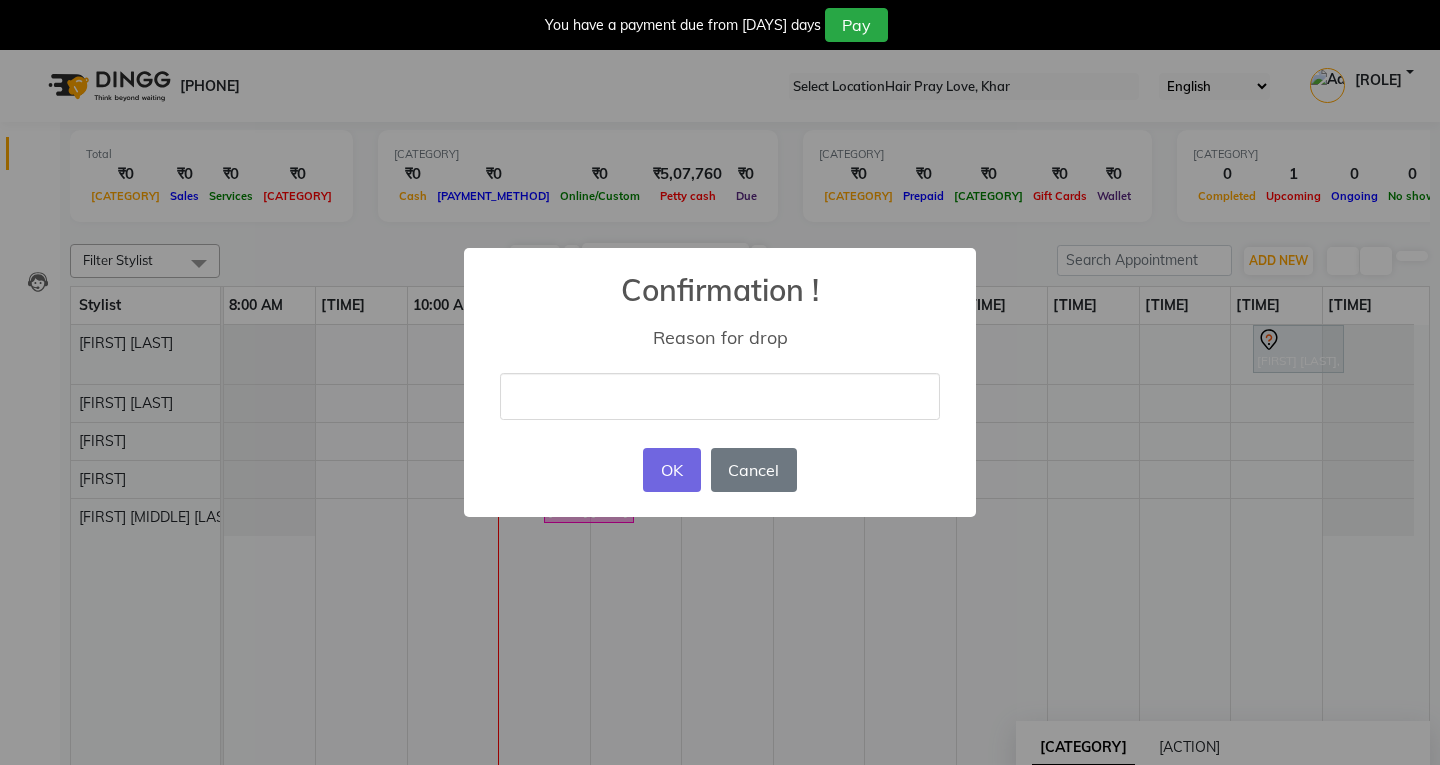 click at bounding box center [720, 396] 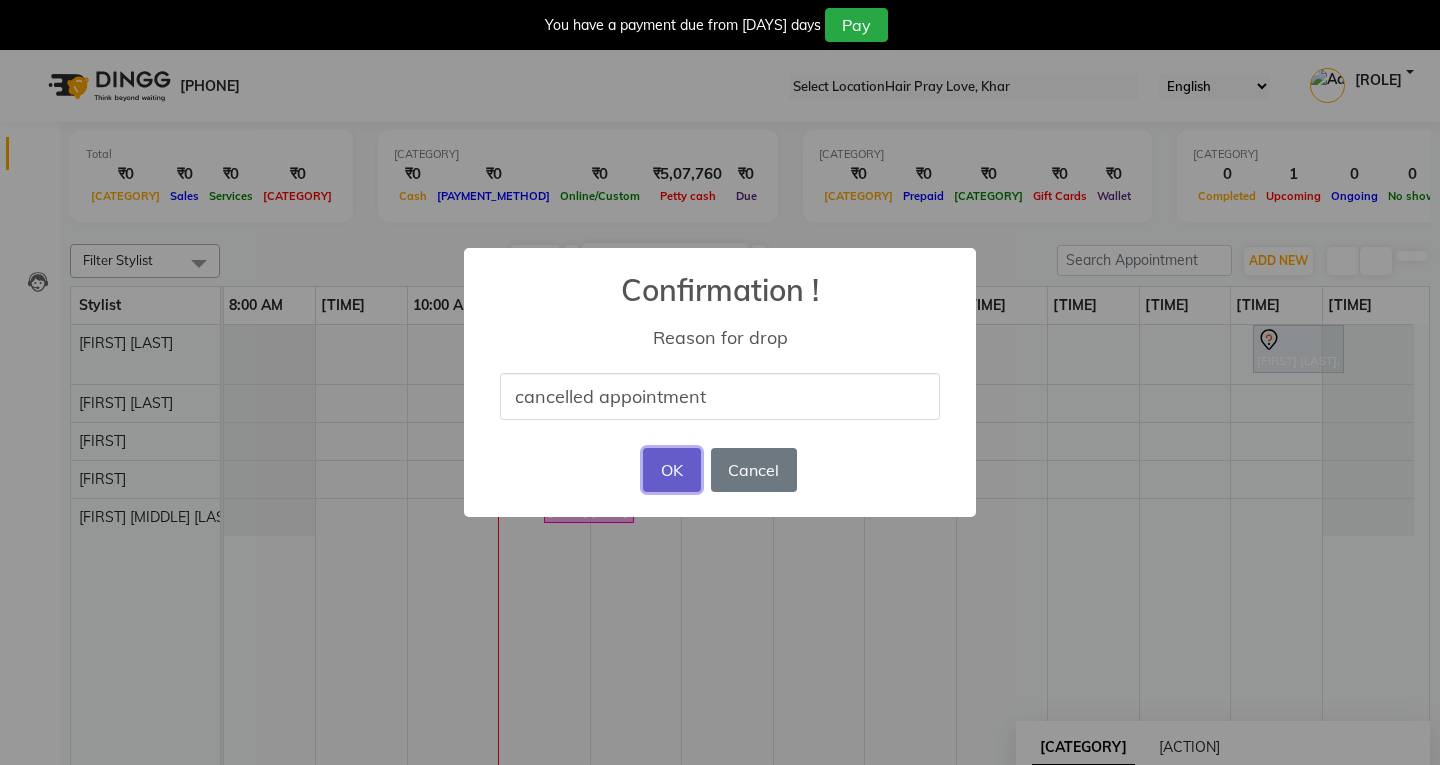 click on "OK" at bounding box center (671, 470) 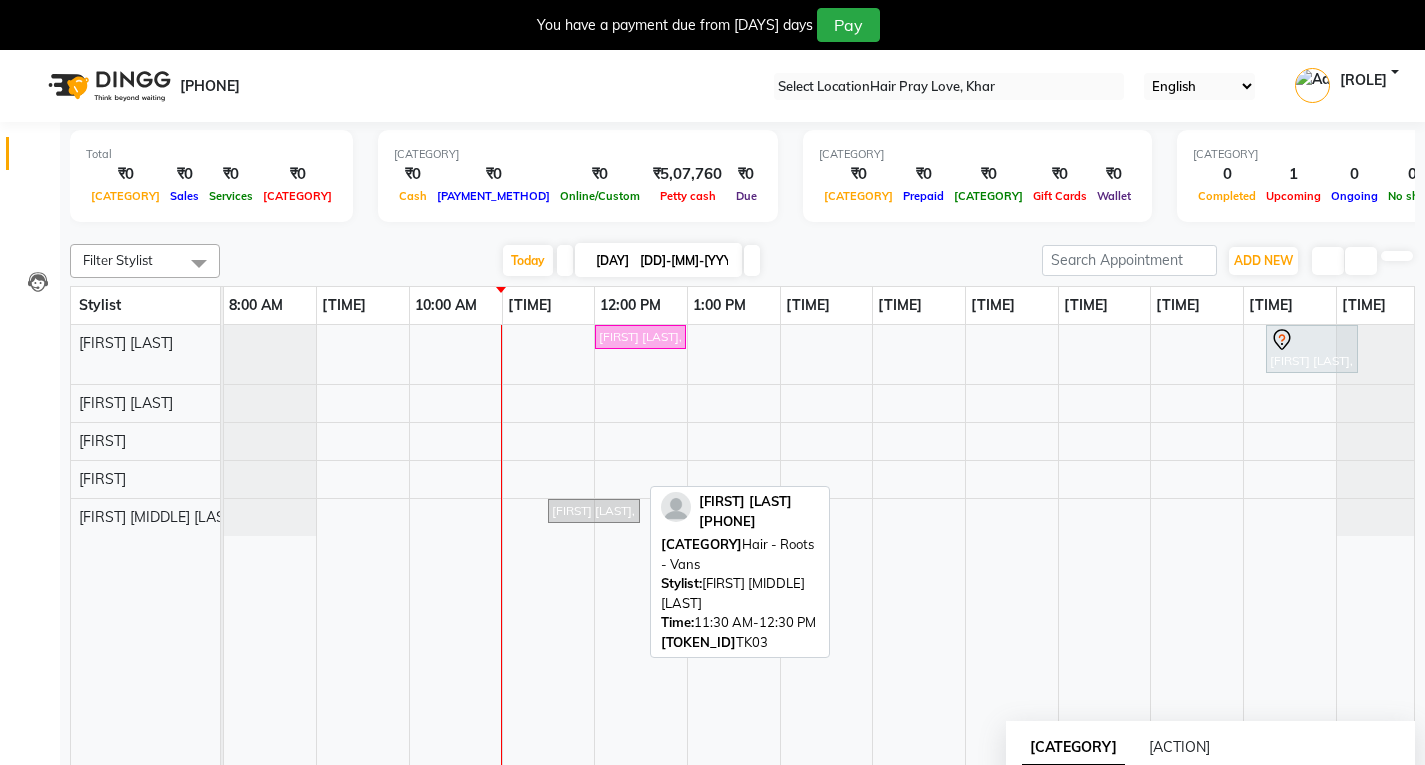 click on "[FIRST] [LAST], [CODE], [TIME] - [TIME], [SERVICE]" at bounding box center [640, 337] 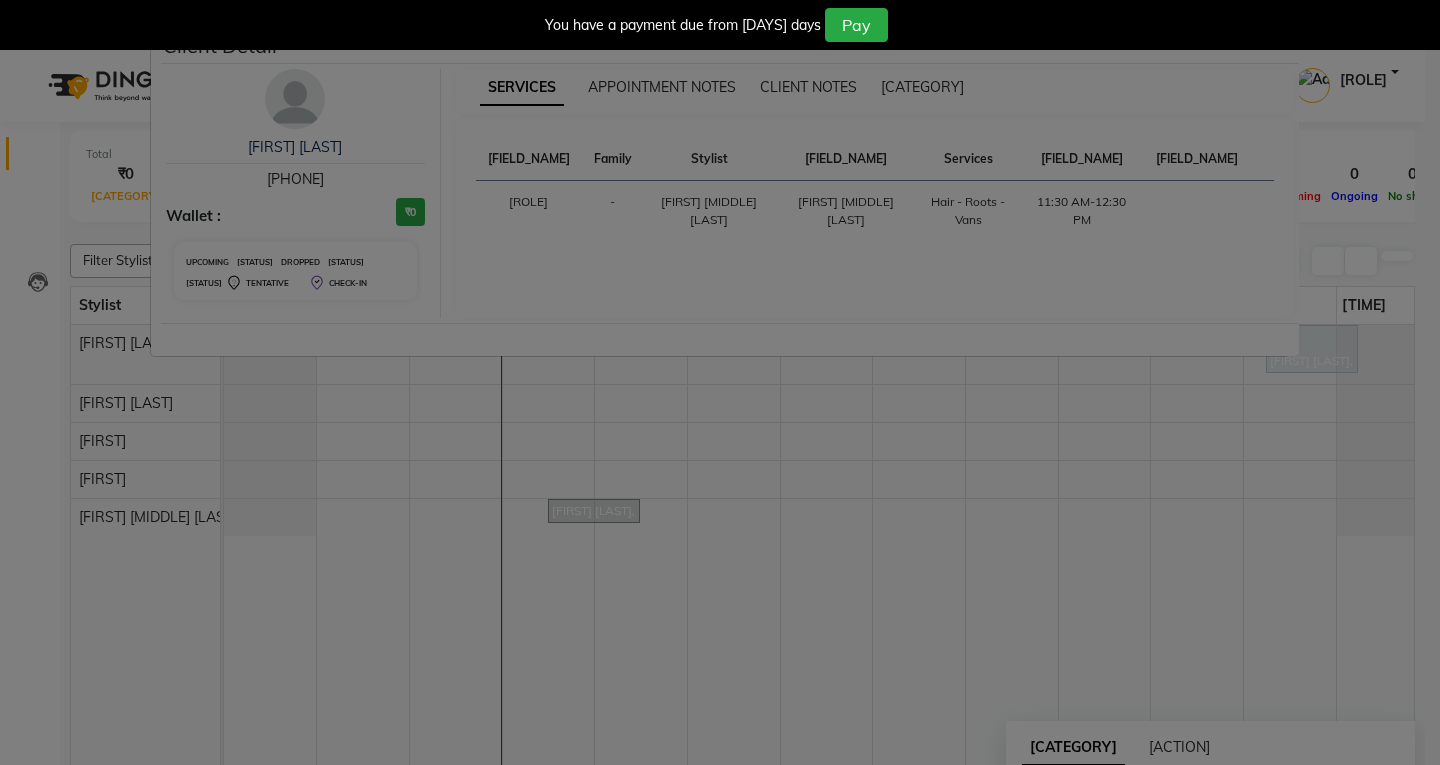 click at bounding box center (1424, 8) 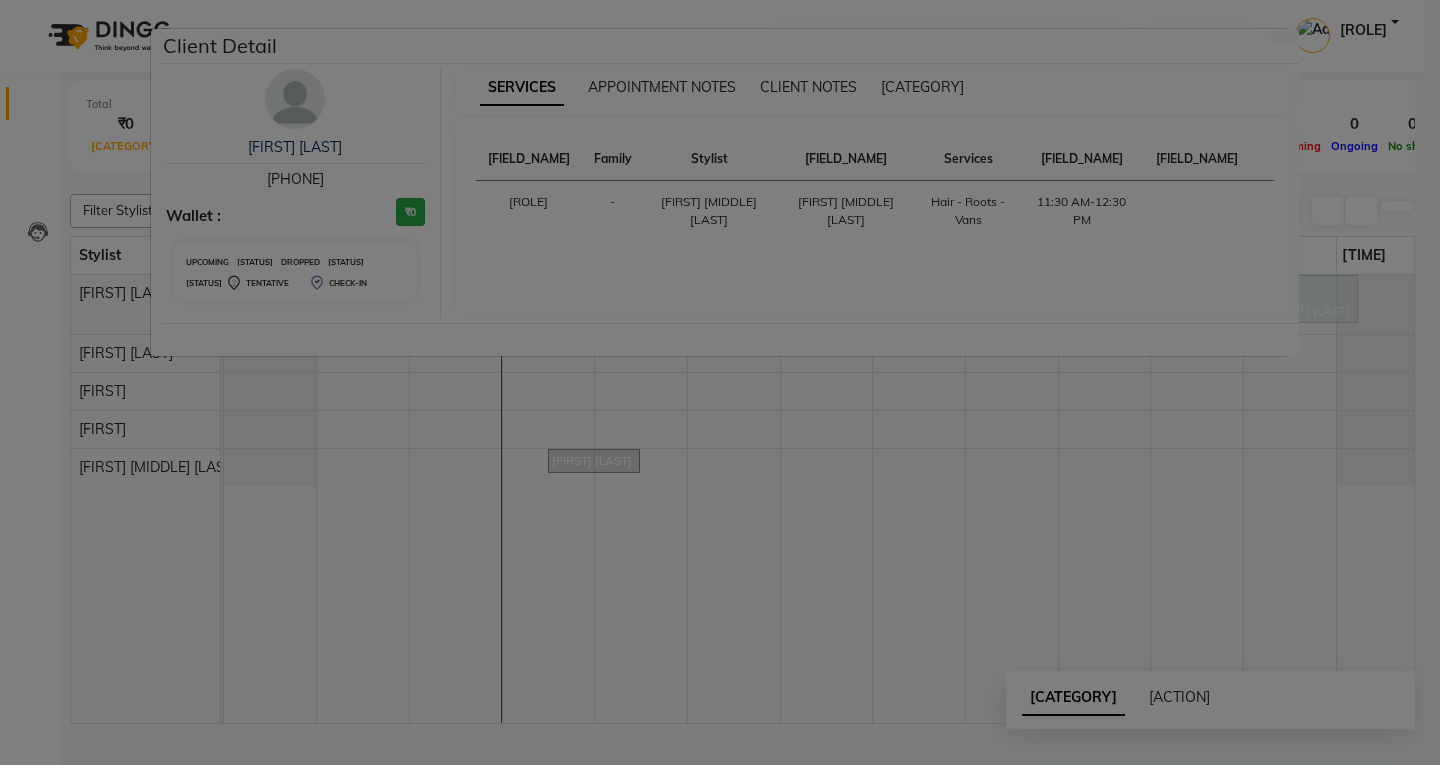 click on "Client Detail  [FIRST] [LAST]   [PHONE] Wallet : [CURRENCY][PRICE] UPCOMING IN PROGRESS DROPPED COMPLETED CONFIRMED TENTATIVE CHECK-IN SERVICES APPOINTMENT NOTES CLIENT NOTES CONSUMPTION Booked by Family Stylist Req. Stylist Services Time Status  [ROLE]  - [FIRST] [LAST] [FIRST] [LAST]   Hair - Roots - Vans   [TIME]-[TIME]" at bounding box center [720, 382] 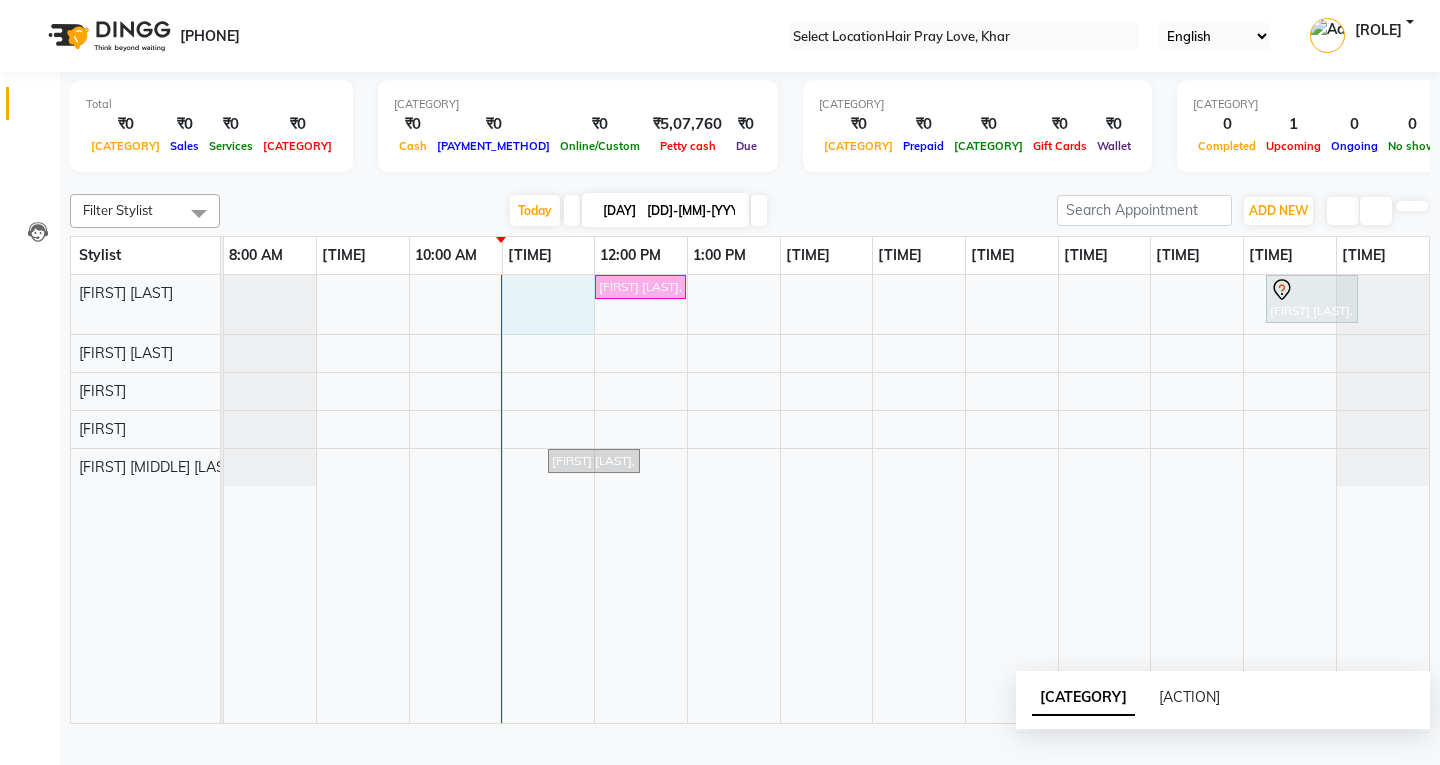 click on "[FIRST] [LAST], [TIME]-[TIME], [SERVICE]    [FIRST] [LAST], [TIME]-[TIME], [SERVICE]    [FIRST] [LAST], [TIME]-[TIME], [SERVICE]" at bounding box center [826, 499] 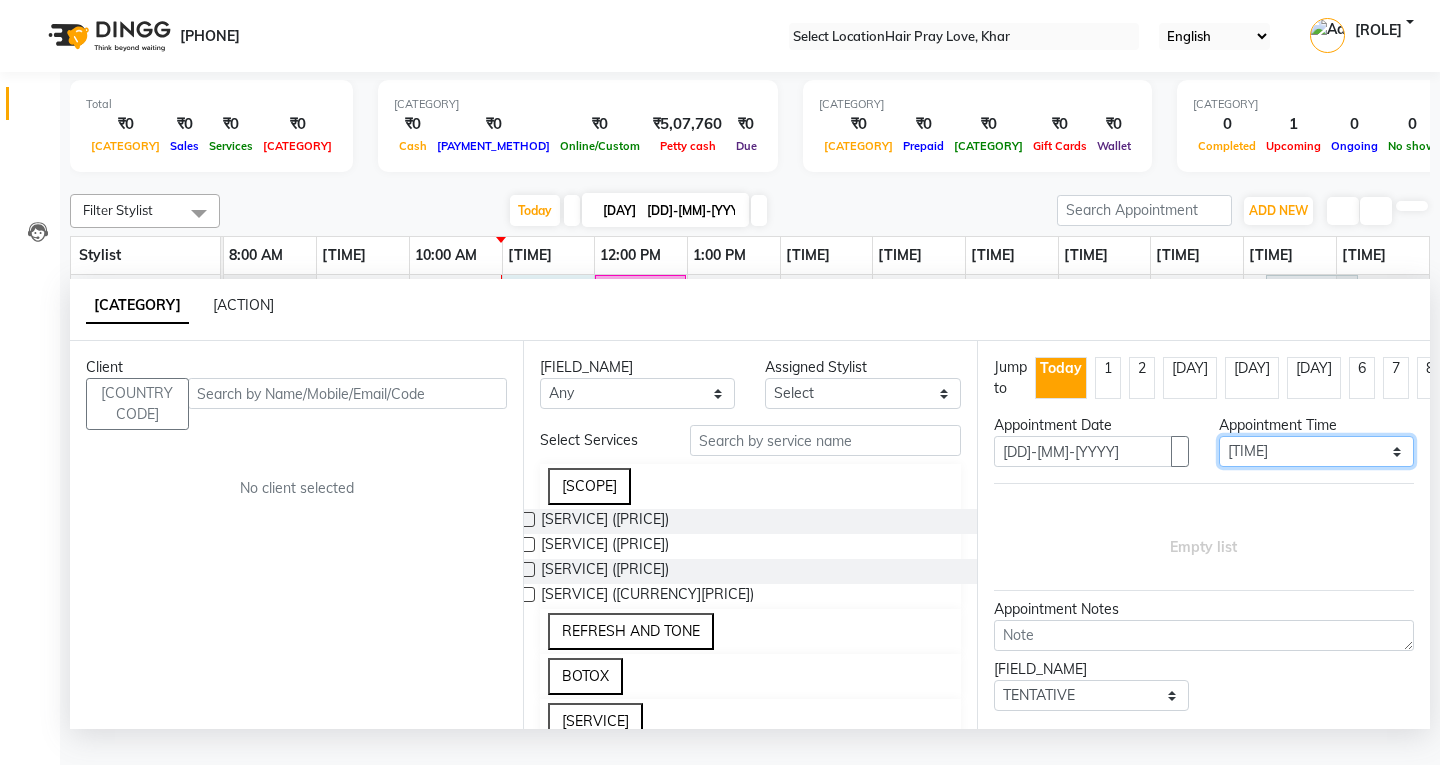 click on "Select [TIME] [TIME] [TIME] [TIME] [TIME] [TIME] [TIME] [TIME] [TIME] [TIME] [TIME] [TIME] [TIME] [TIME] [TIME] [TIME] [TIME] [TIME] [TIME] [TIME] [TIME] [TIME] [TIME] [TIME] [TIME] [TIME] [TIME] [TIME] [TIME] [TIME] [TIME] [TIME] [TIME] [TIME] [TIME] [TIME] [TIME] [TIME] [TIME] [TIME] [TIME] [TIME] [TIME] [TIME] [TIME] [TIME] [TIME] [TIME]" at bounding box center (1316, 451) 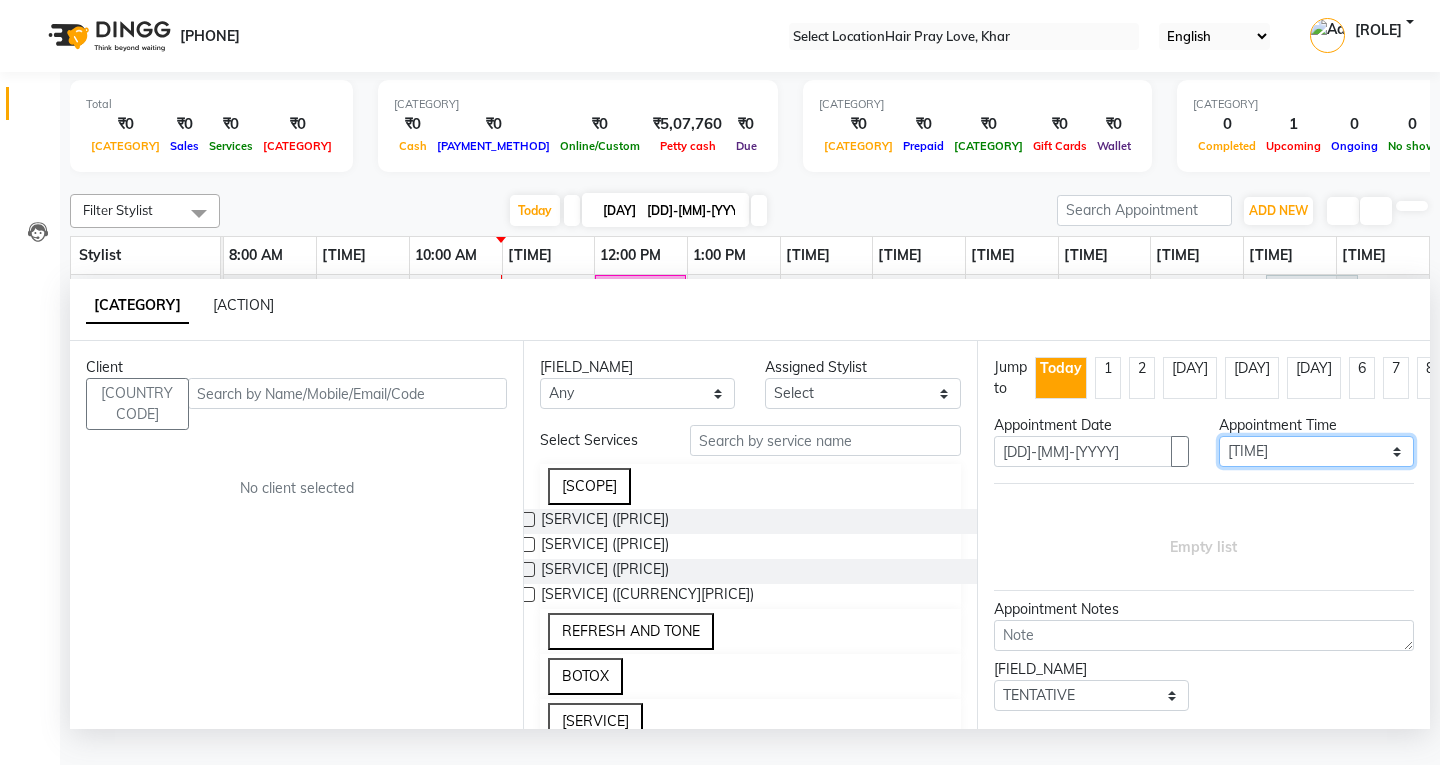 select on "[NUMBER]" 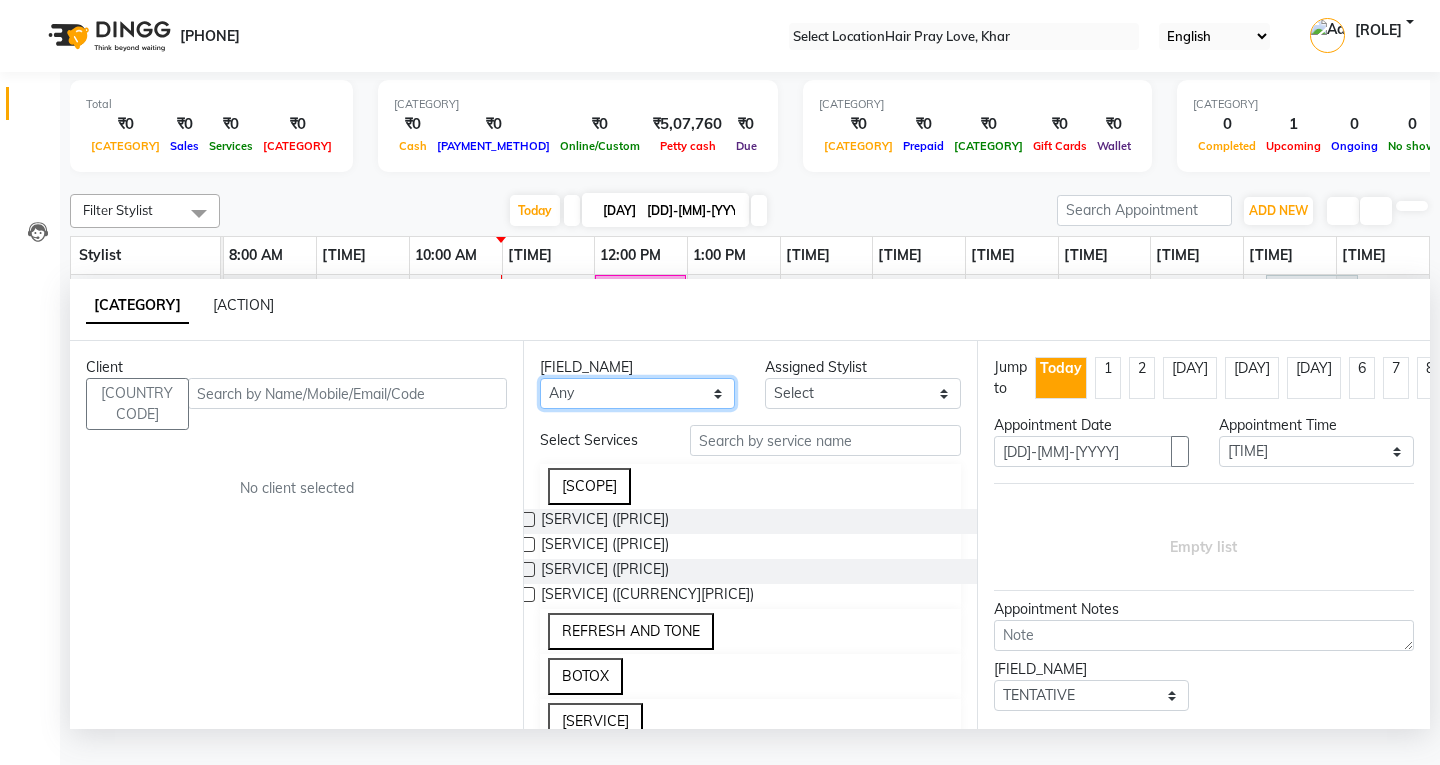 click on "Any [FIRST] [FIRST] [FIRST] [FIRST] [FIRST] [FIRST]" at bounding box center (637, 393) 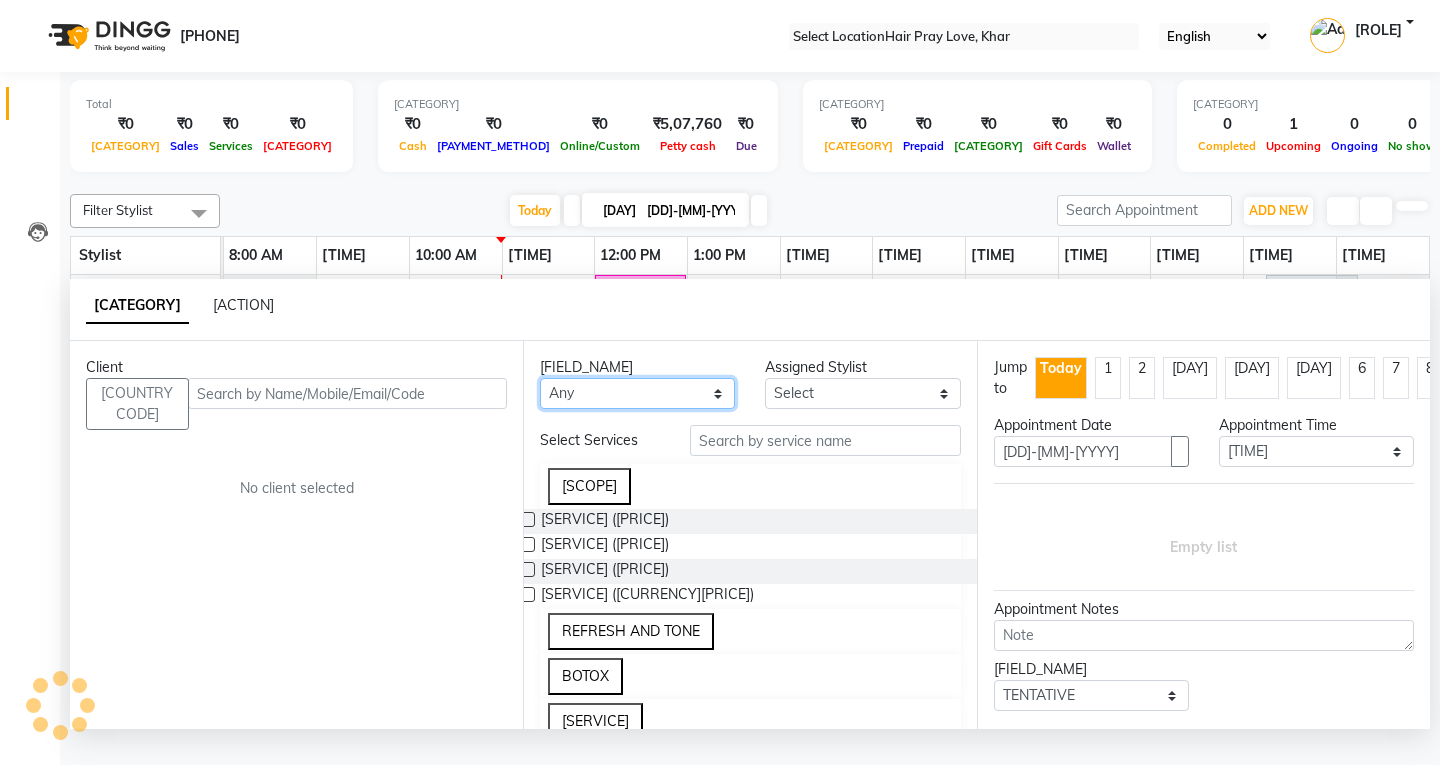 select on "[POSTAL_CODE]" 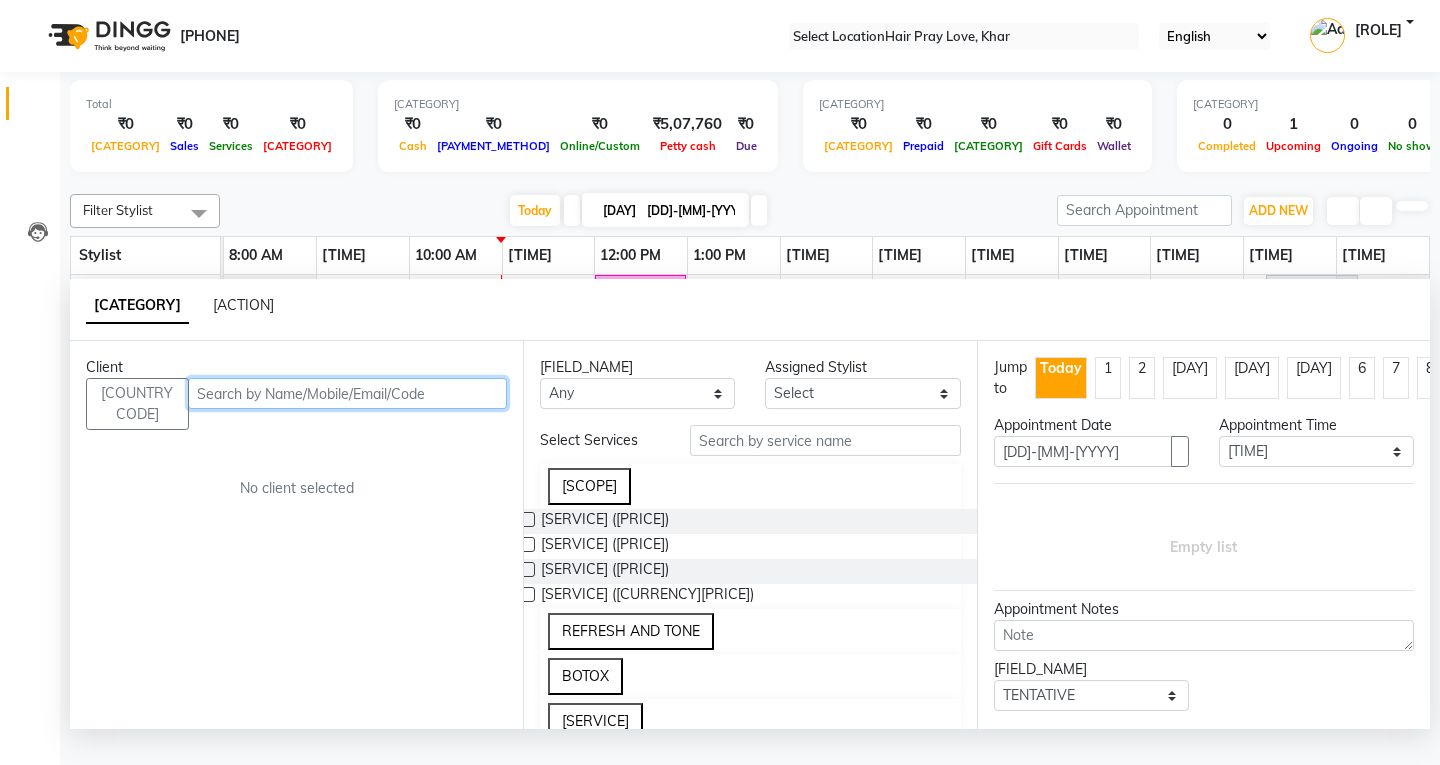 click at bounding box center [348, 393] 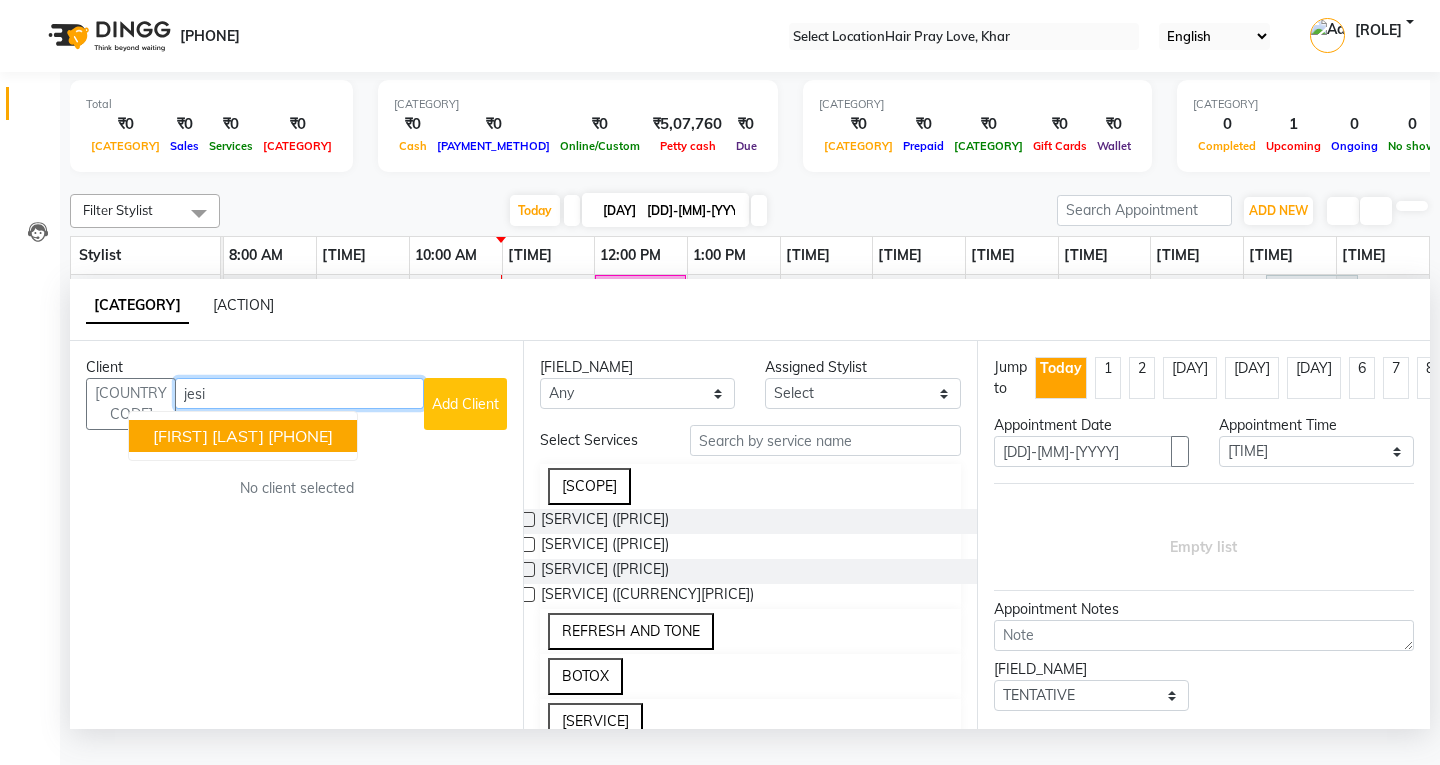 click on "[PHONE]" at bounding box center (300, 436) 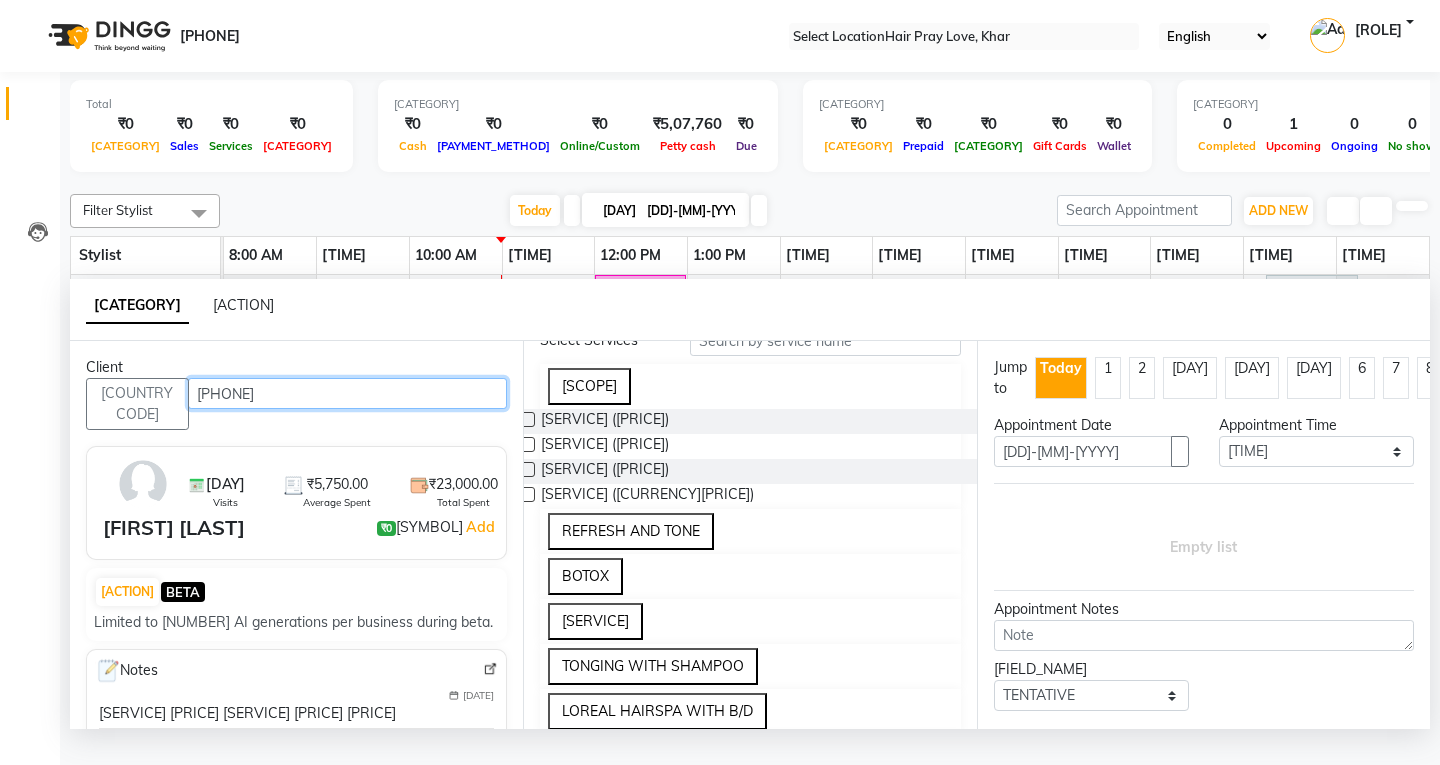 scroll, scrollTop: 200, scrollLeft: 0, axis: vertical 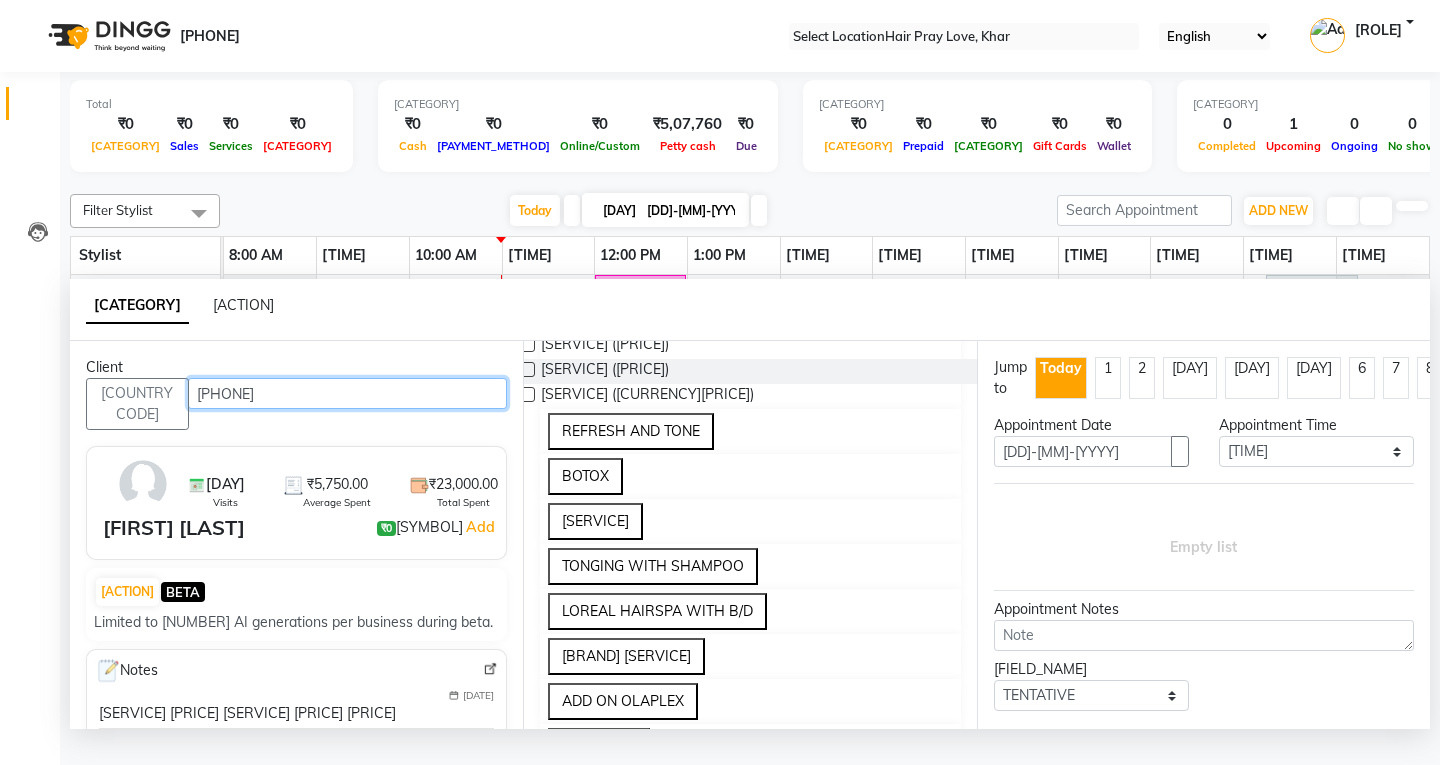 type on "[PHONE]" 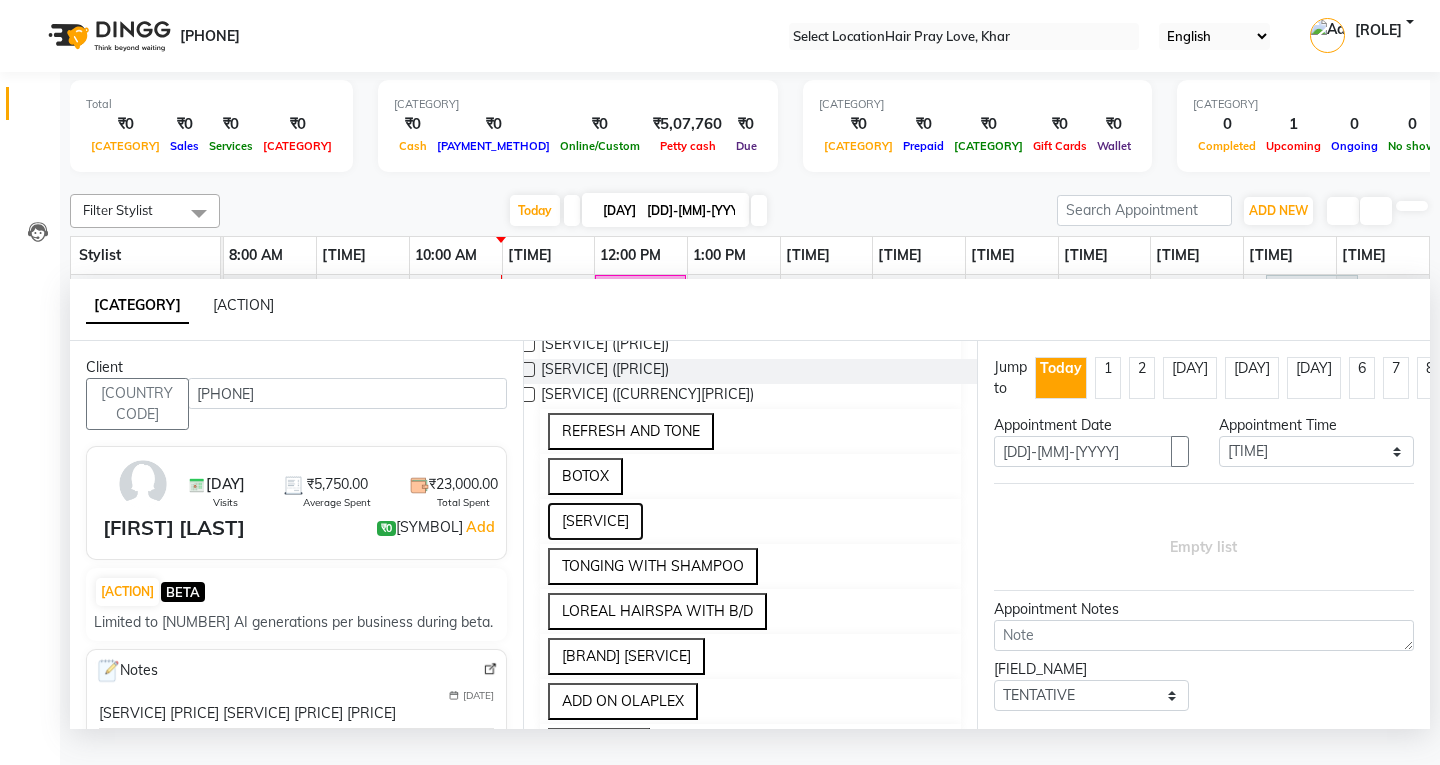 click on "[SERVICE]" at bounding box center (595, 521) 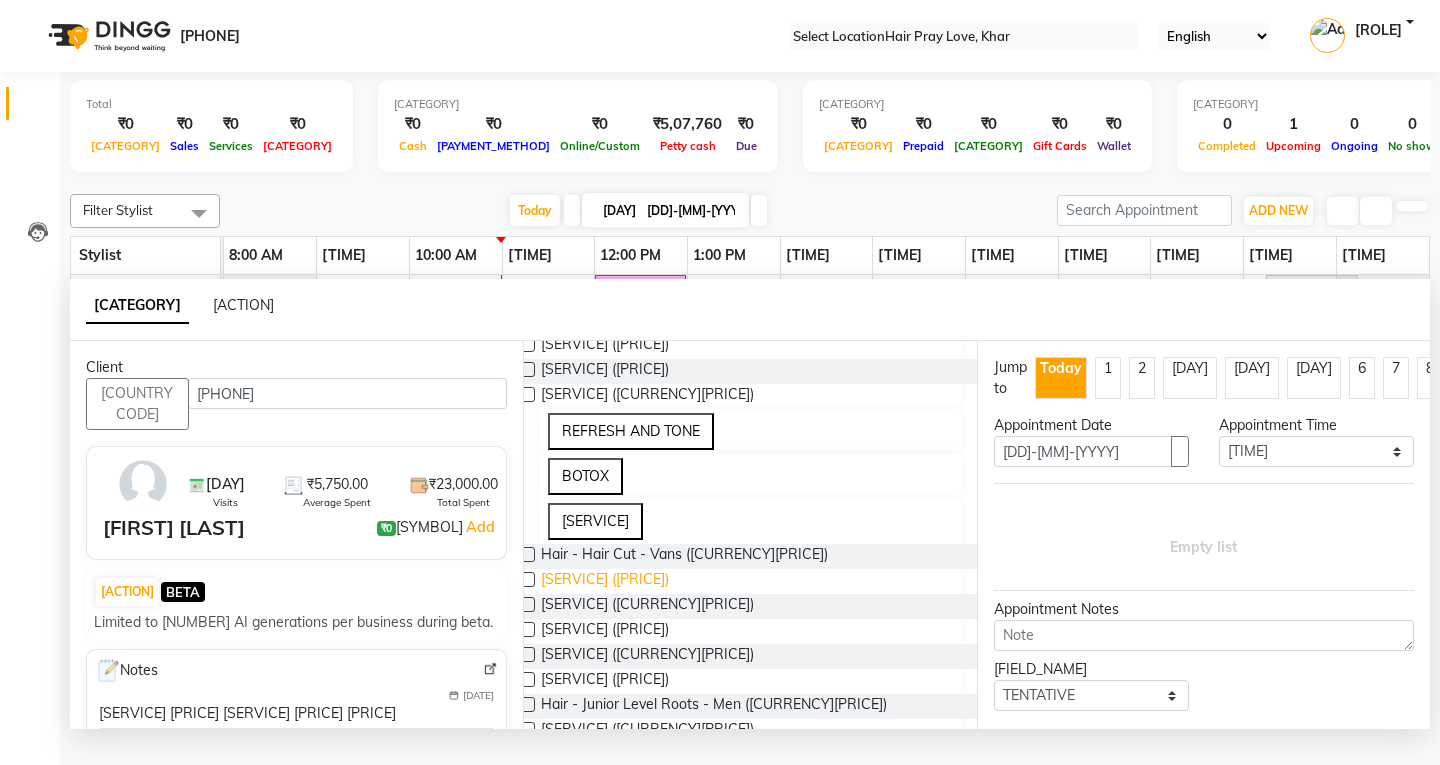 click on "[SERVICE] ([PRICE])" at bounding box center [684, 556] 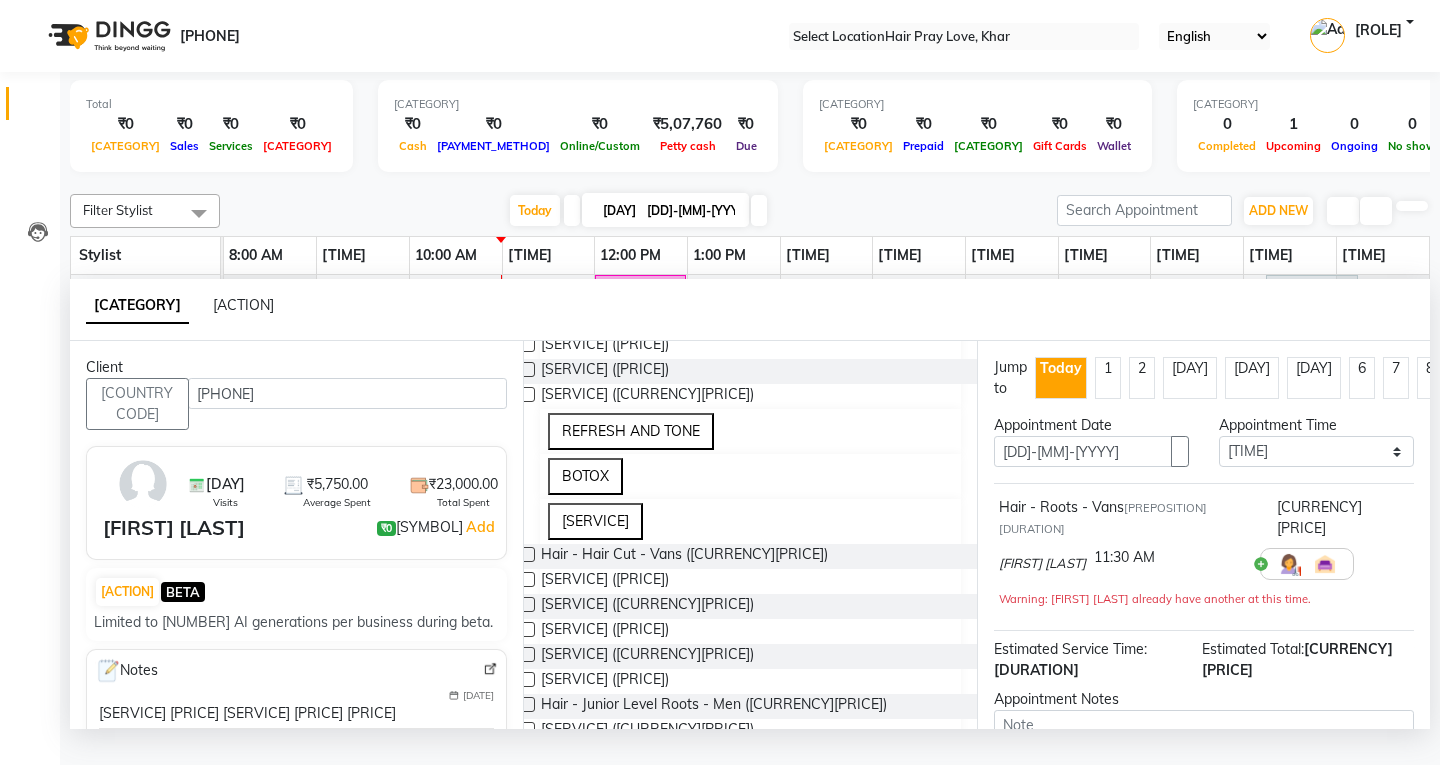 scroll, scrollTop: 159, scrollLeft: 0, axis: vertical 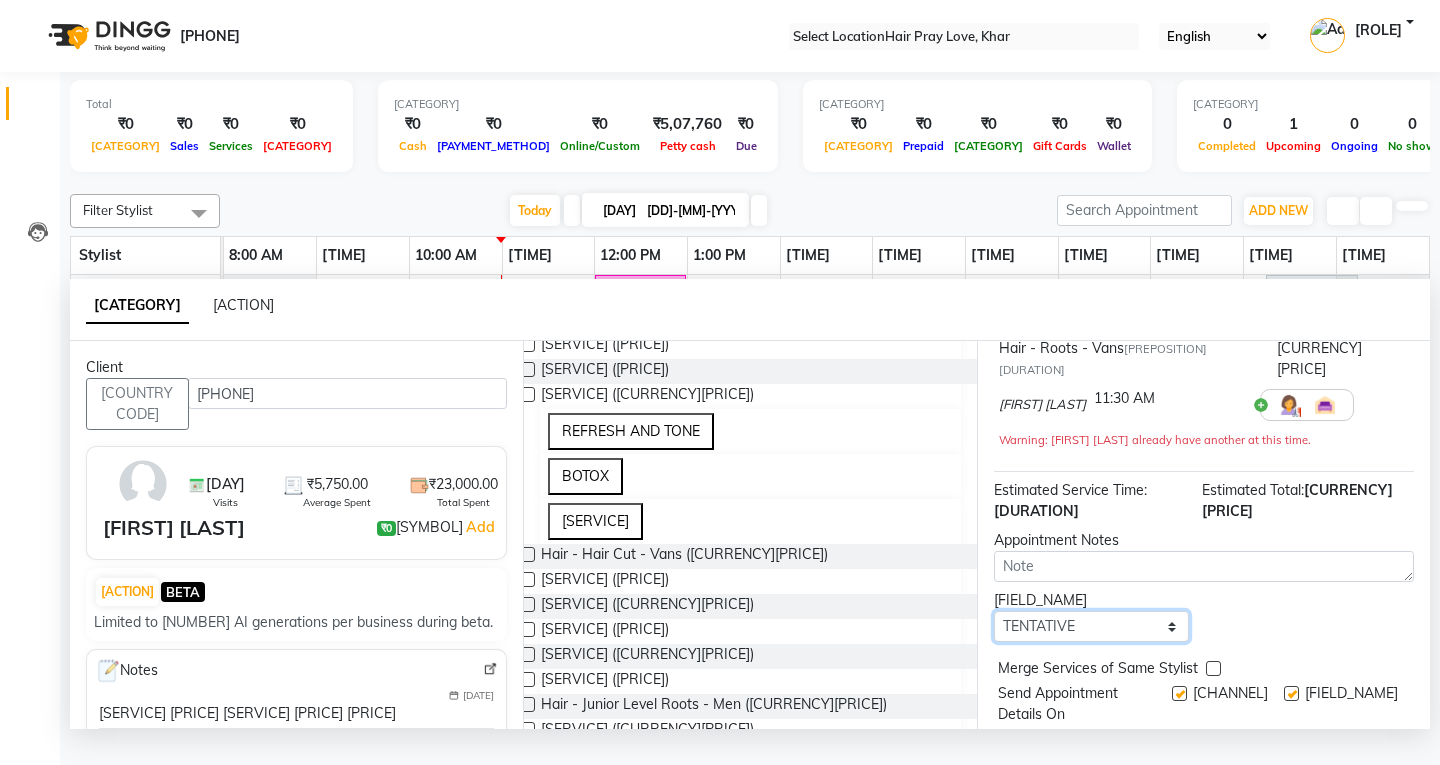 click on "Select TENTATIVE CONFIRM CHECK-IN UPCOMING" at bounding box center [1091, 626] 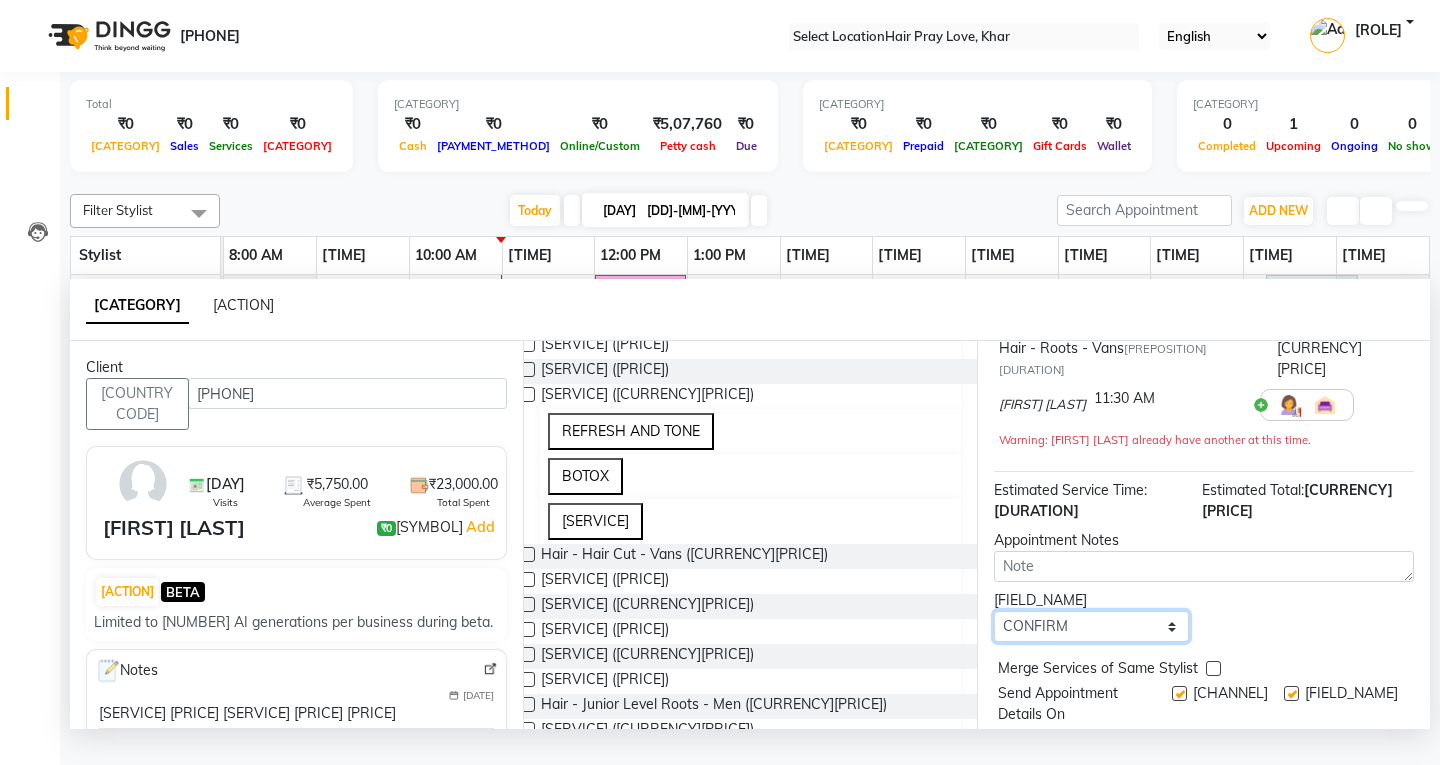 click on "Select TENTATIVE CONFIRM CHECK-IN UPCOMING" at bounding box center (1091, 626) 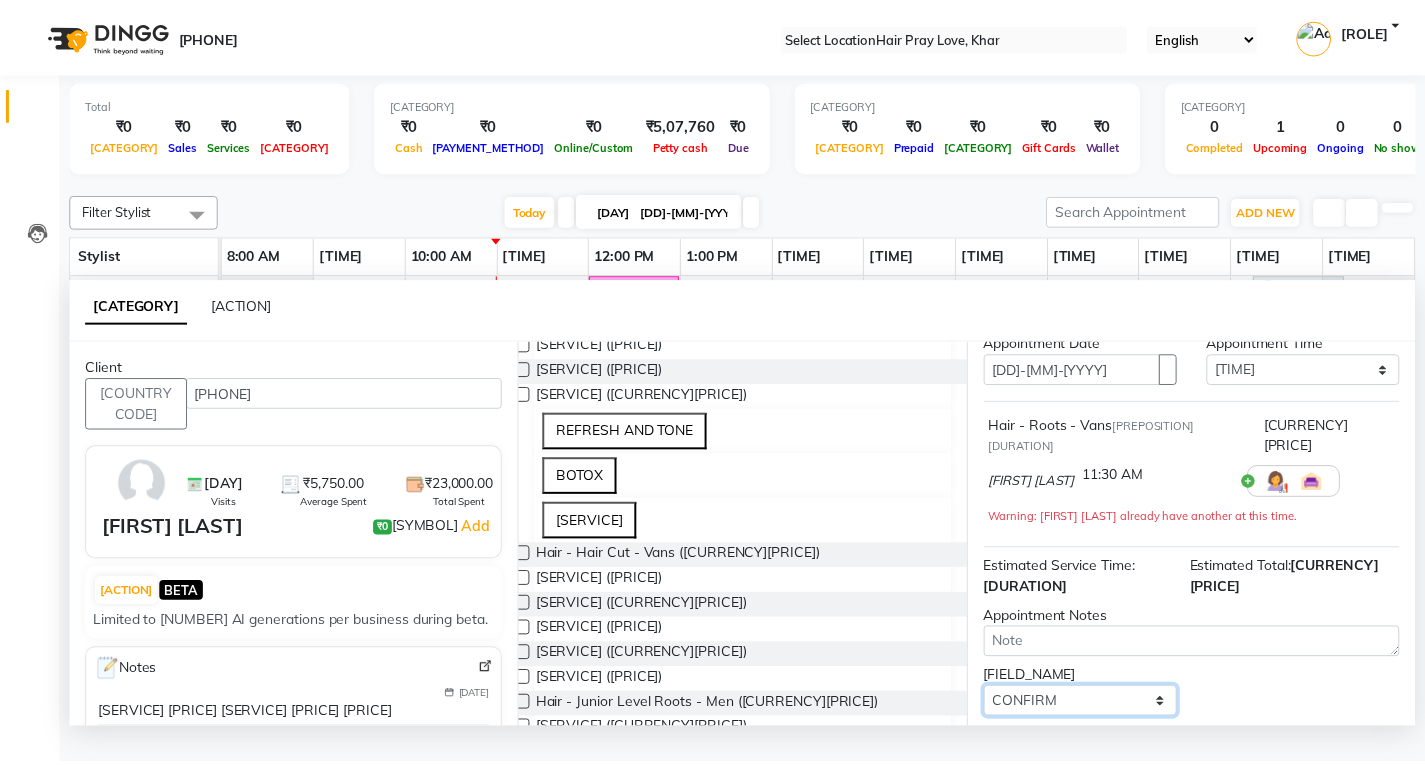 scroll, scrollTop: 159, scrollLeft: 0, axis: vertical 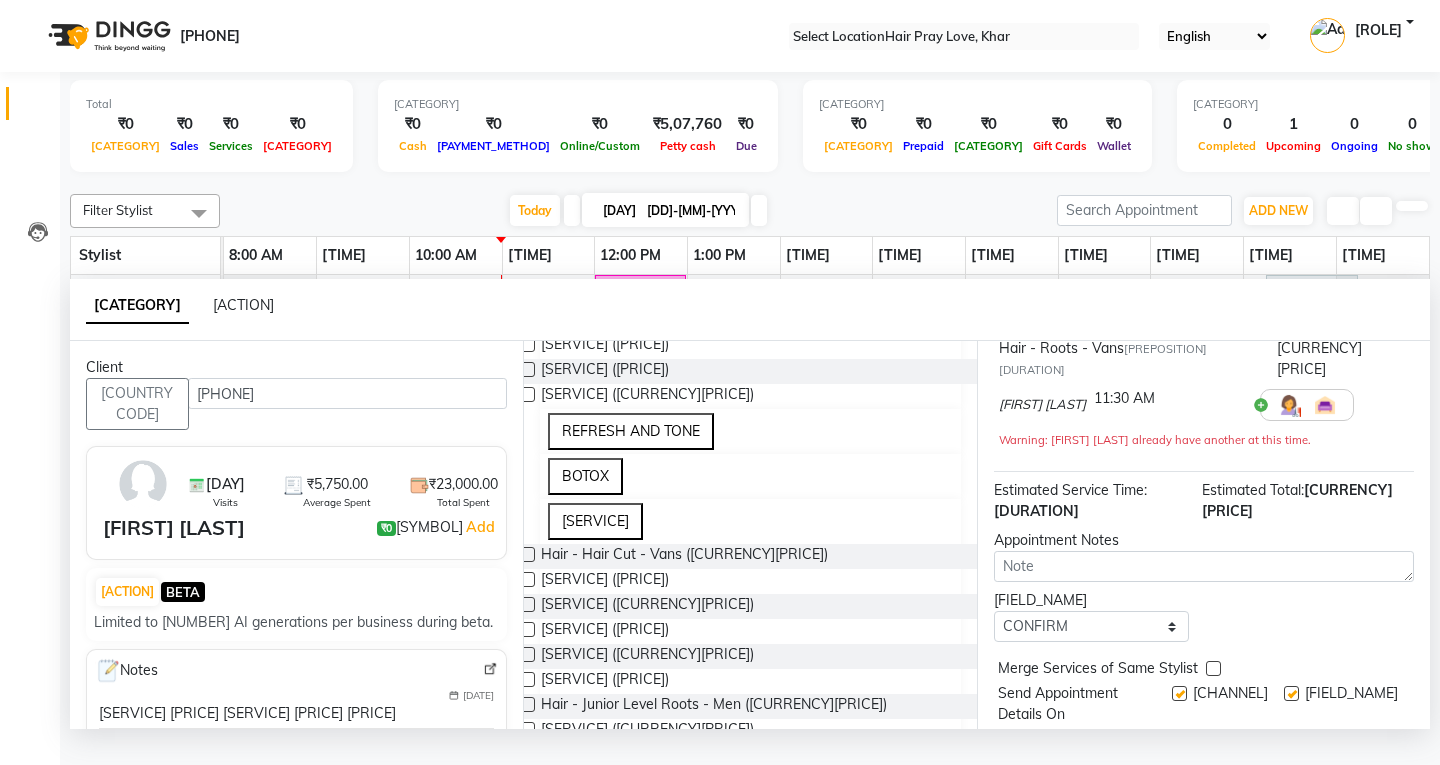 click on "[ACTION]" at bounding box center (1204, 751) 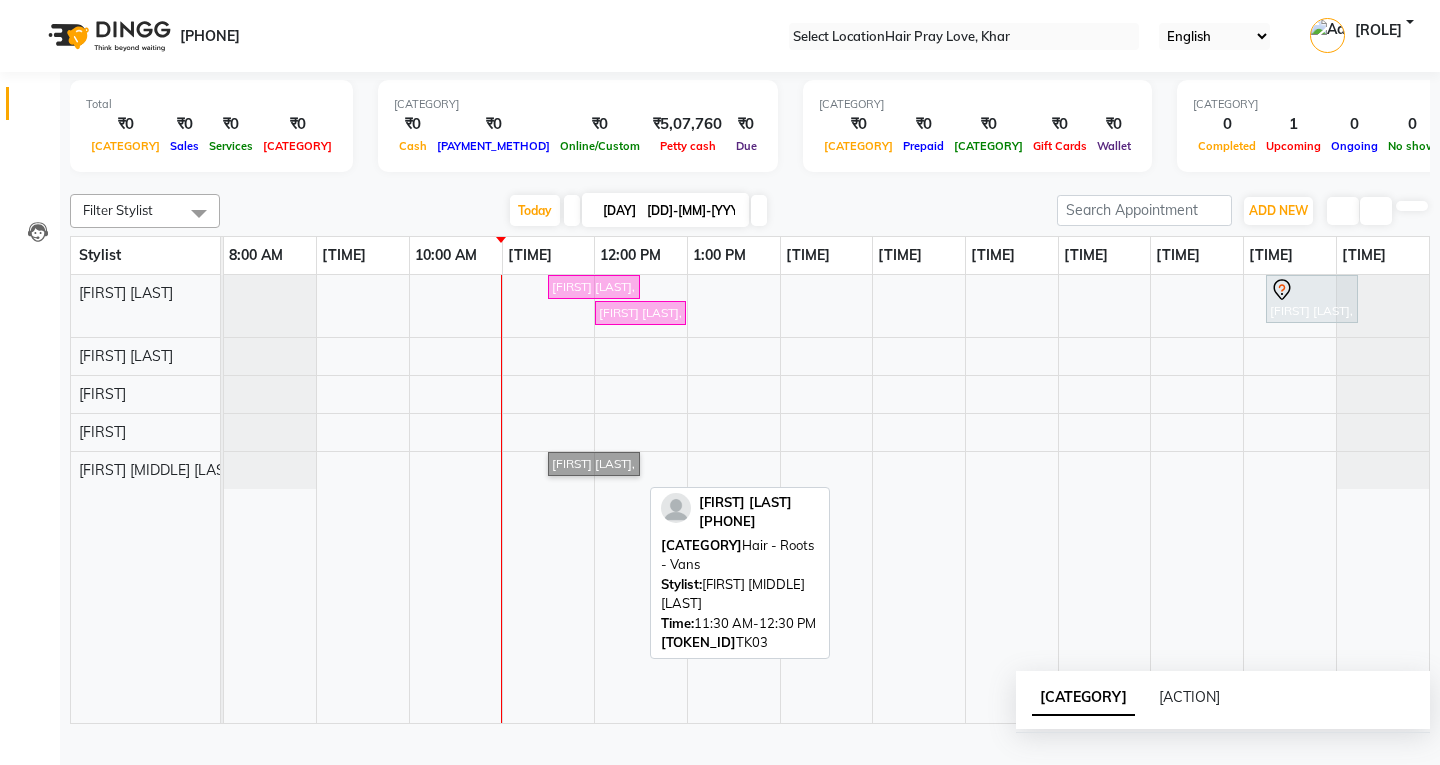 click on "[FIRST] [LAST], [CODE], [TIME] - [TIME], [SERVICE]" at bounding box center [594, 287] 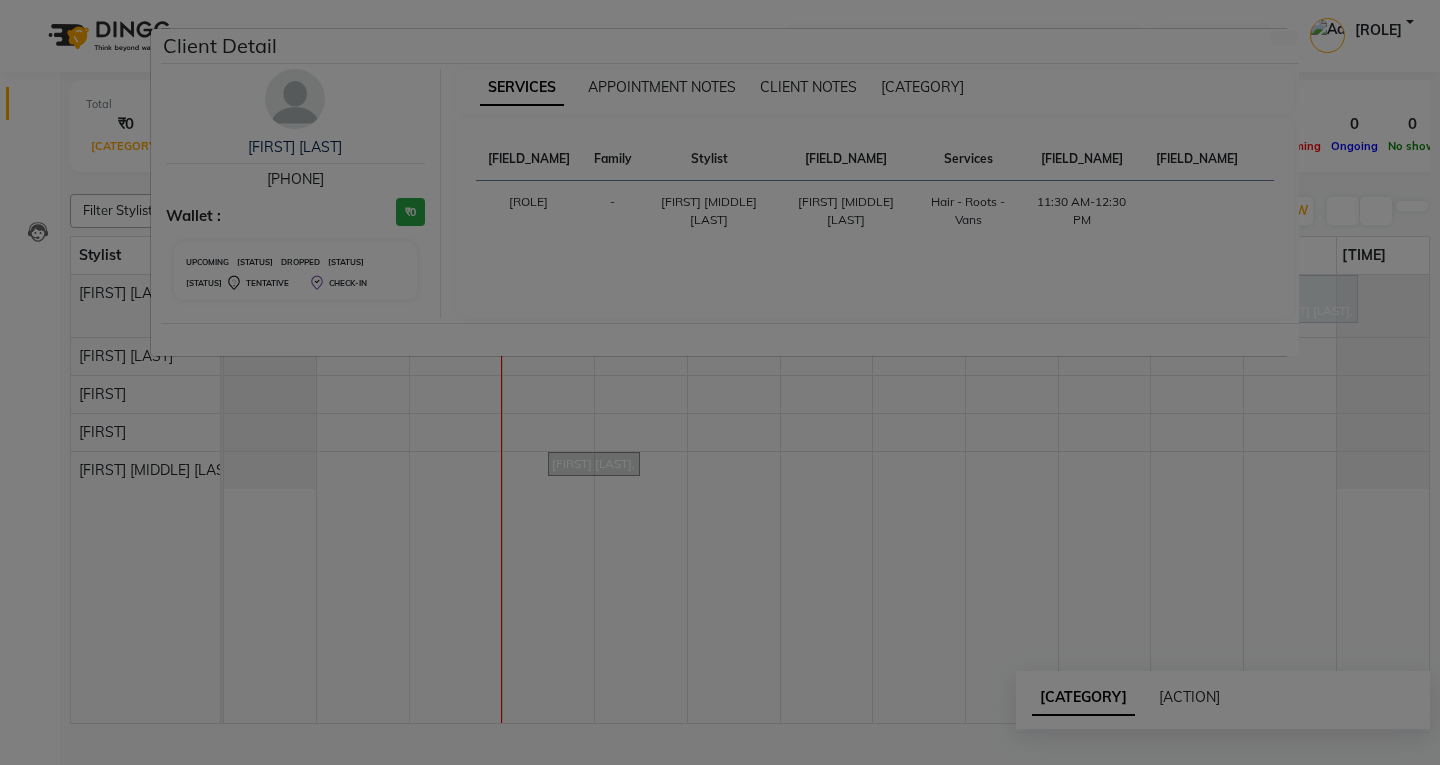 click on "Client Detail  [FIRST] [LAST]   [PHONE] Wallet : [CURRENCY][PRICE] UPCOMING IN PROGRESS DROPPED COMPLETED CONFIRMED TENTATIVE CHECK-IN SERVICES APPOINTMENT NOTES CLIENT NOTES CONSUMPTION Booked by Family Stylist Req. Stylist Services Time Status  [ROLE]  - [FIRST] [LAST] [FIRST] [LAST]   Hair - Roots - Vans   [TIME]-[TIME]" at bounding box center [720, 382] 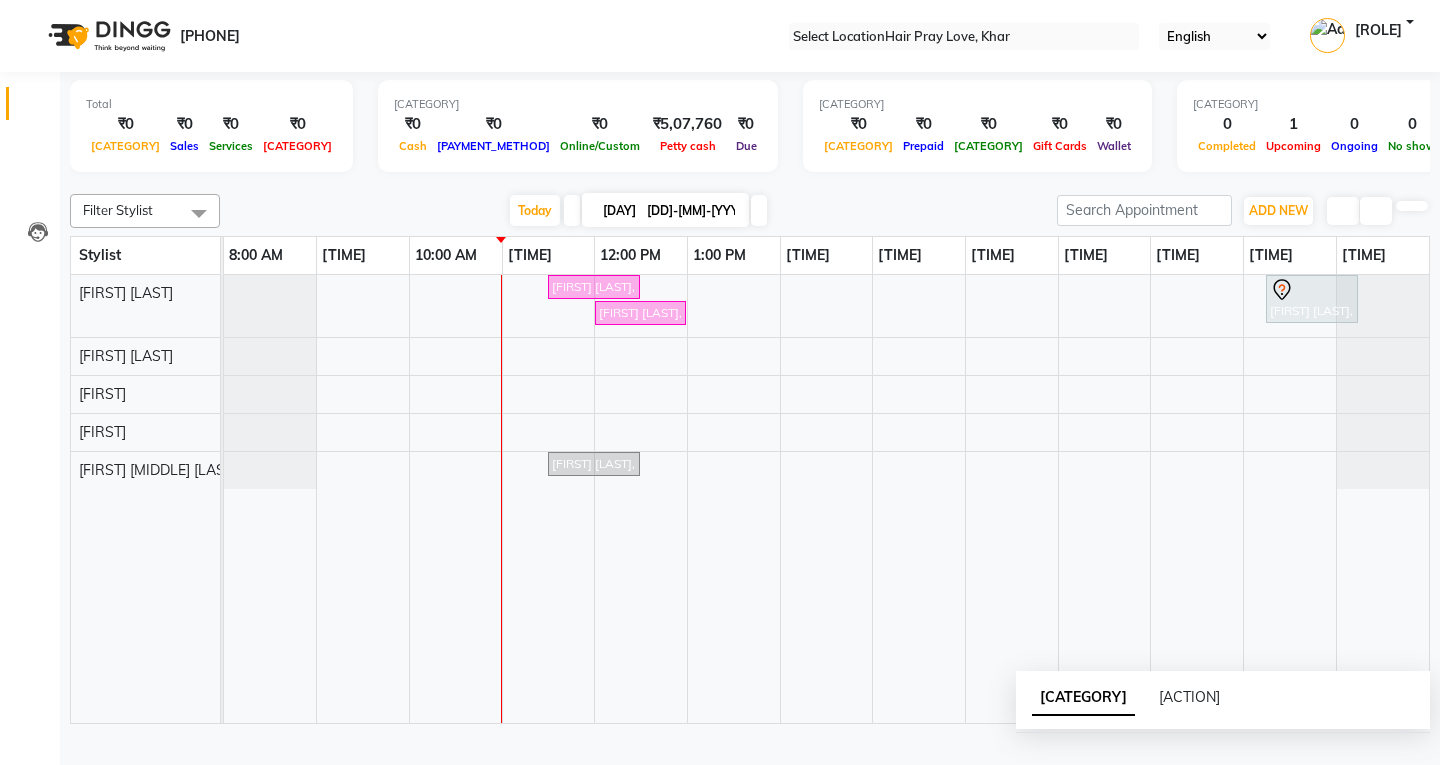click at bounding box center [759, 210] 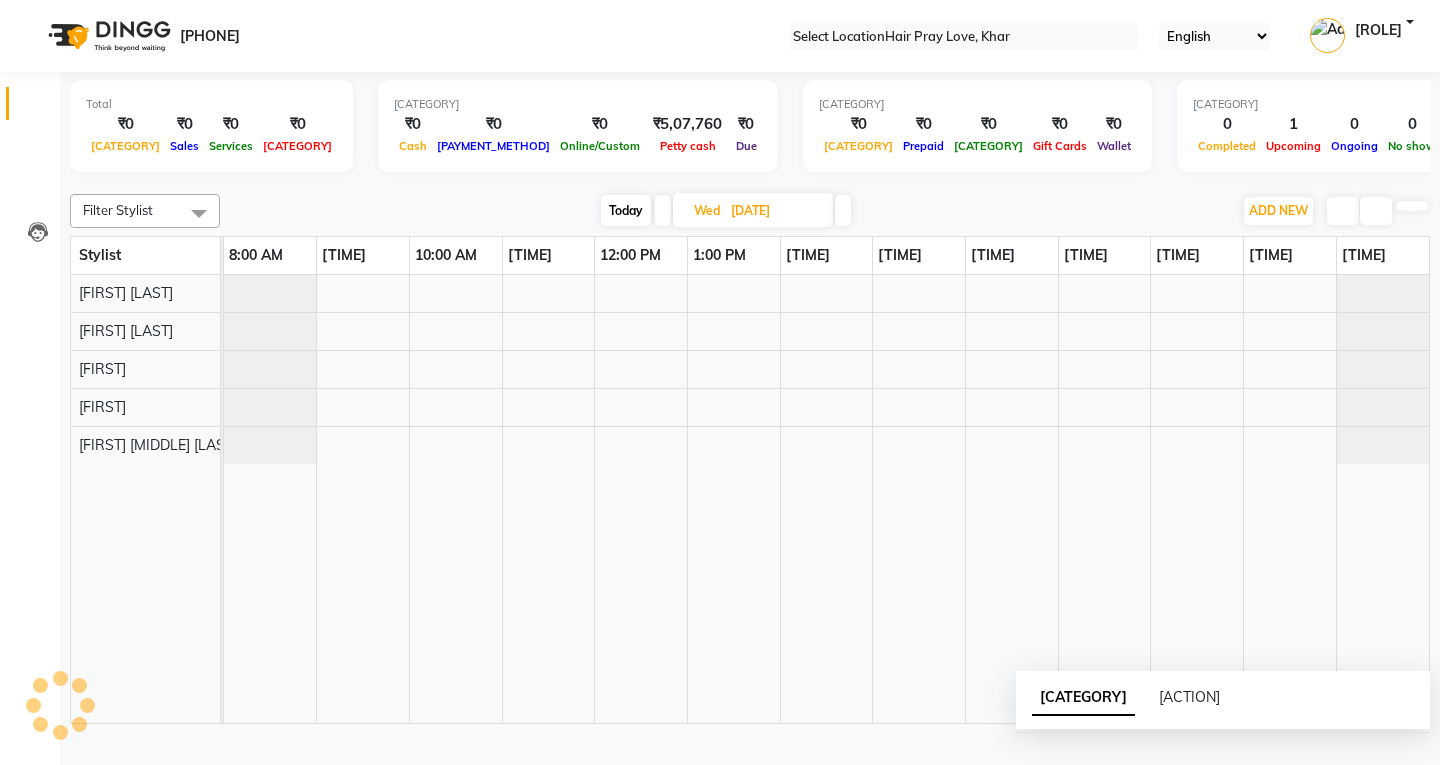 click at bounding box center (843, 210) 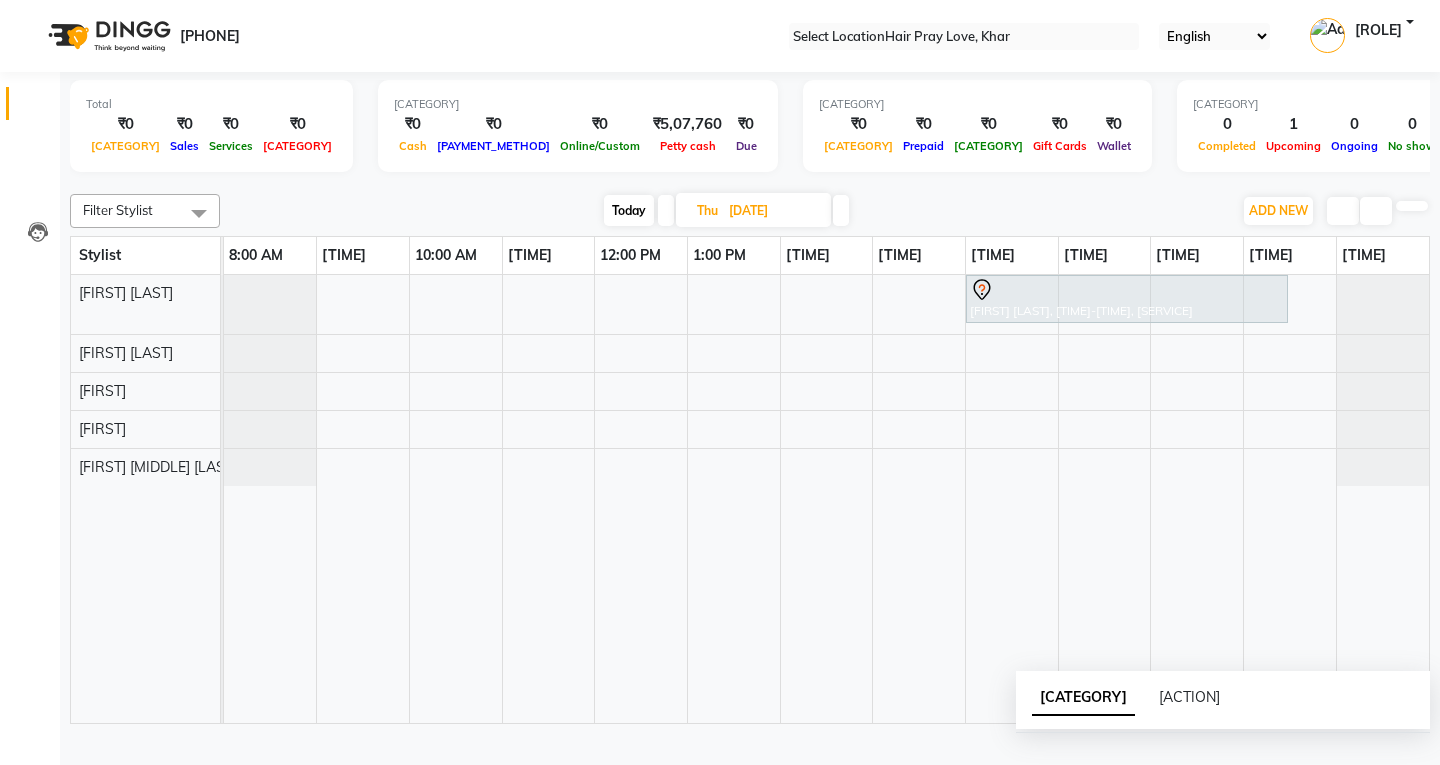 click at bounding box center [841, 210] 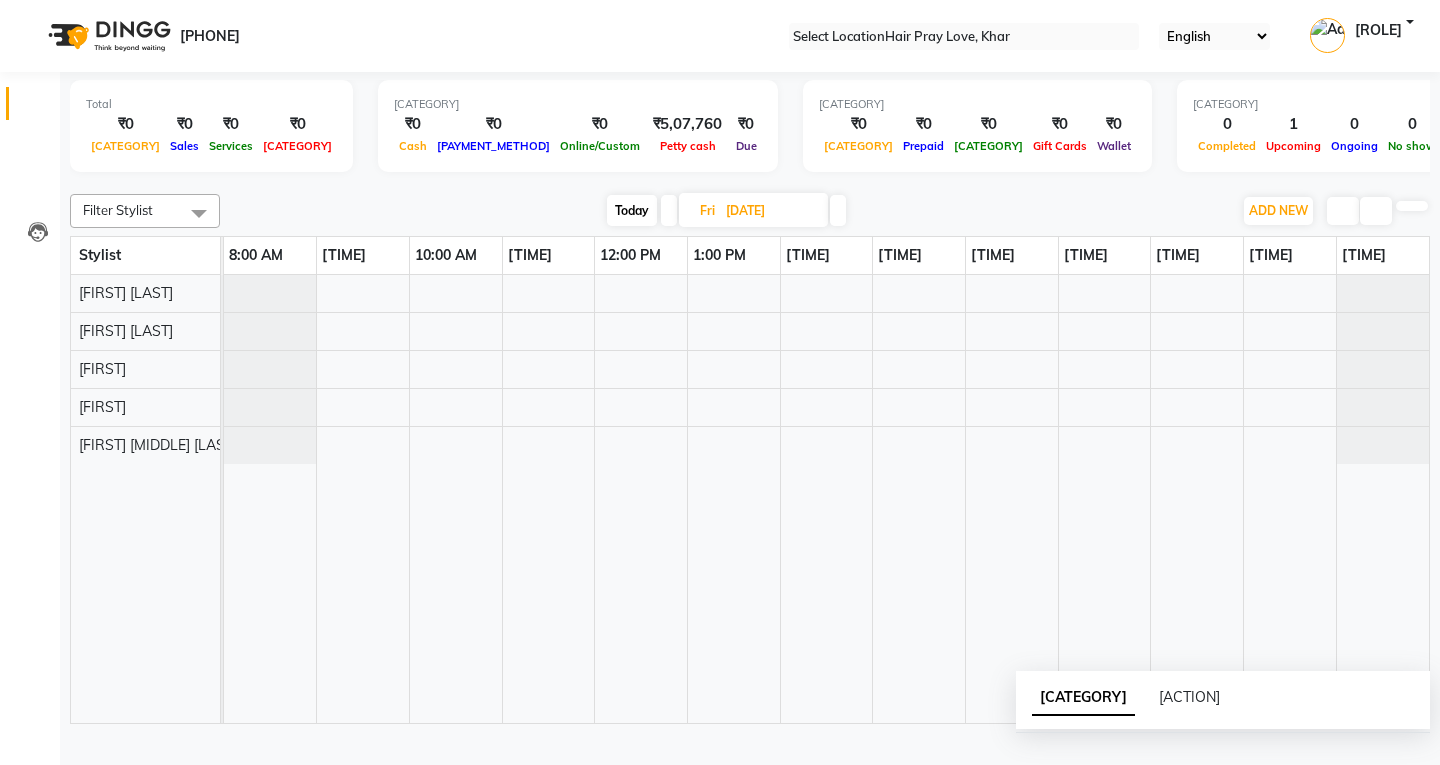 click at bounding box center (838, 210) 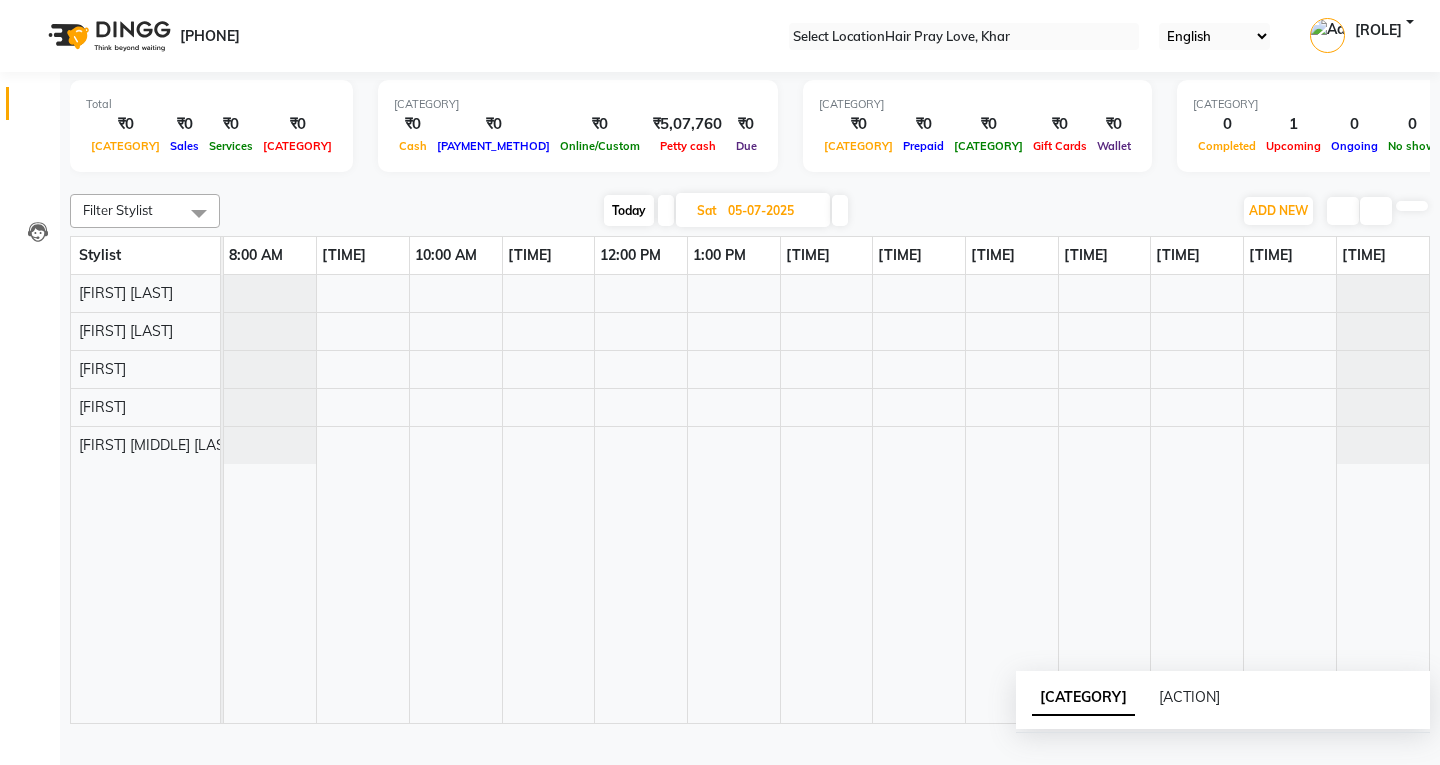 click at bounding box center (840, 210) 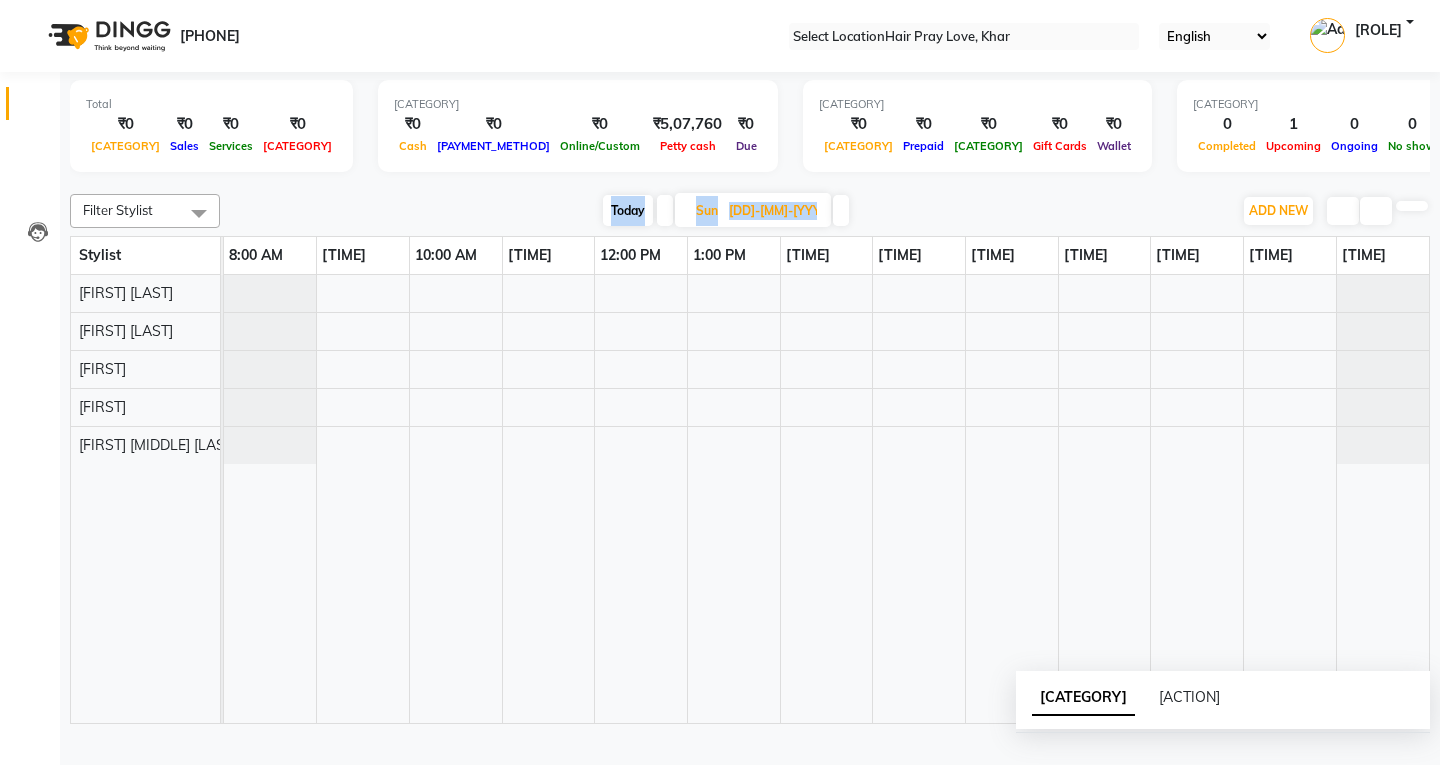 click at bounding box center [841, 210] 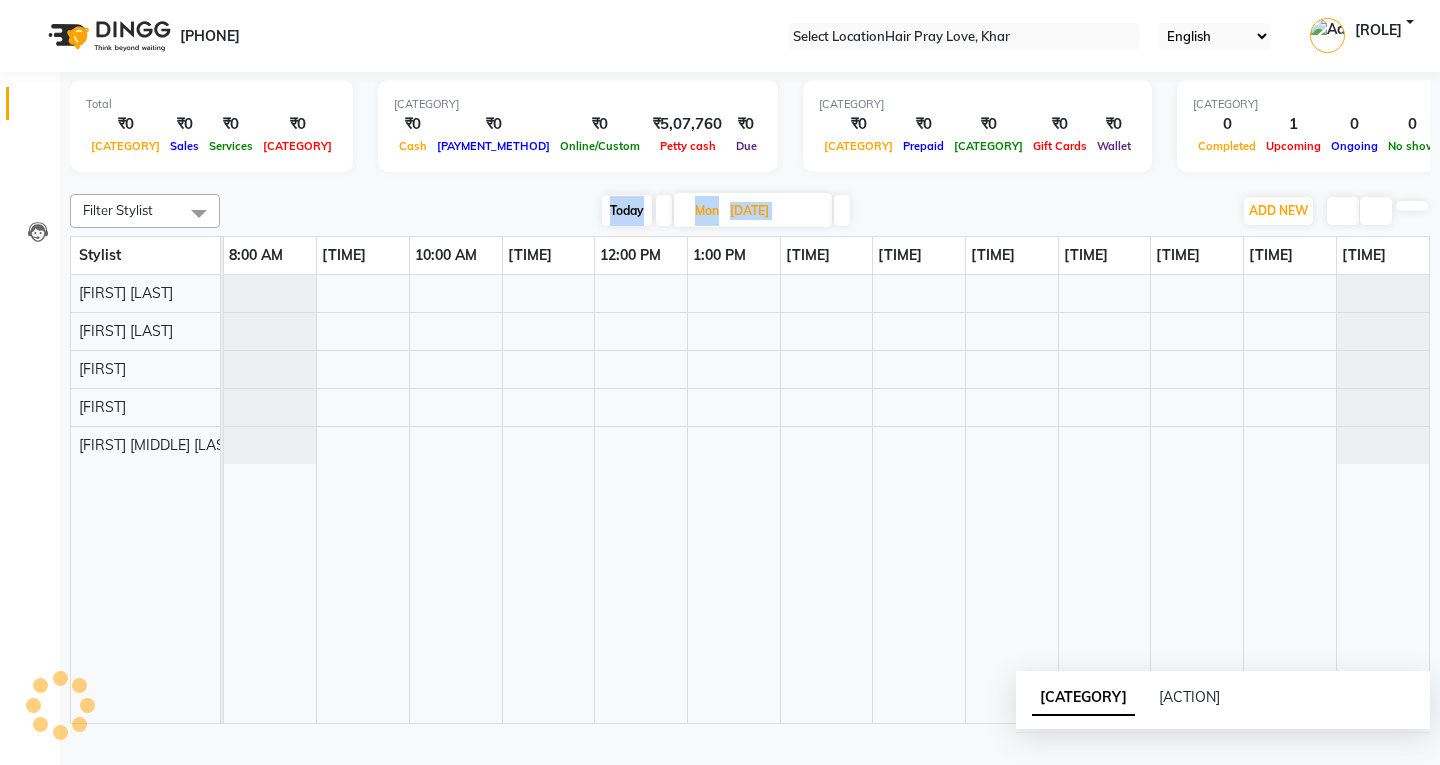 click at bounding box center (842, 210) 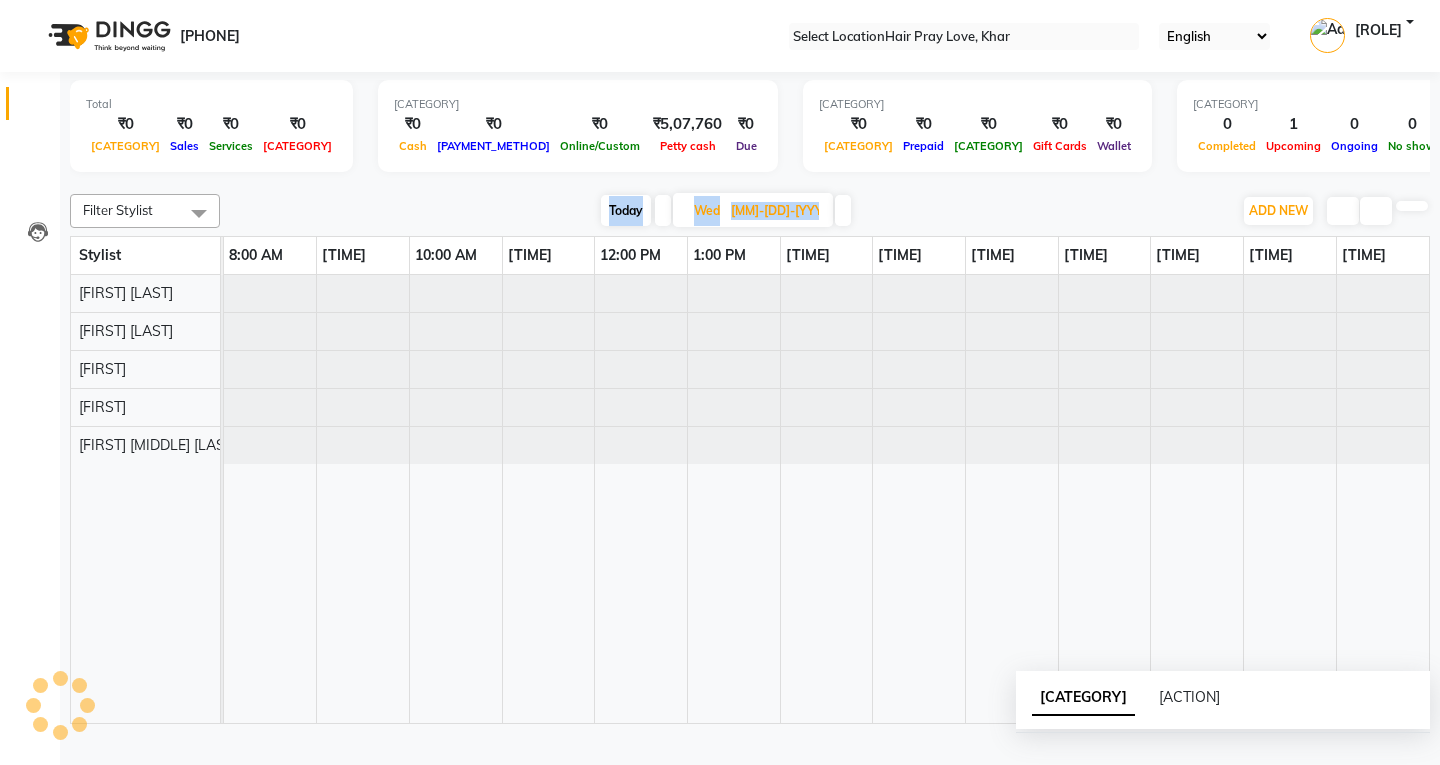 click at bounding box center (843, 210) 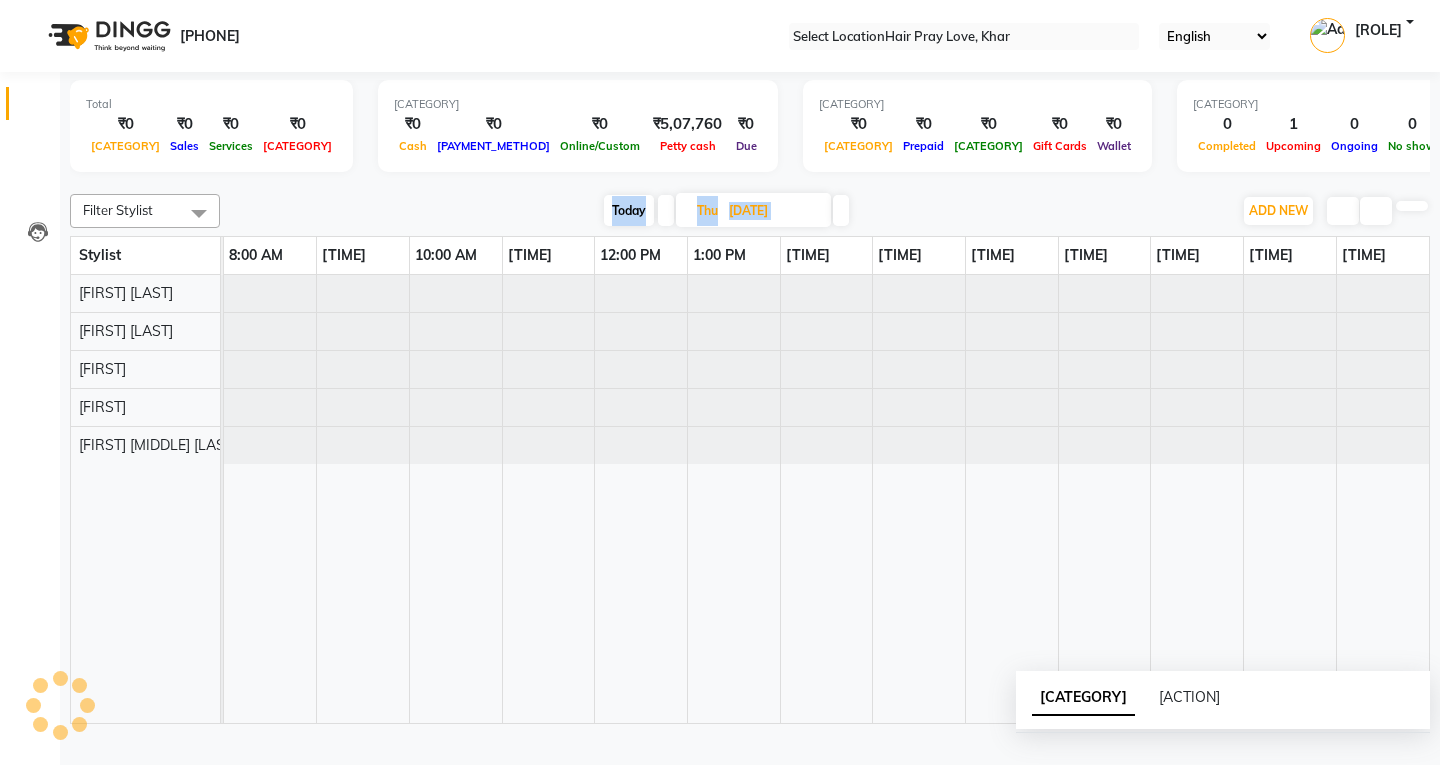 click at bounding box center [841, 210] 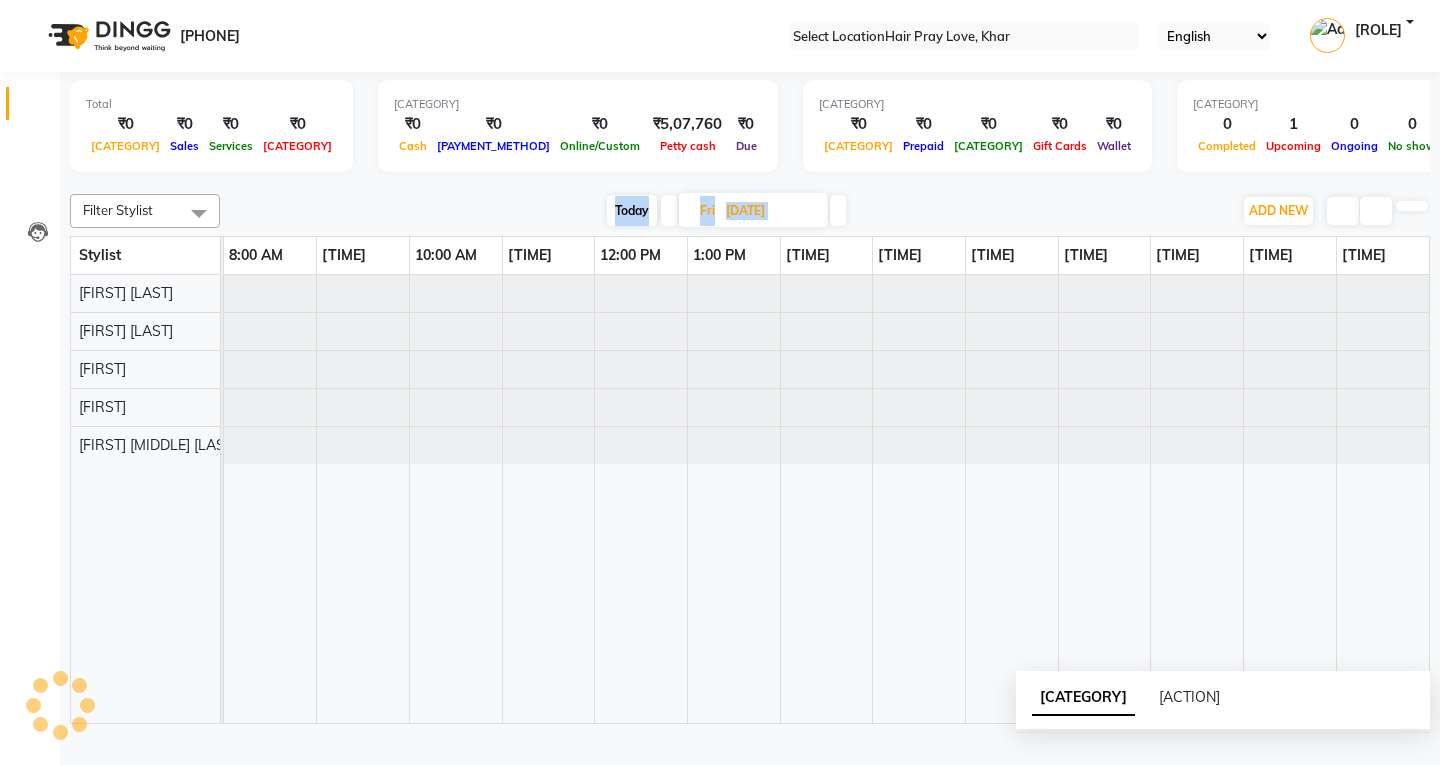 click at bounding box center [838, 210] 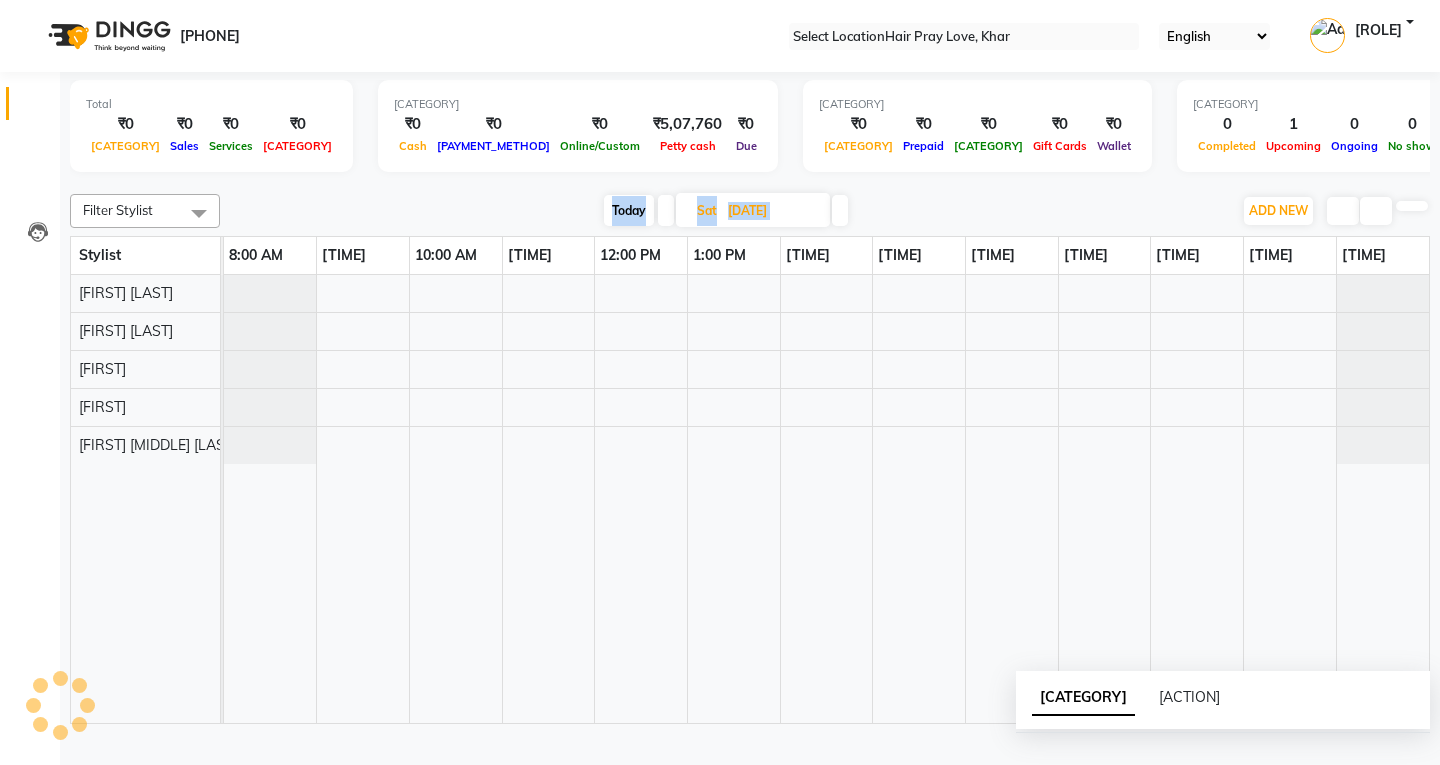 click at bounding box center (840, 210) 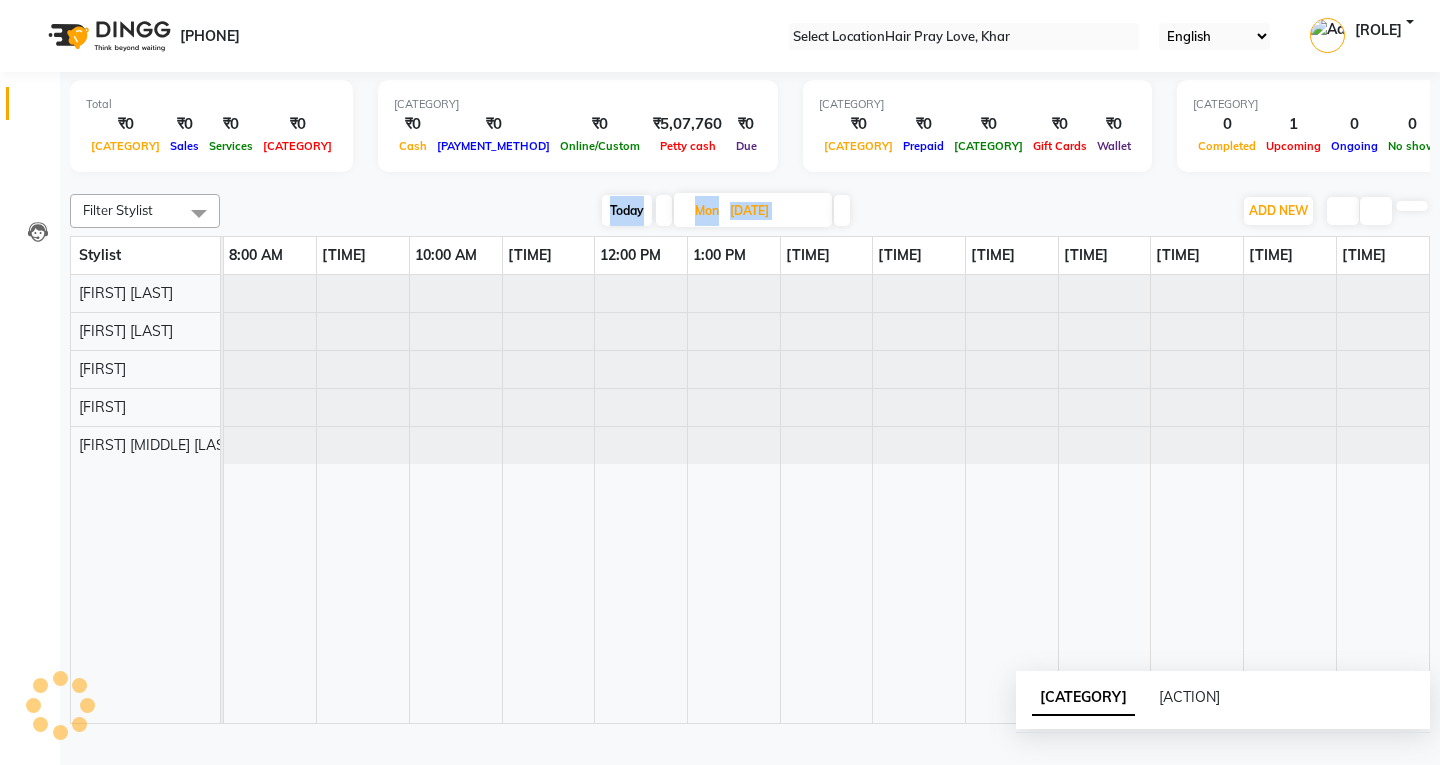 click at bounding box center (842, 210) 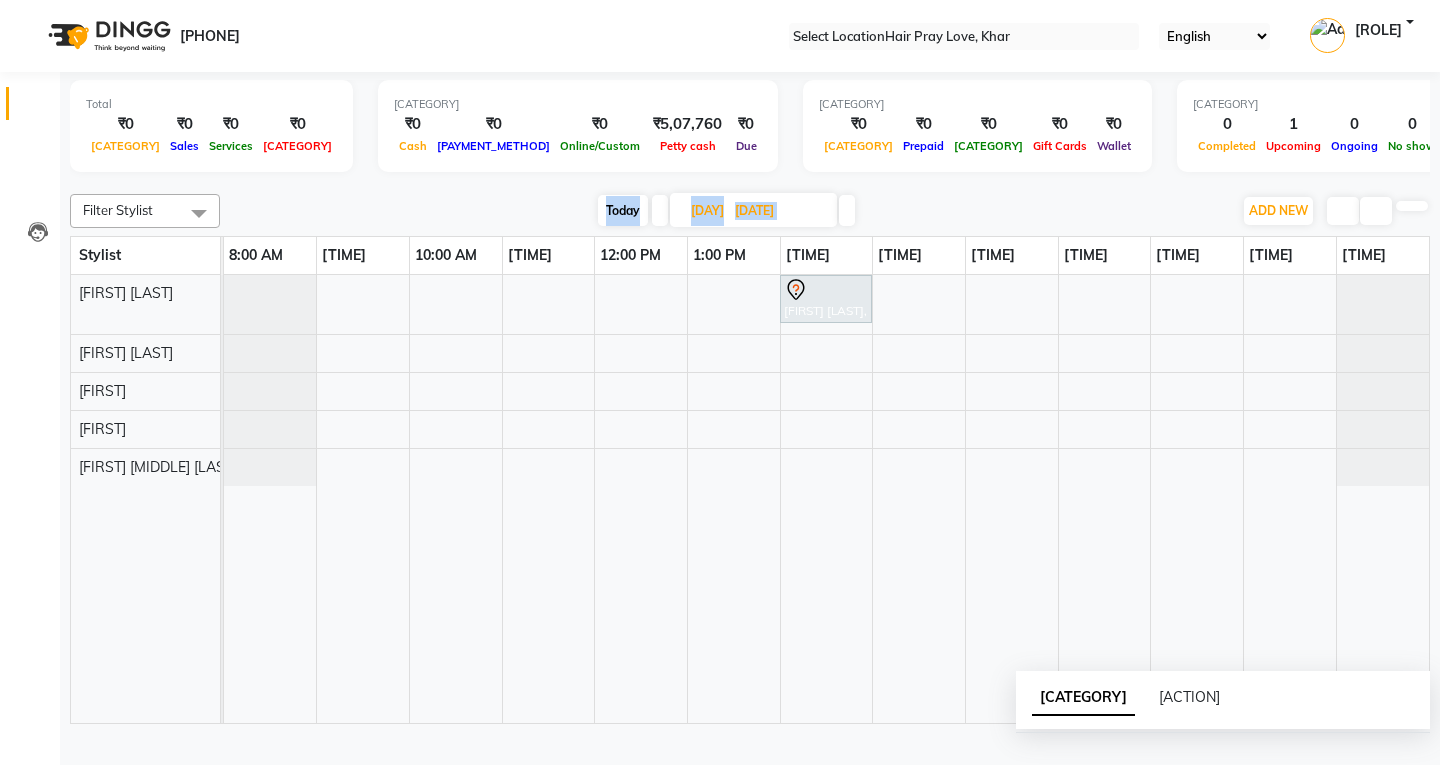 click at bounding box center (847, 210) 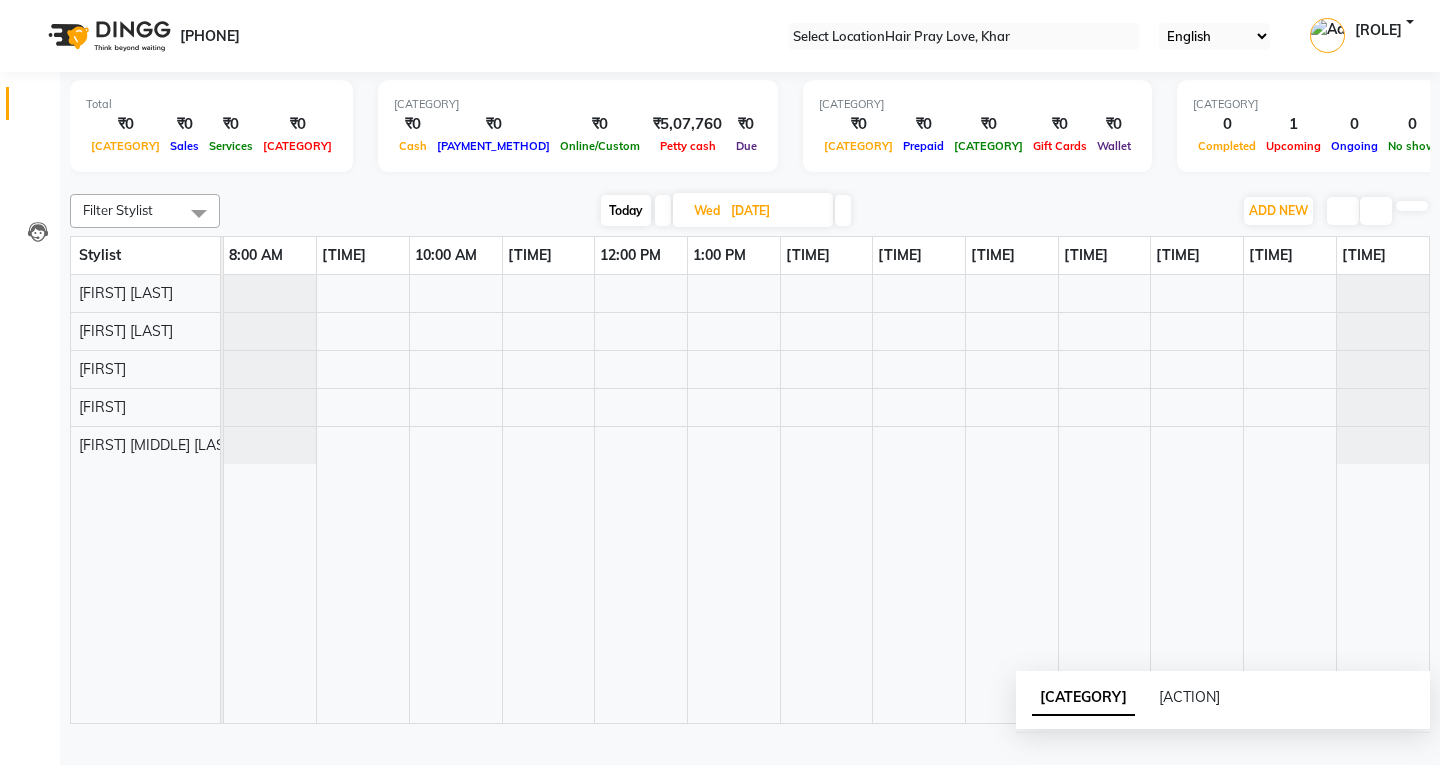 click at bounding box center [663, 210] 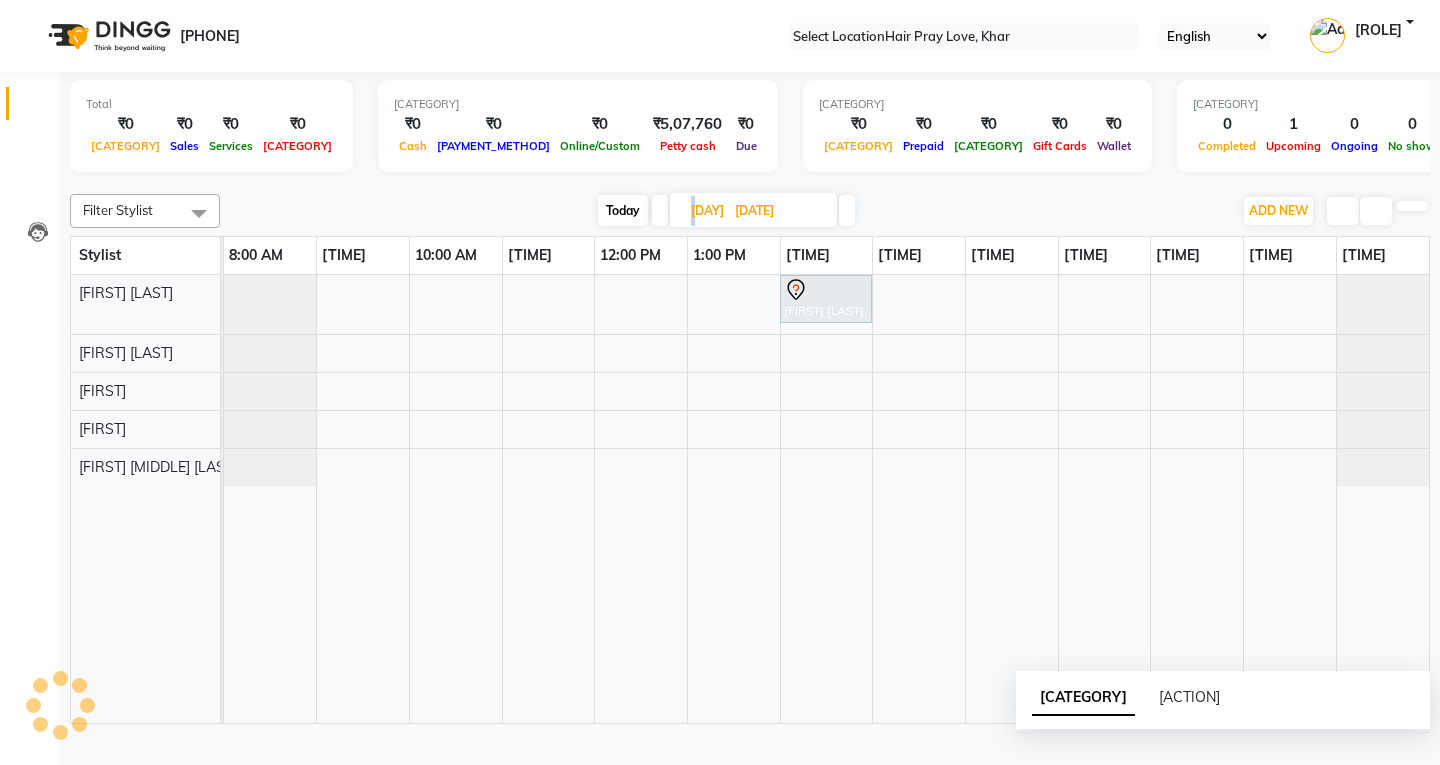 click at bounding box center (660, 210) 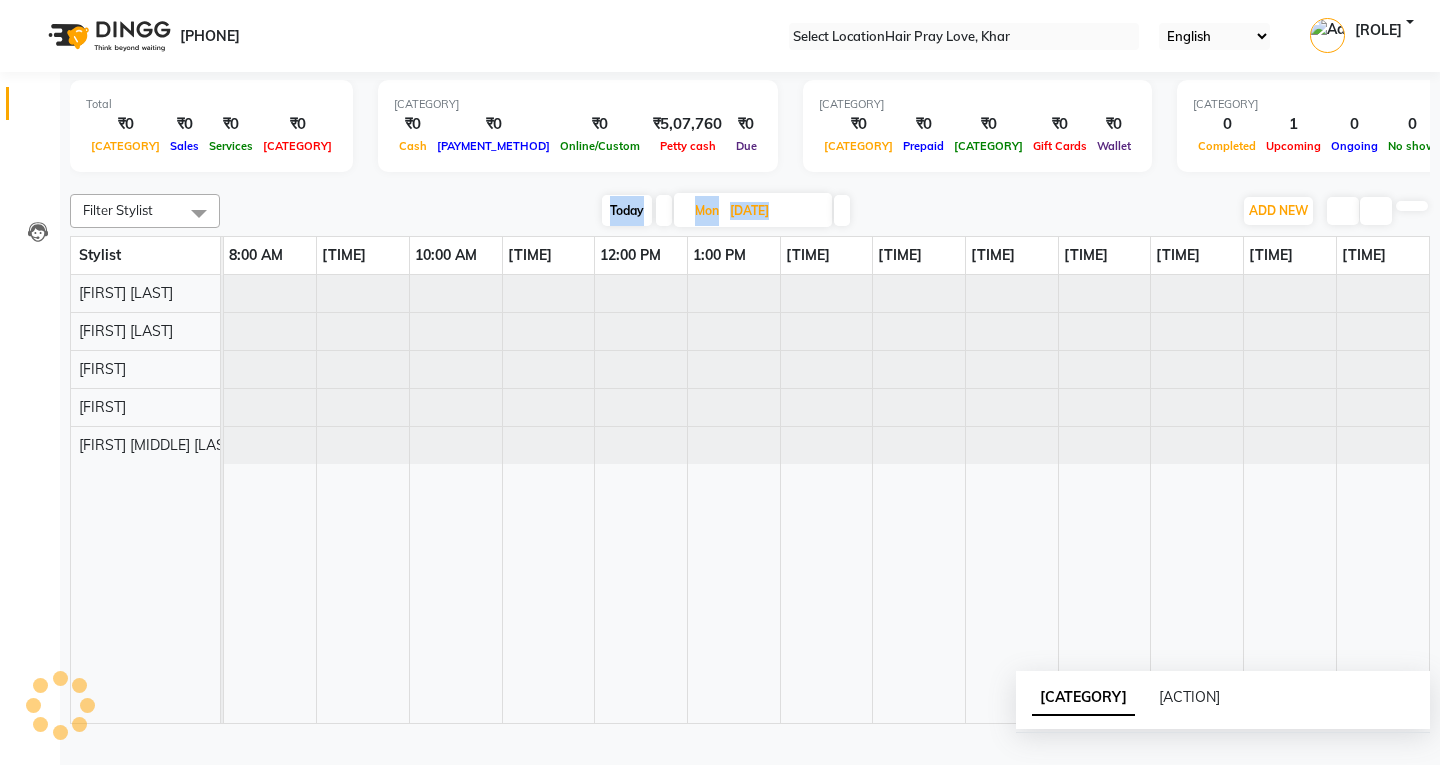 click at bounding box center (664, 210) 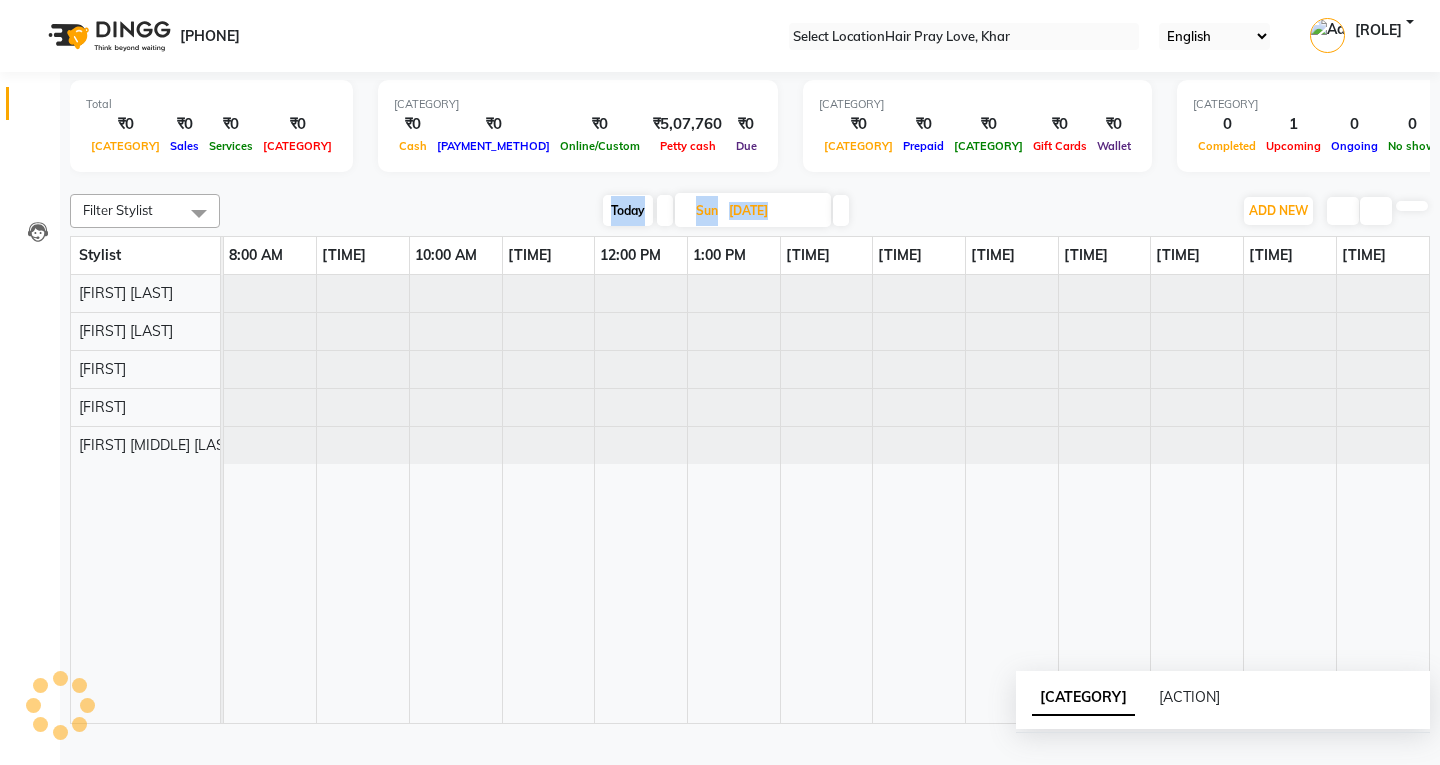 click at bounding box center [665, 210] 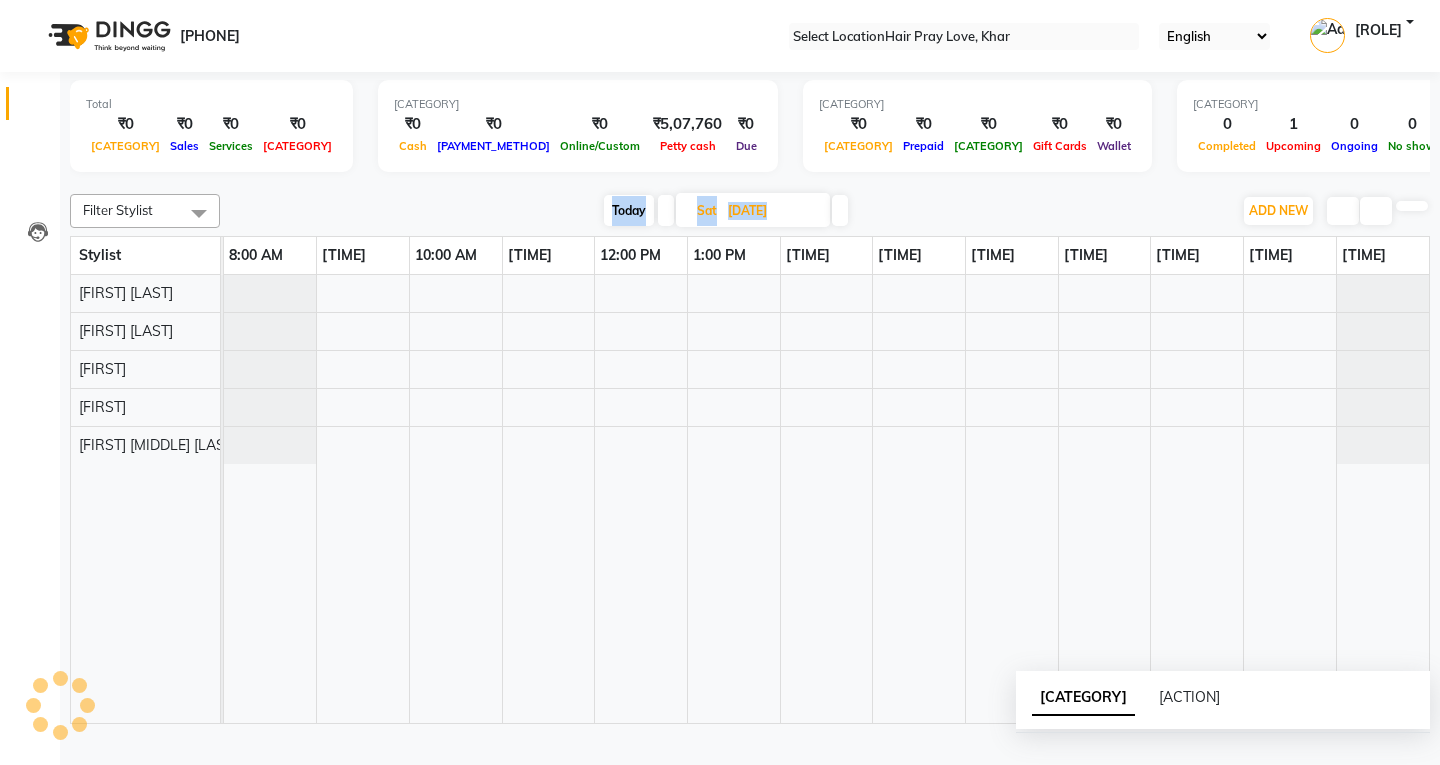 click at bounding box center (666, 210) 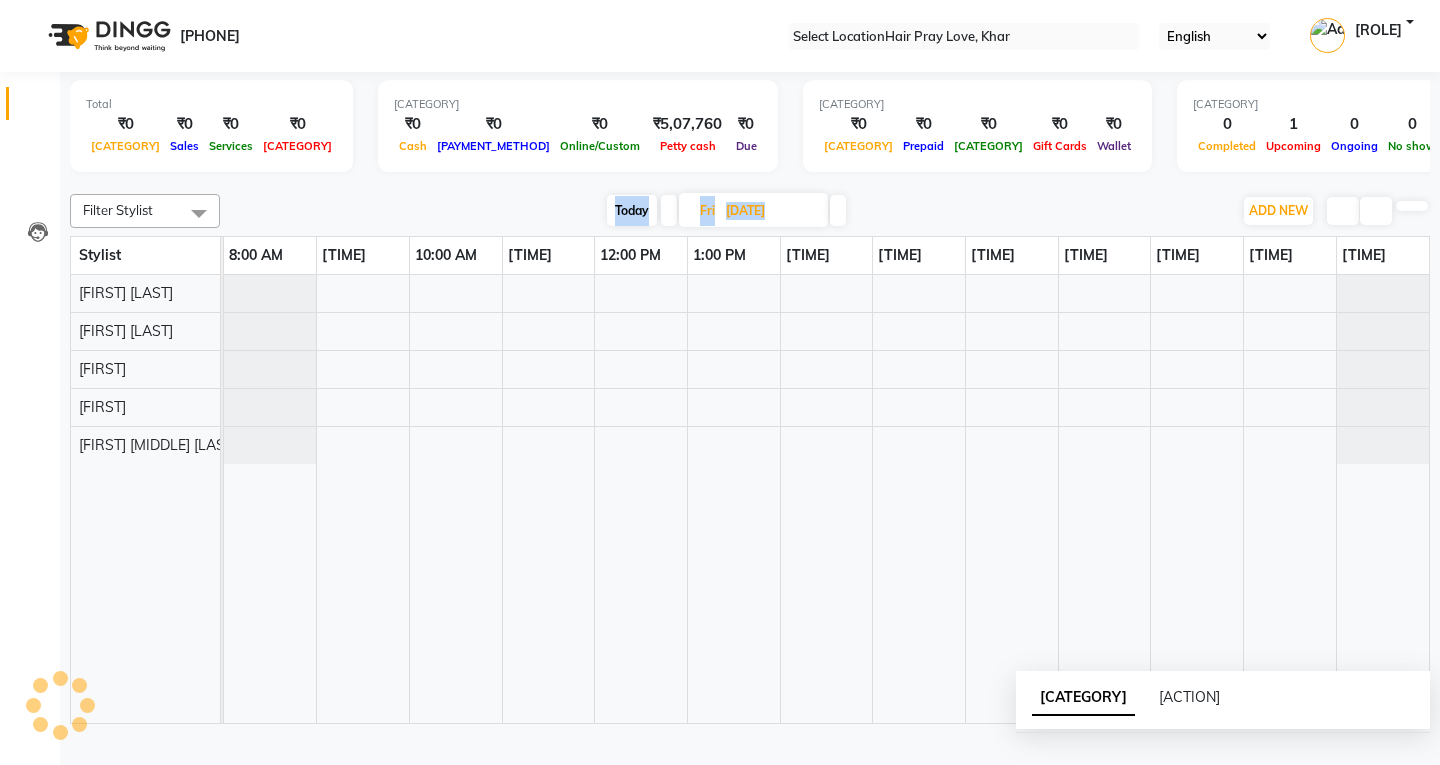 click at bounding box center (669, 210) 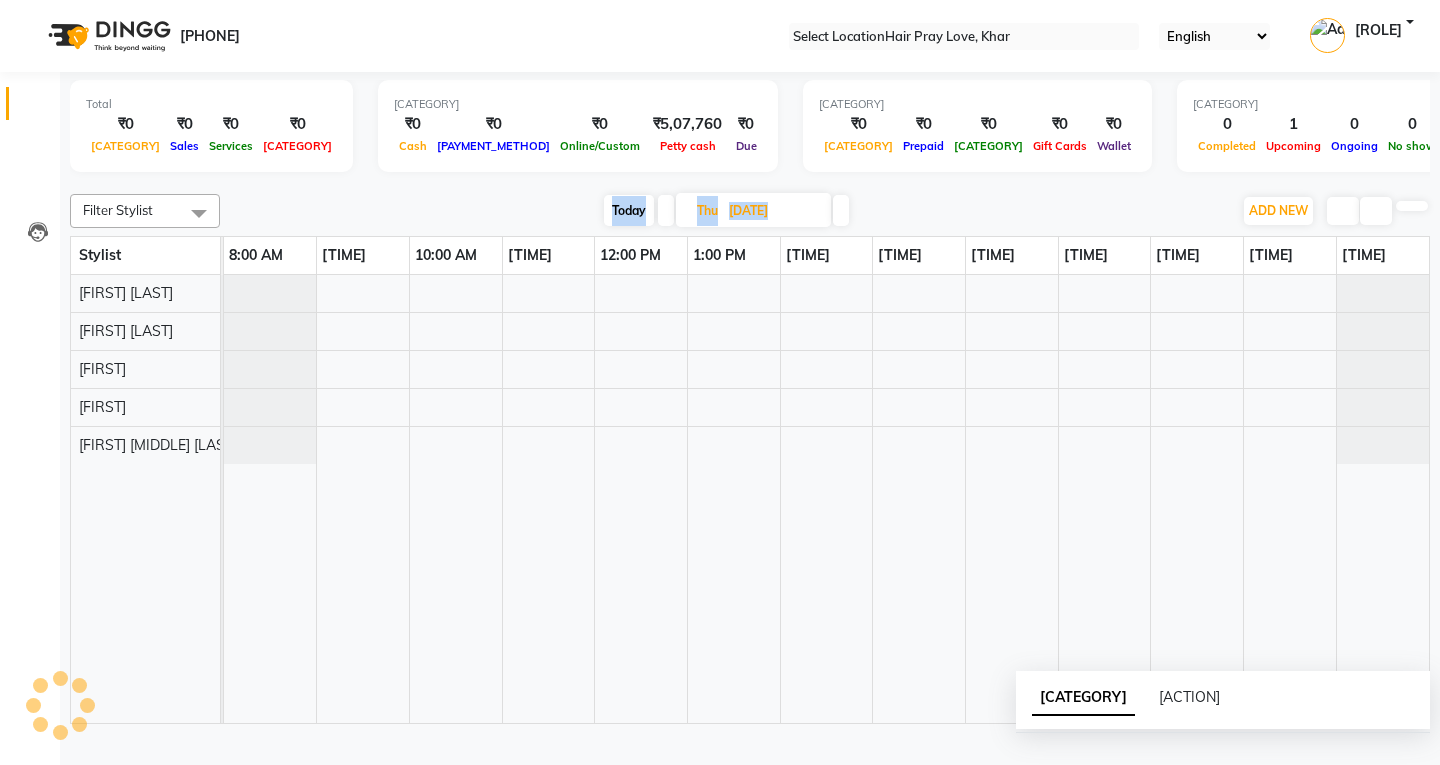 click at bounding box center (666, 210) 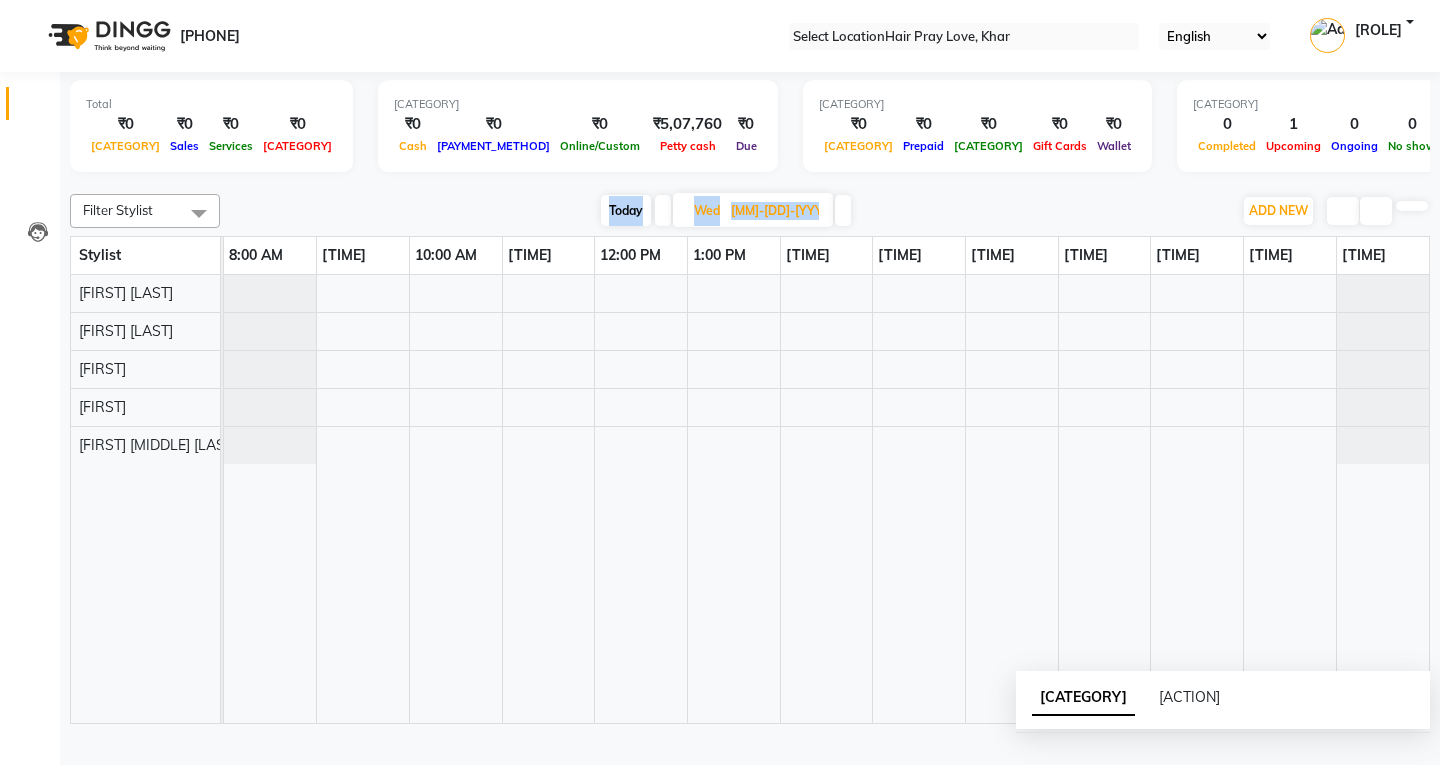 click at bounding box center [663, 210] 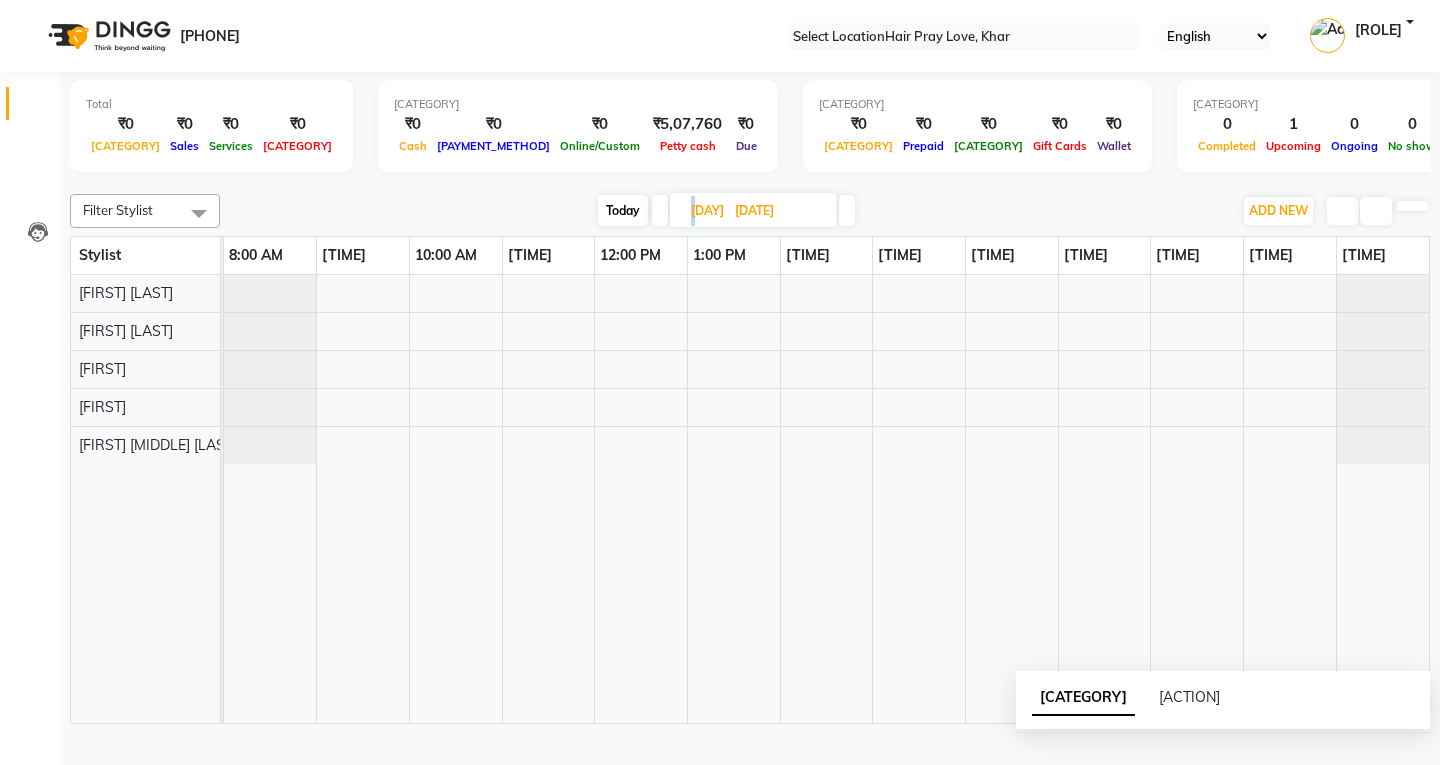 click at bounding box center [660, 210] 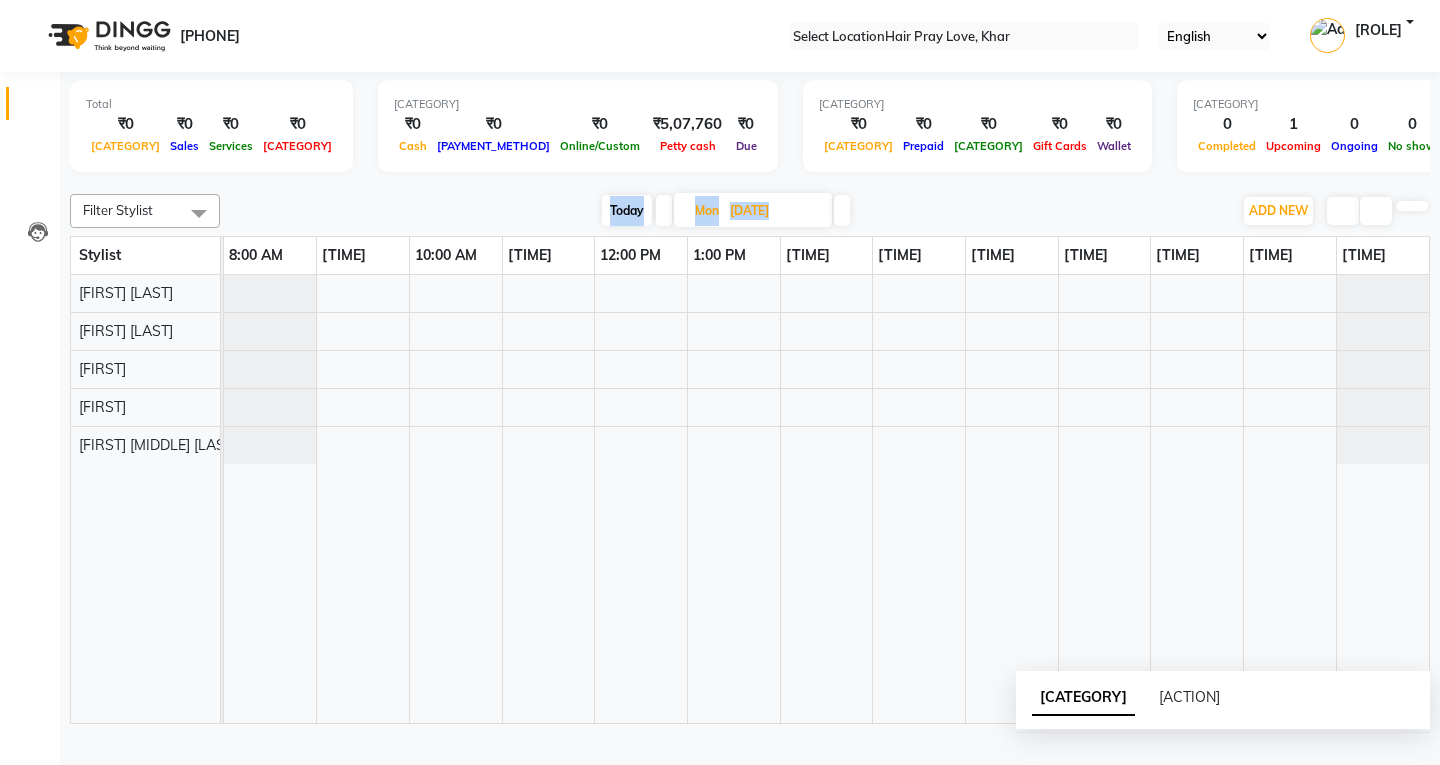 click at bounding box center [664, 210] 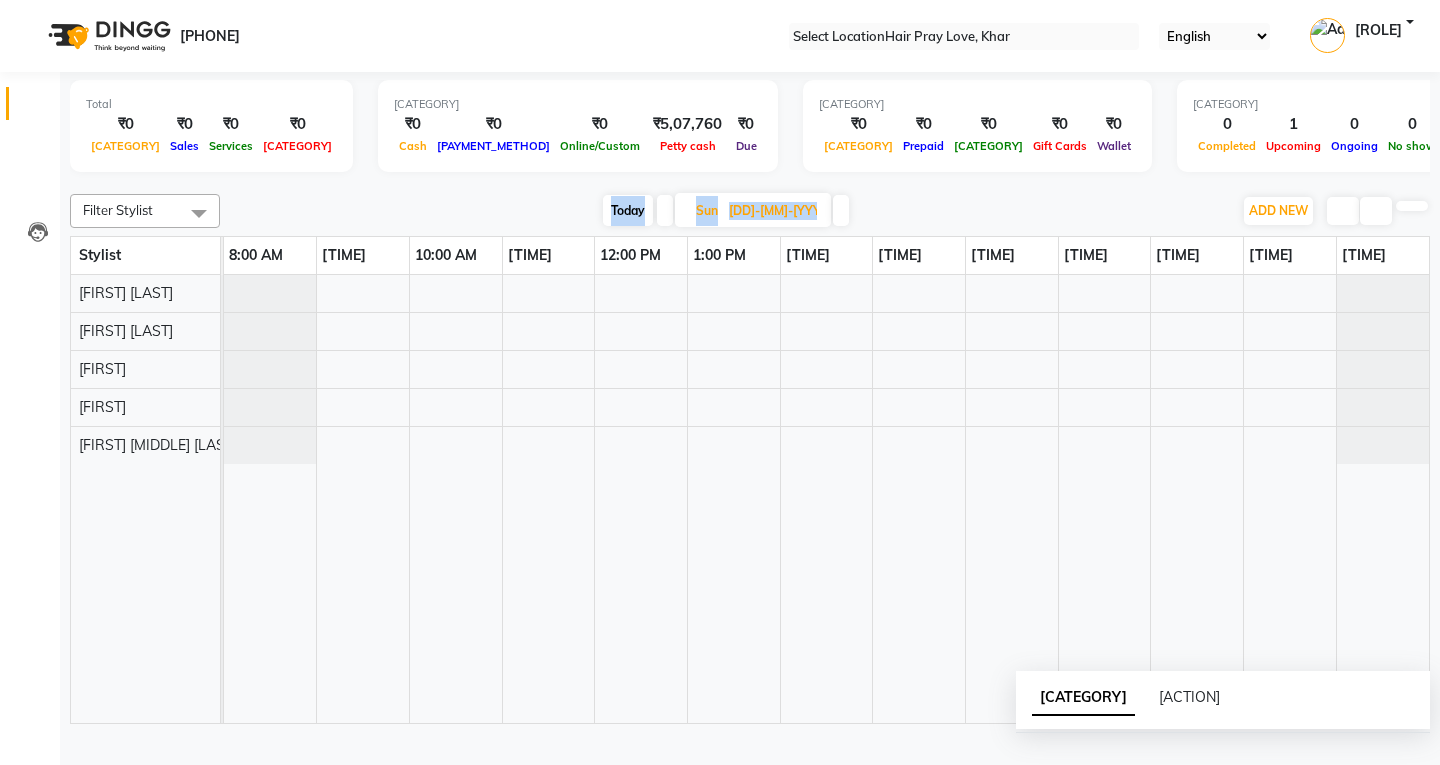 click at bounding box center [665, 210] 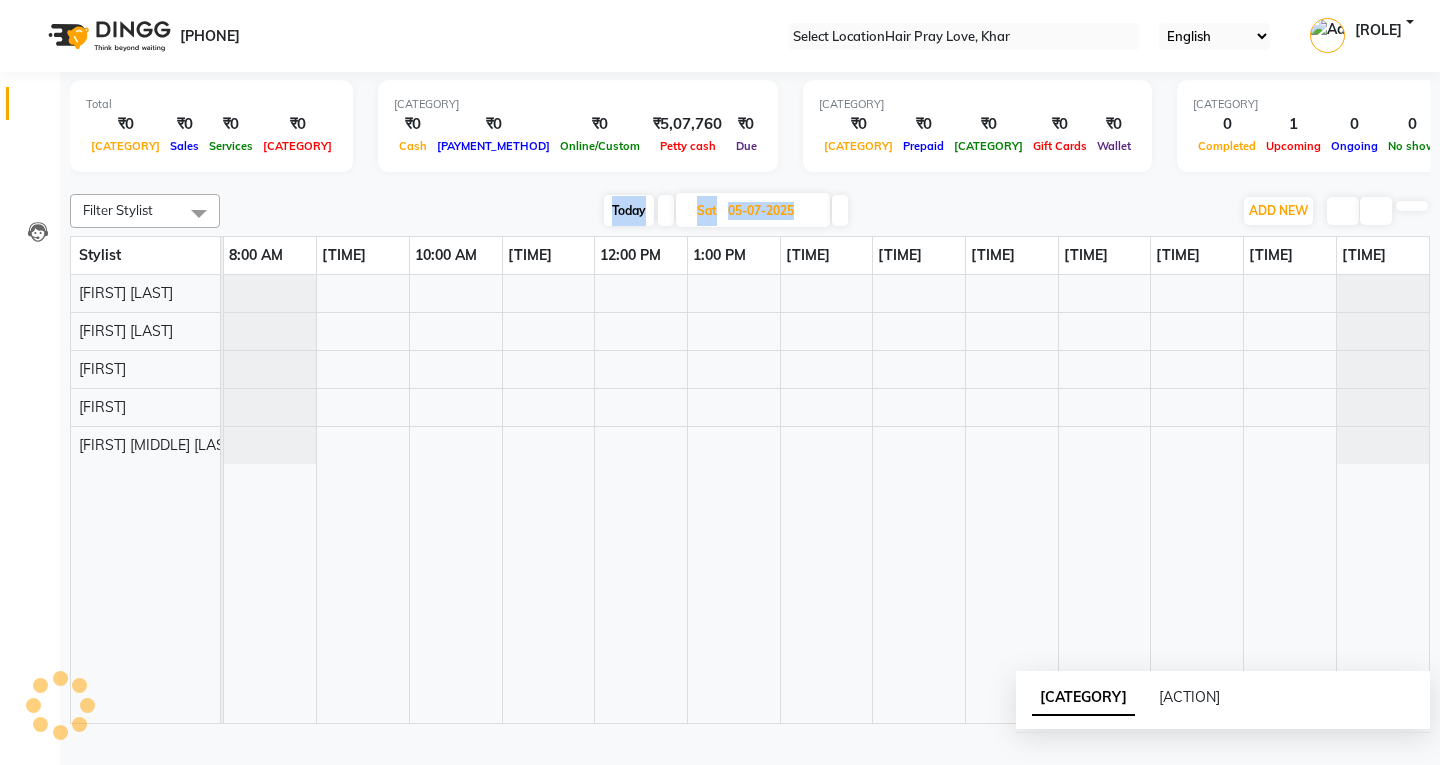 click at bounding box center (666, 210) 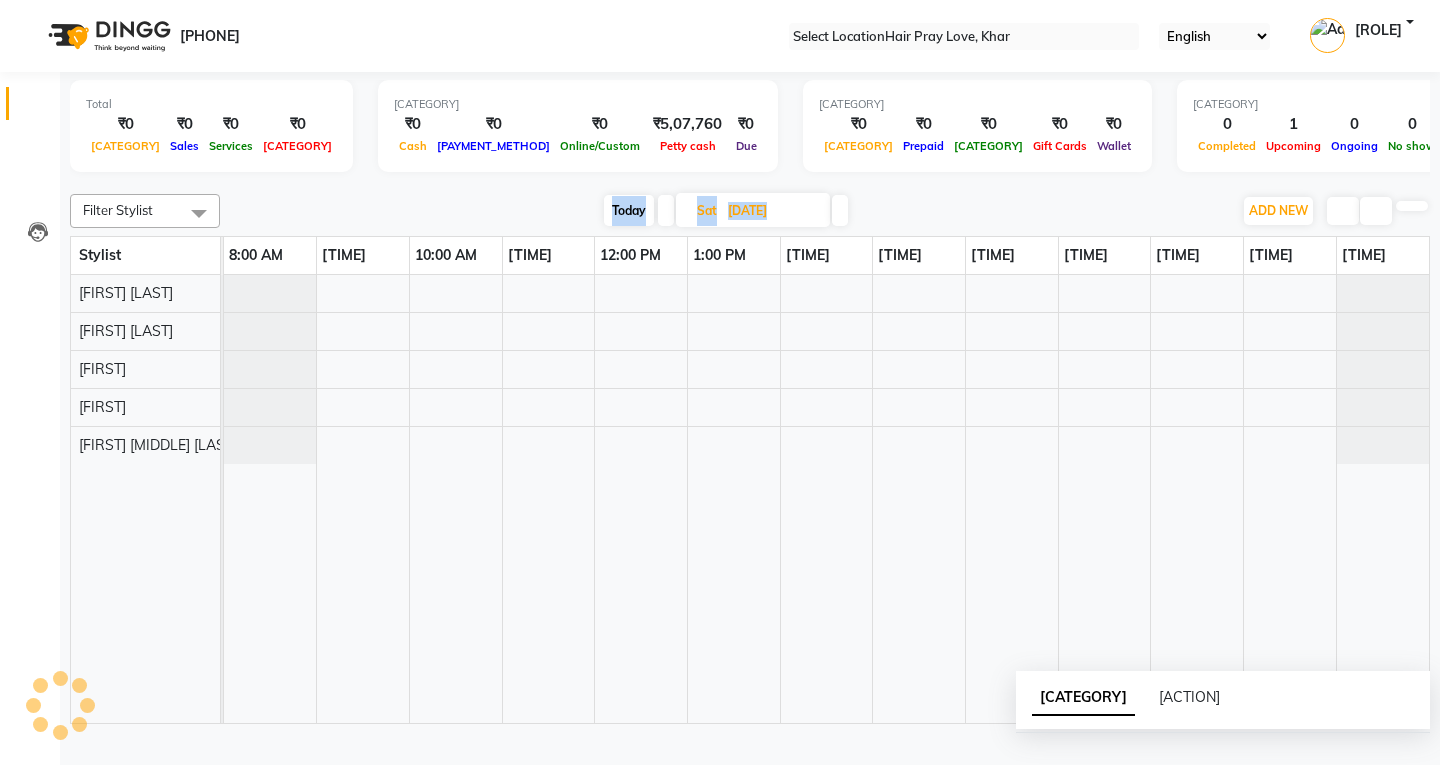 click at bounding box center [666, 210] 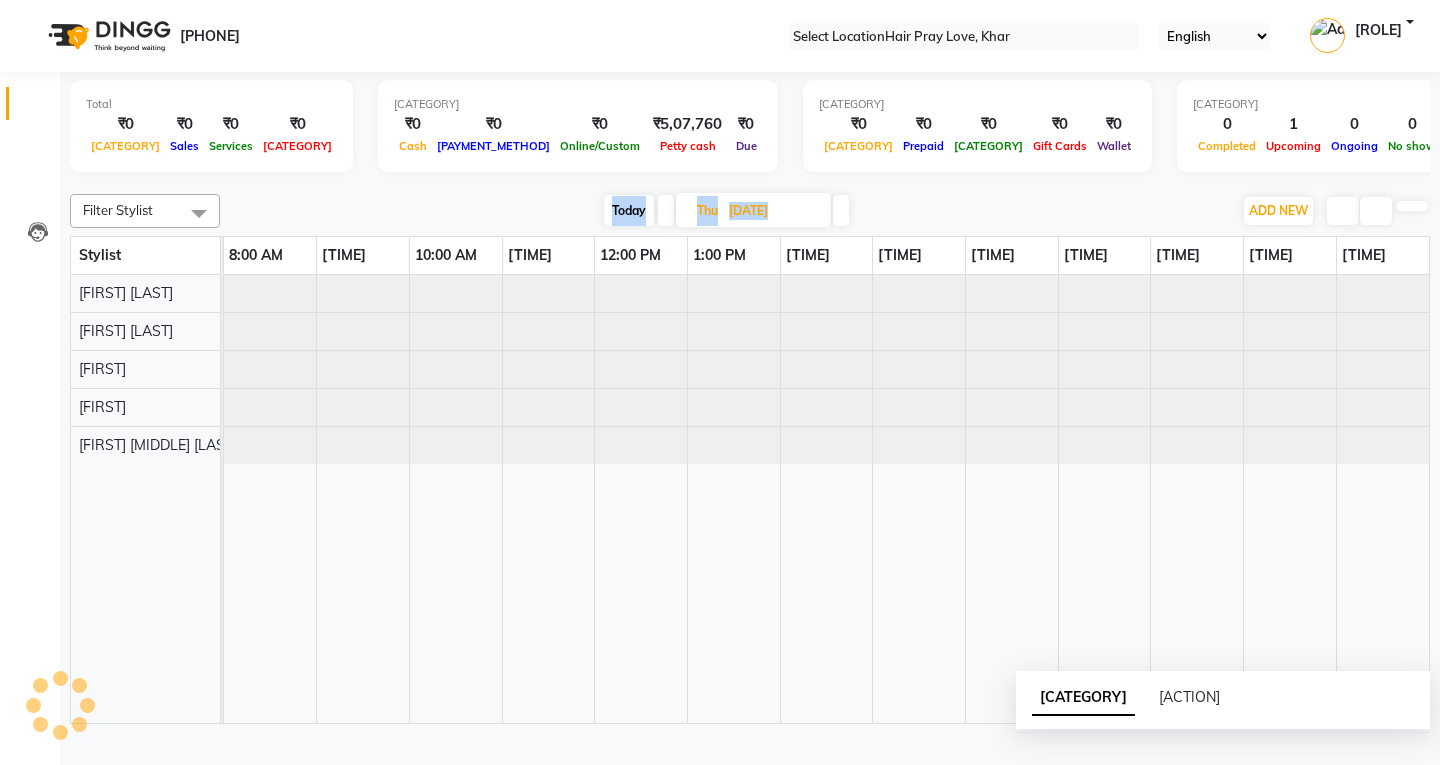 click at bounding box center (666, 210) 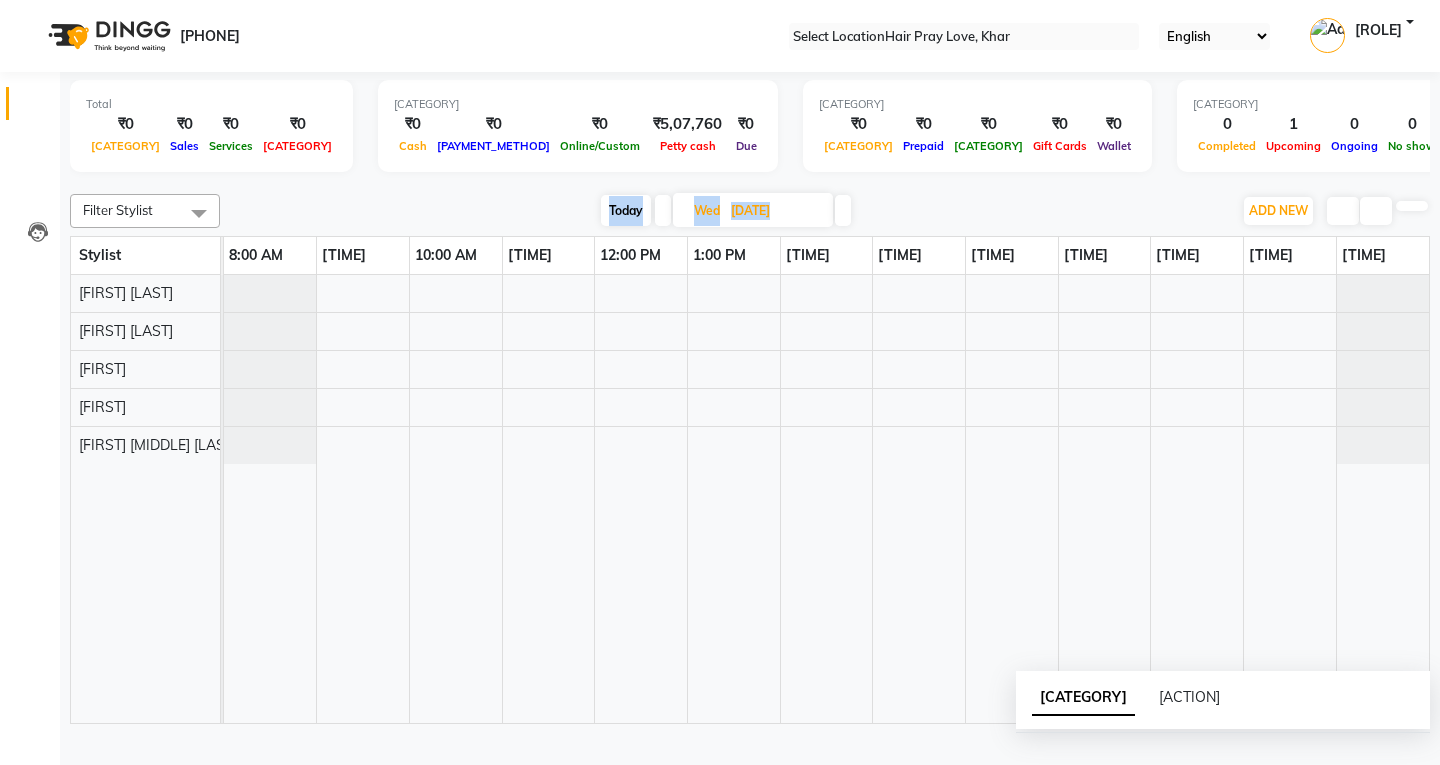 click at bounding box center (663, 210) 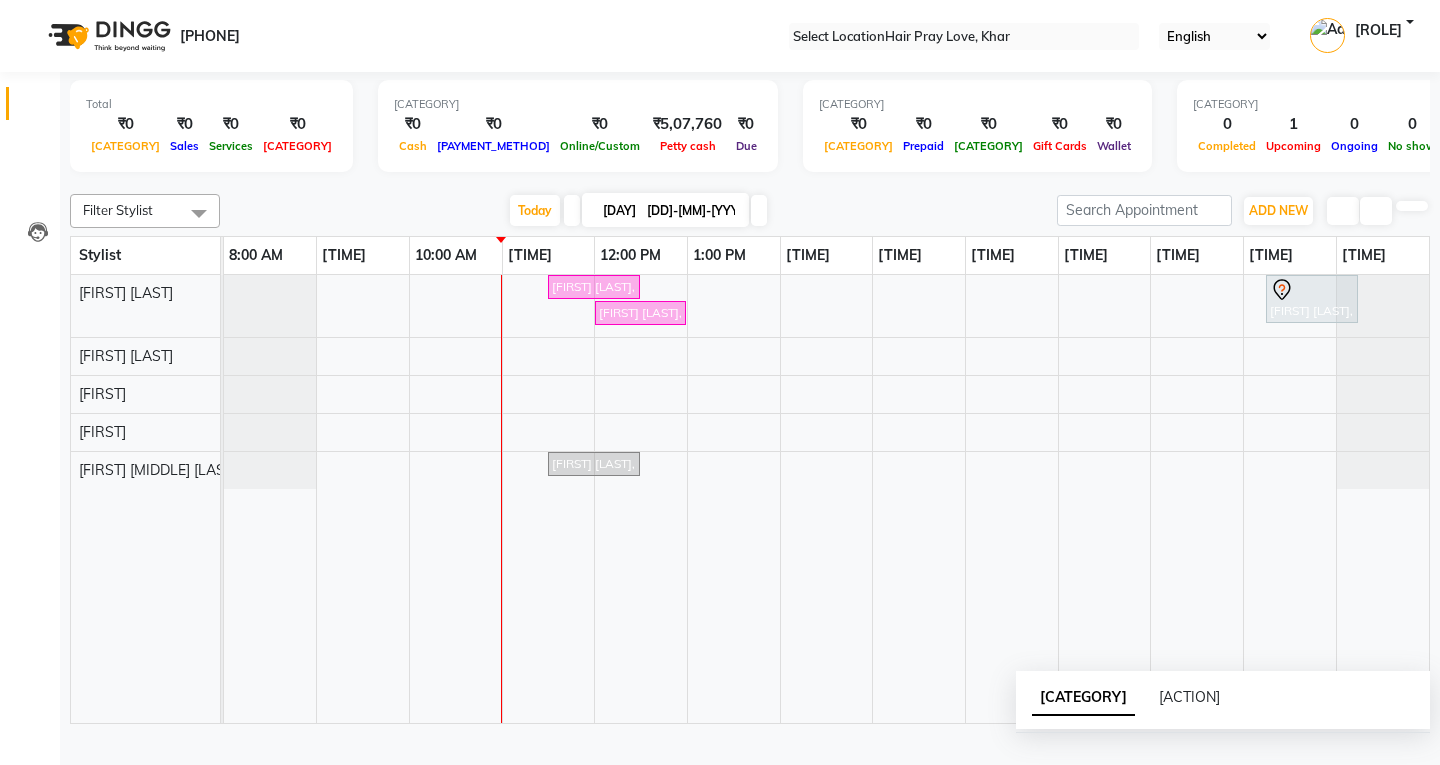 click on "View Profile Add Future Booking Print Slip Print All Slip" at bounding box center [423, 848] 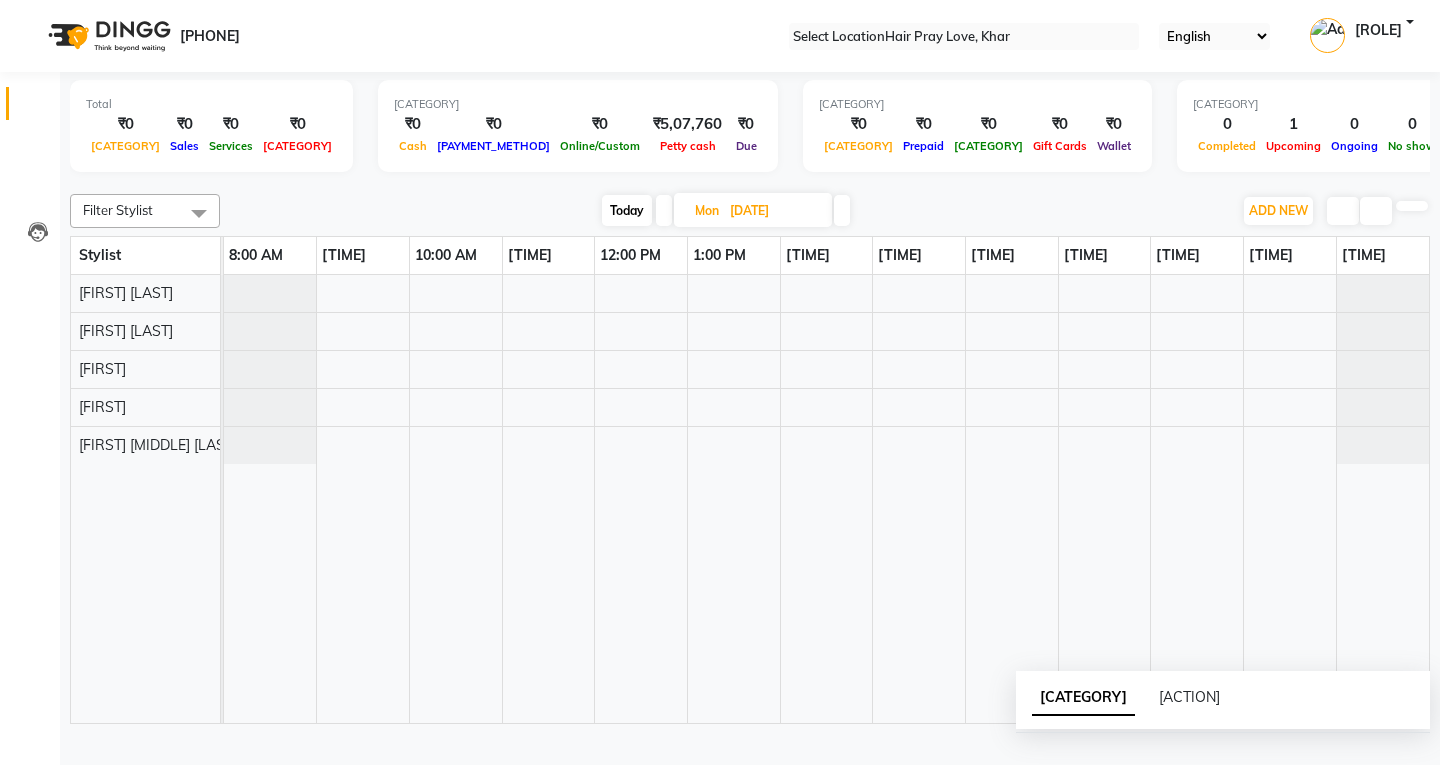 click at bounding box center [842, 210] 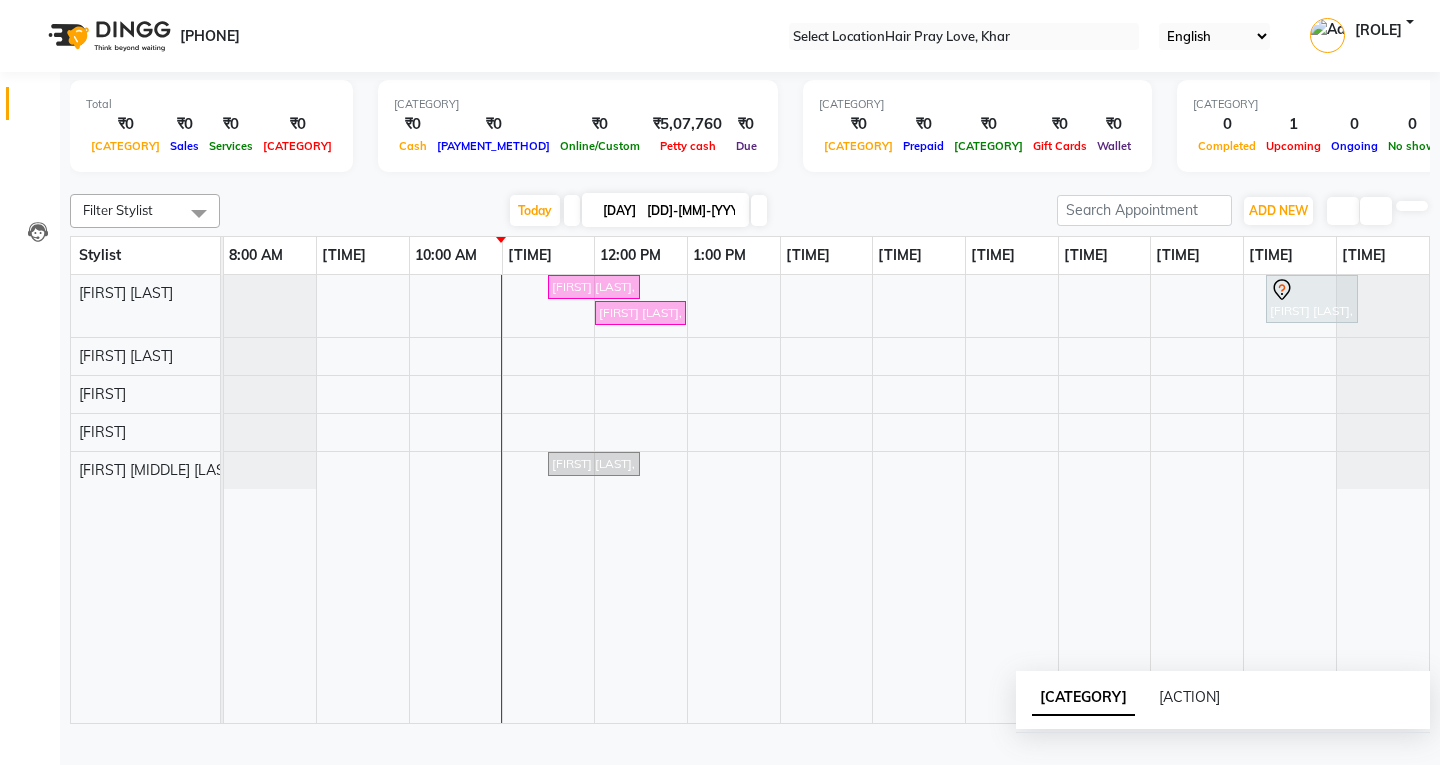 click at bounding box center [572, 210] 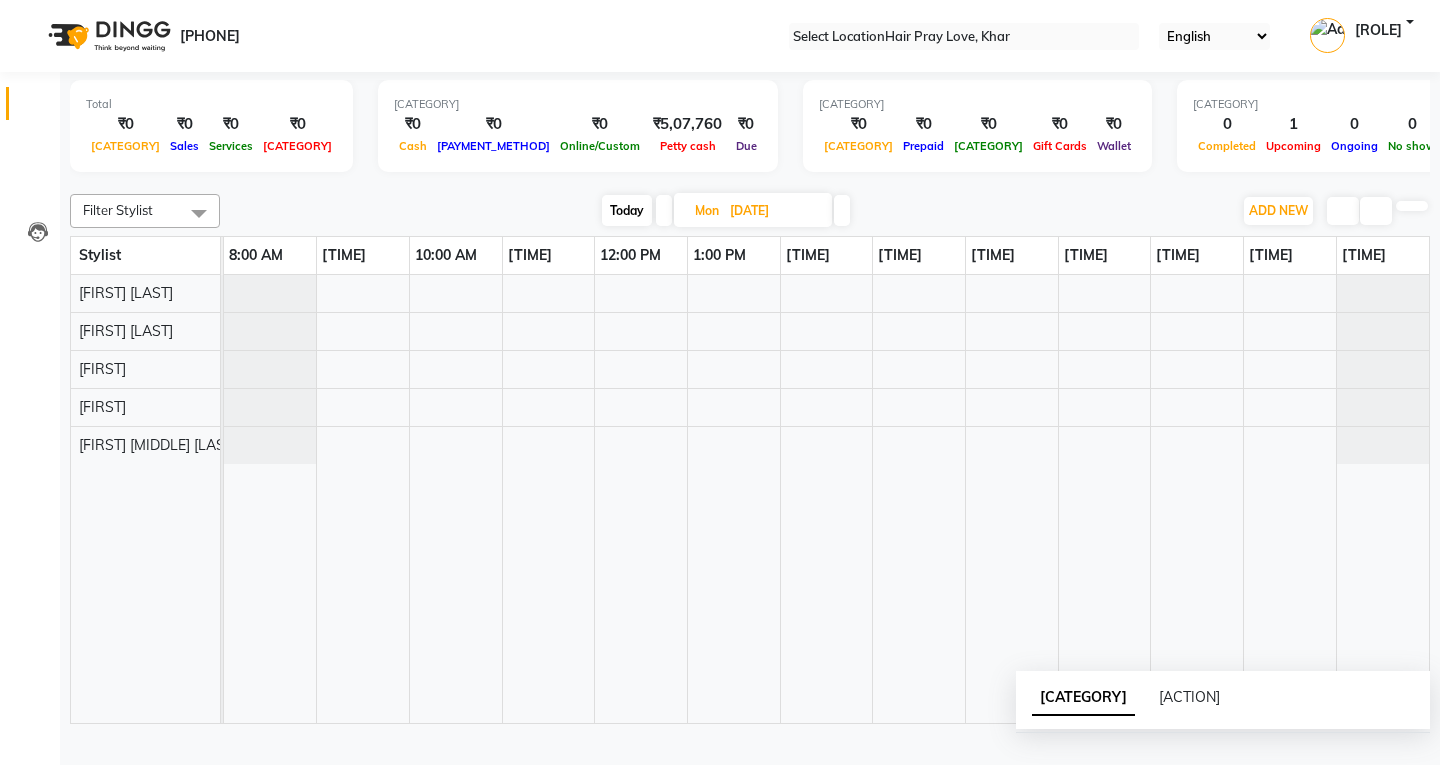 click at bounding box center (842, 210) 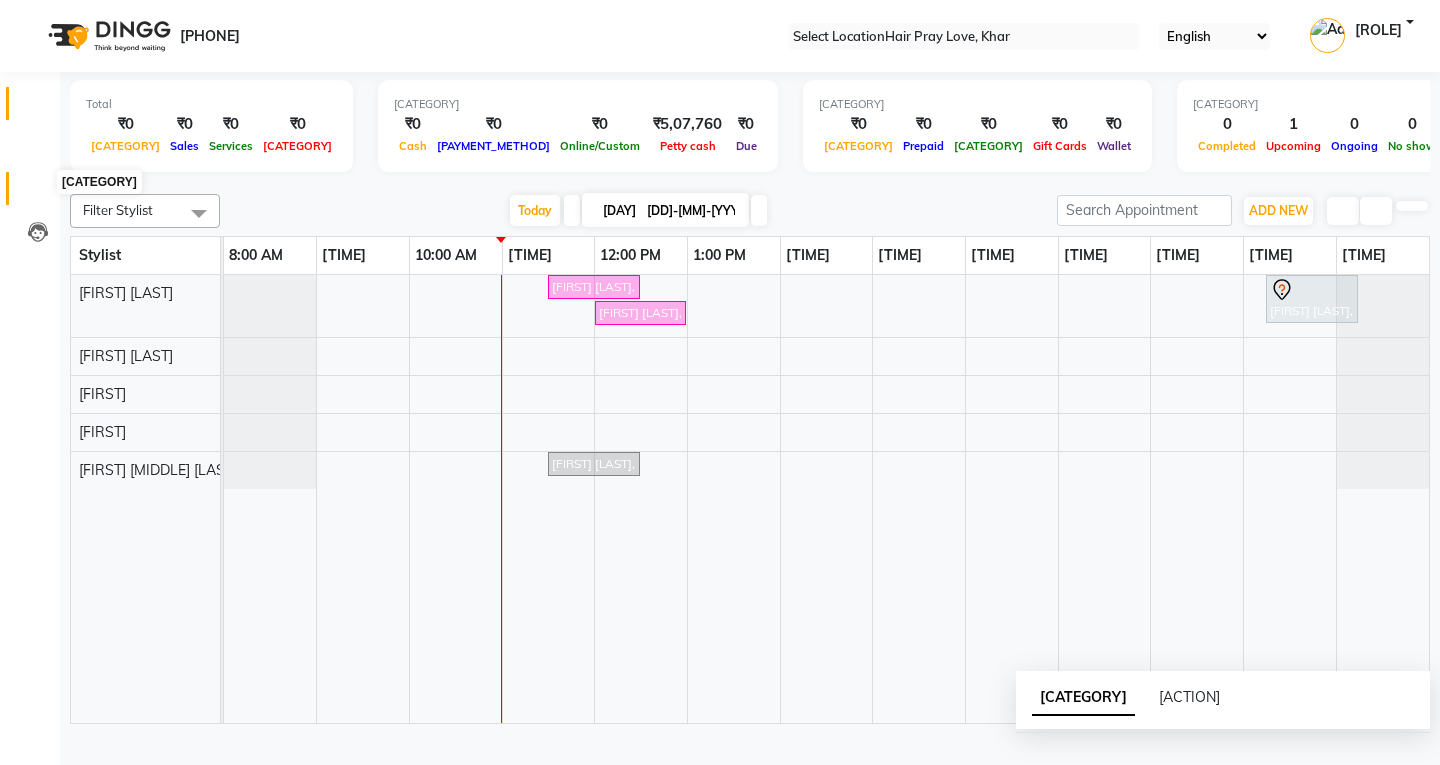 click at bounding box center (38, 193) 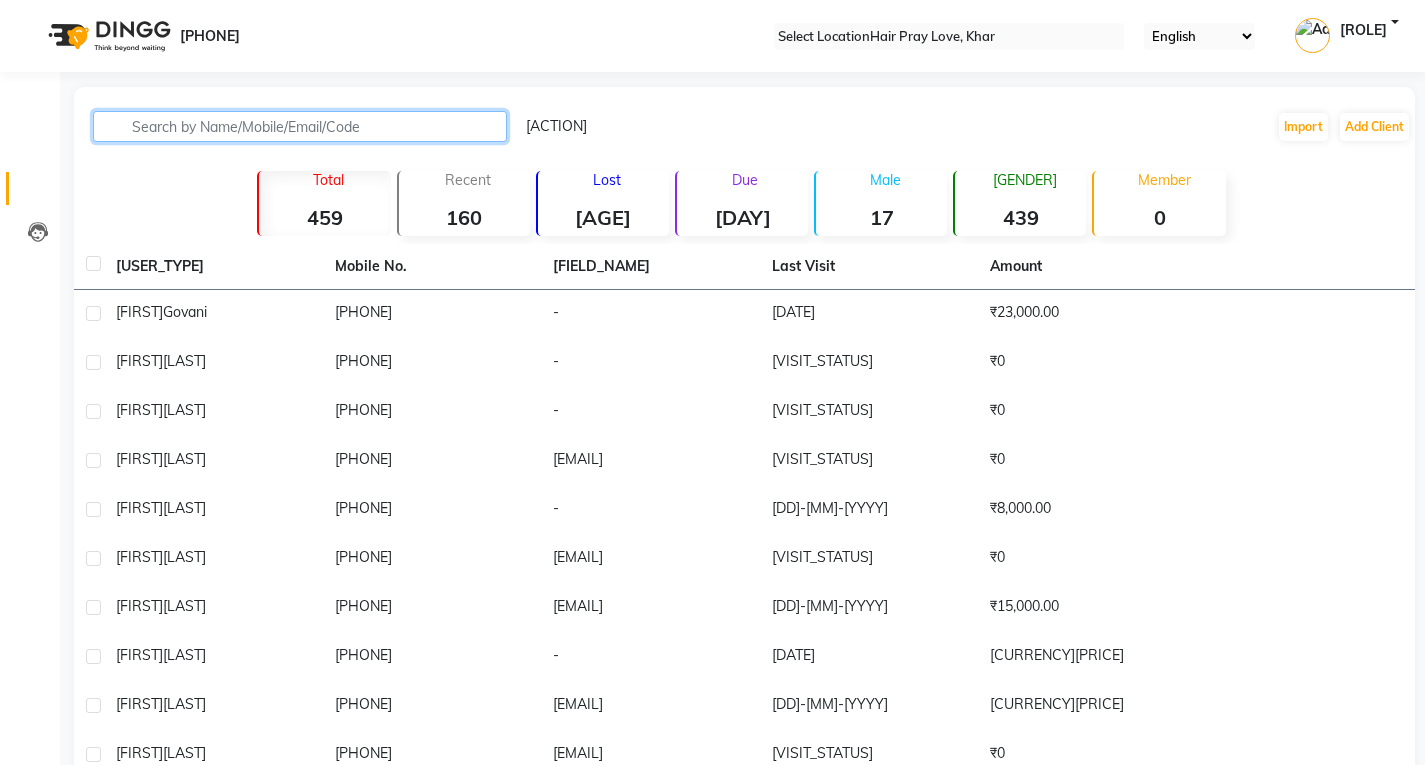 click at bounding box center (300, 126) 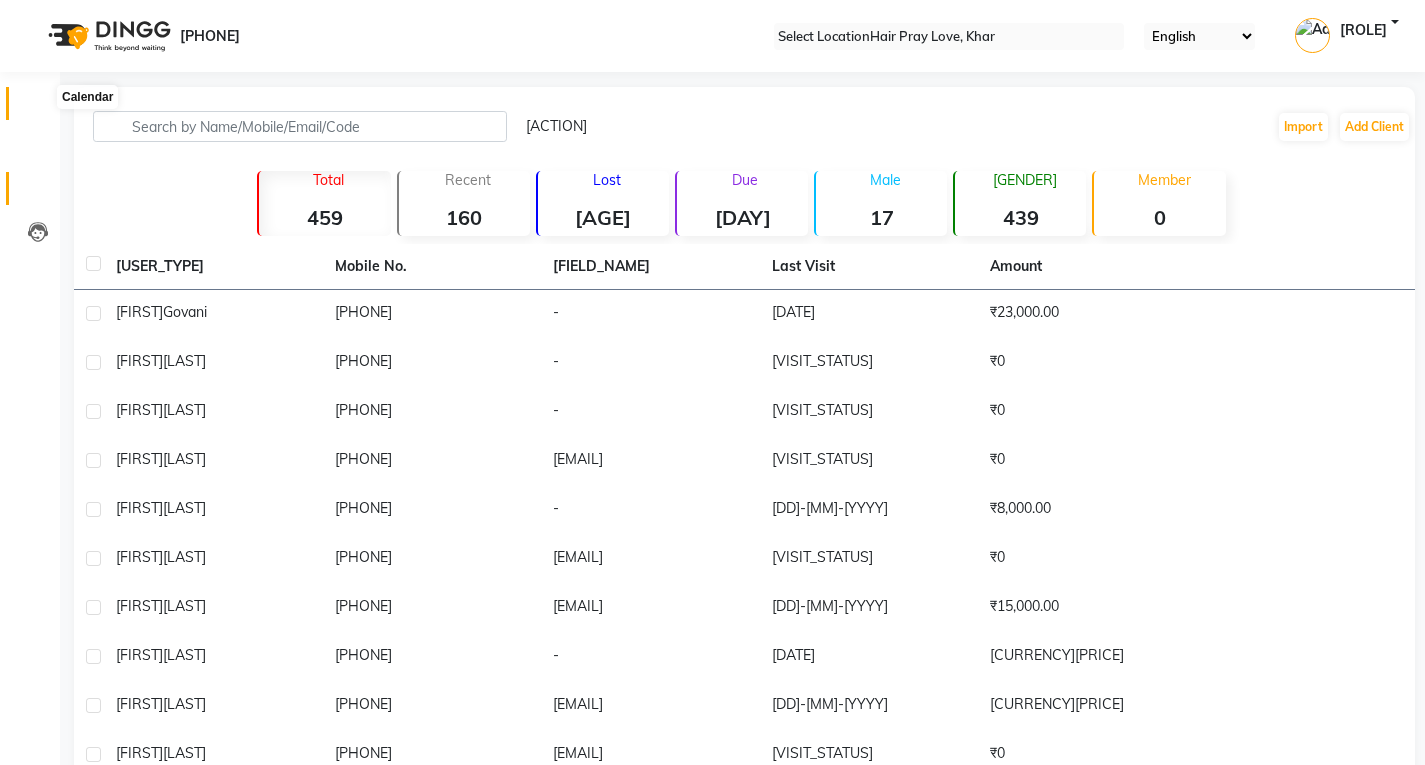 click at bounding box center [37, 108] 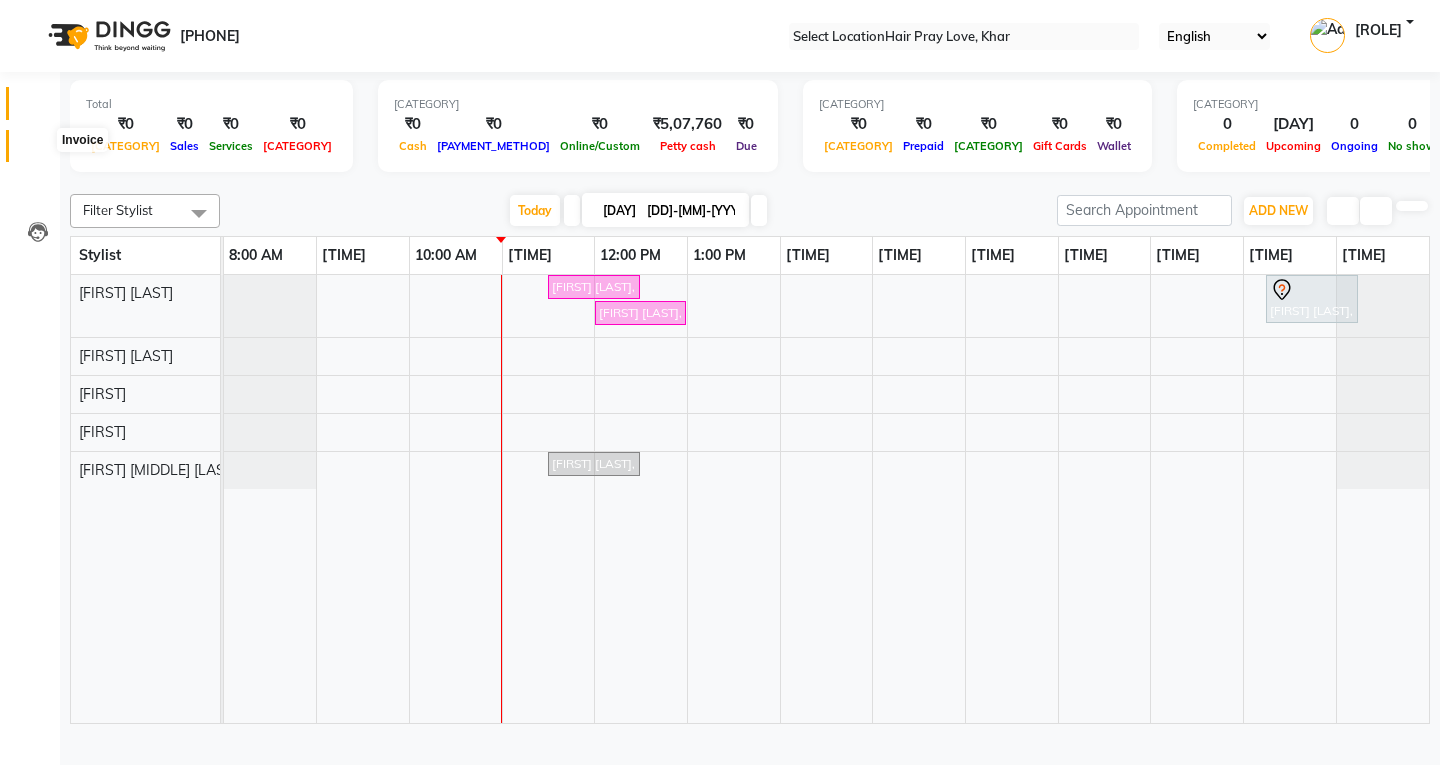 click at bounding box center [38, 151] 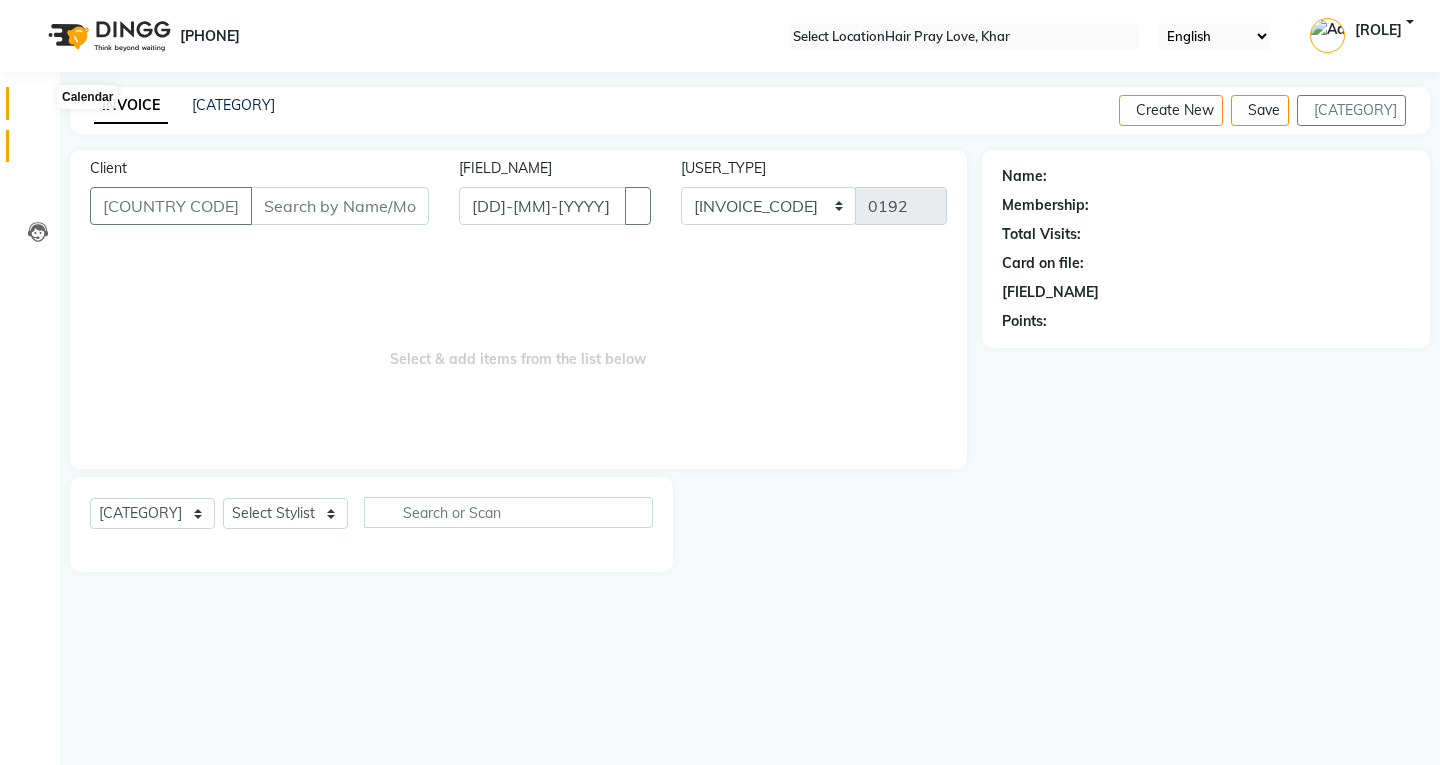 click at bounding box center [38, 108] 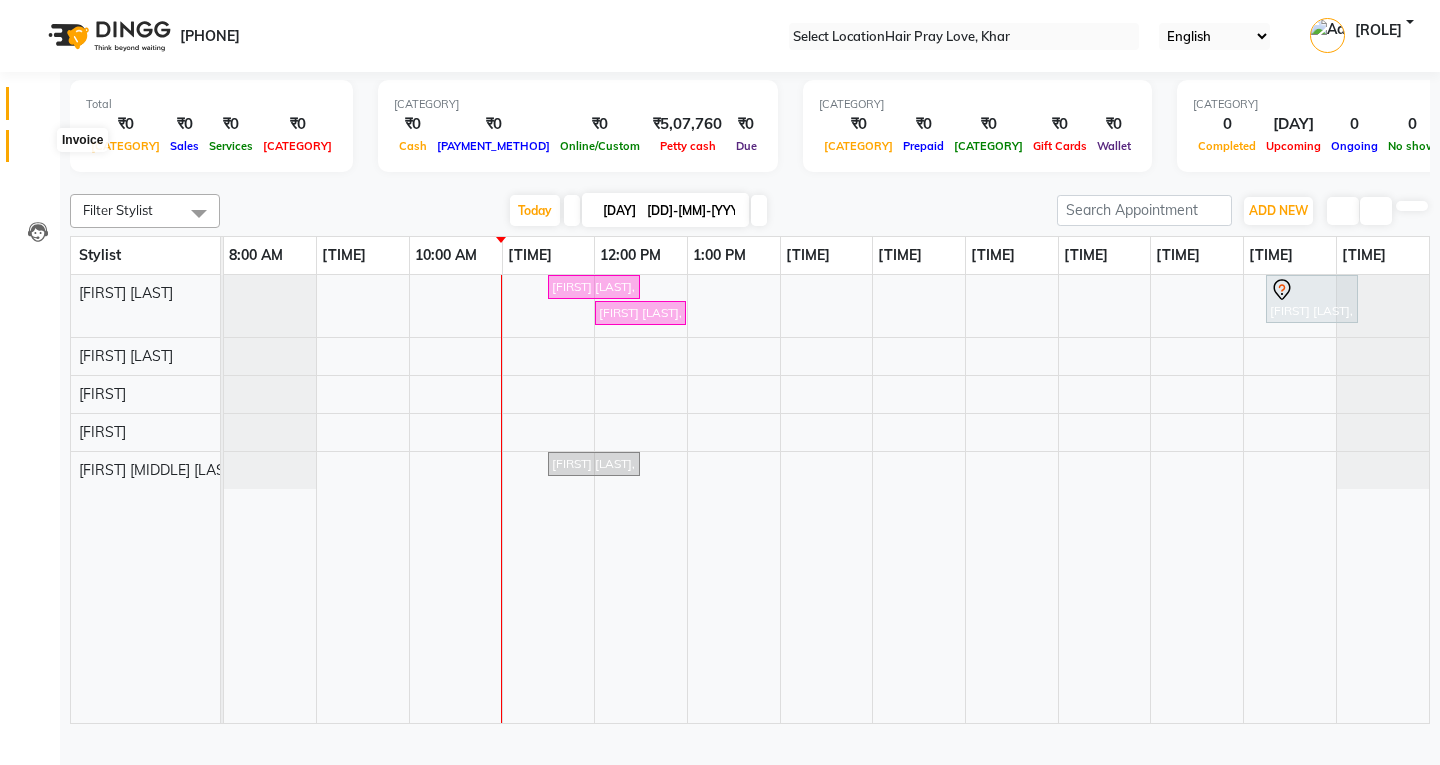 click at bounding box center (37, 151) 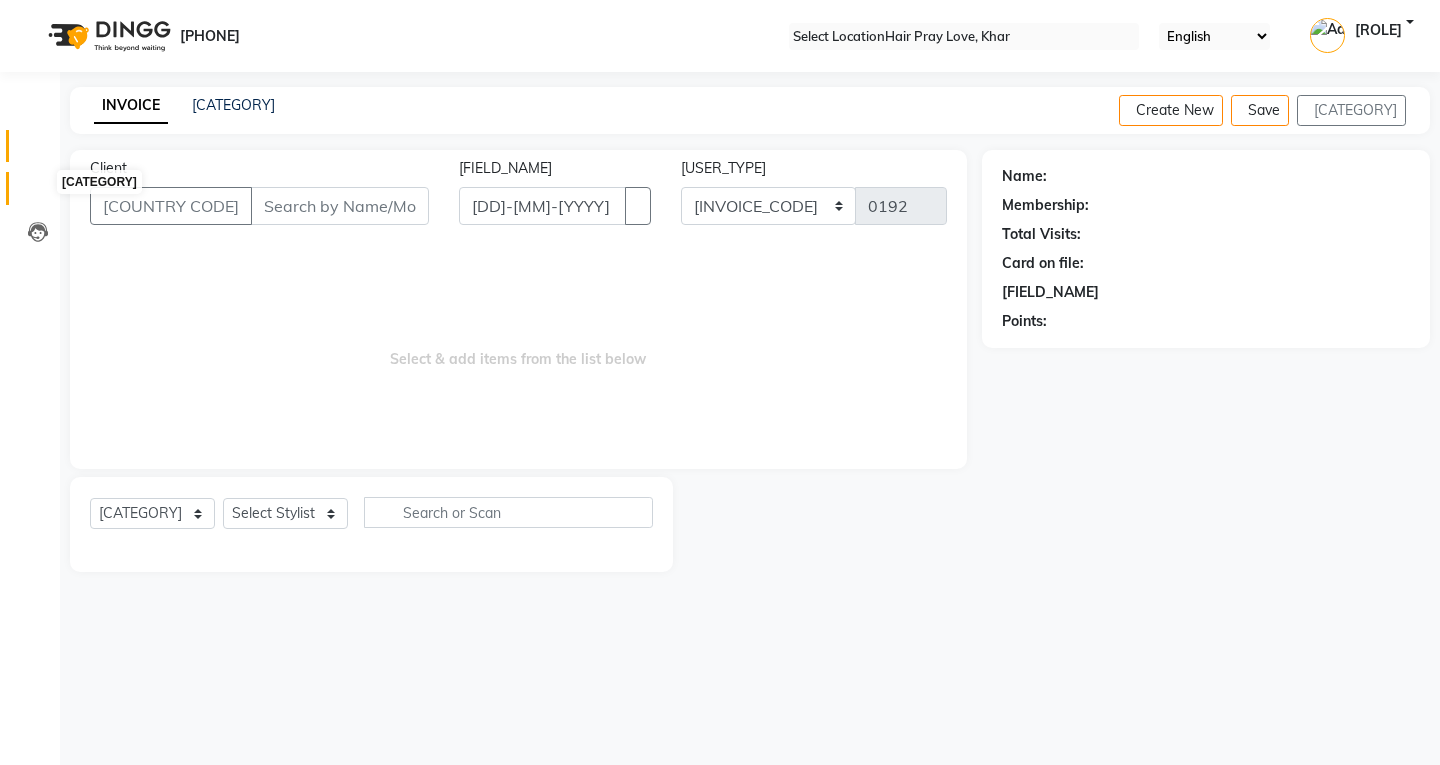 click at bounding box center [37, 193] 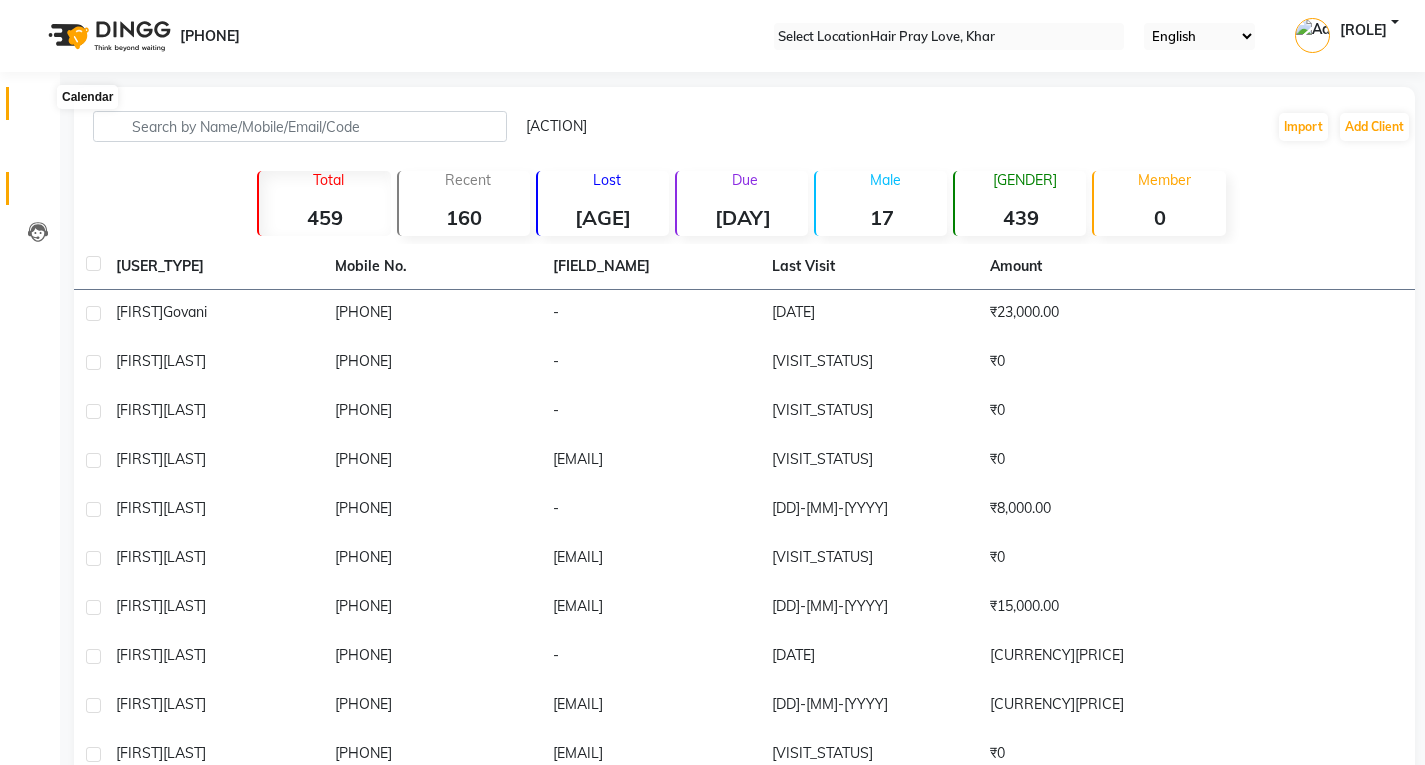 click at bounding box center [38, 108] 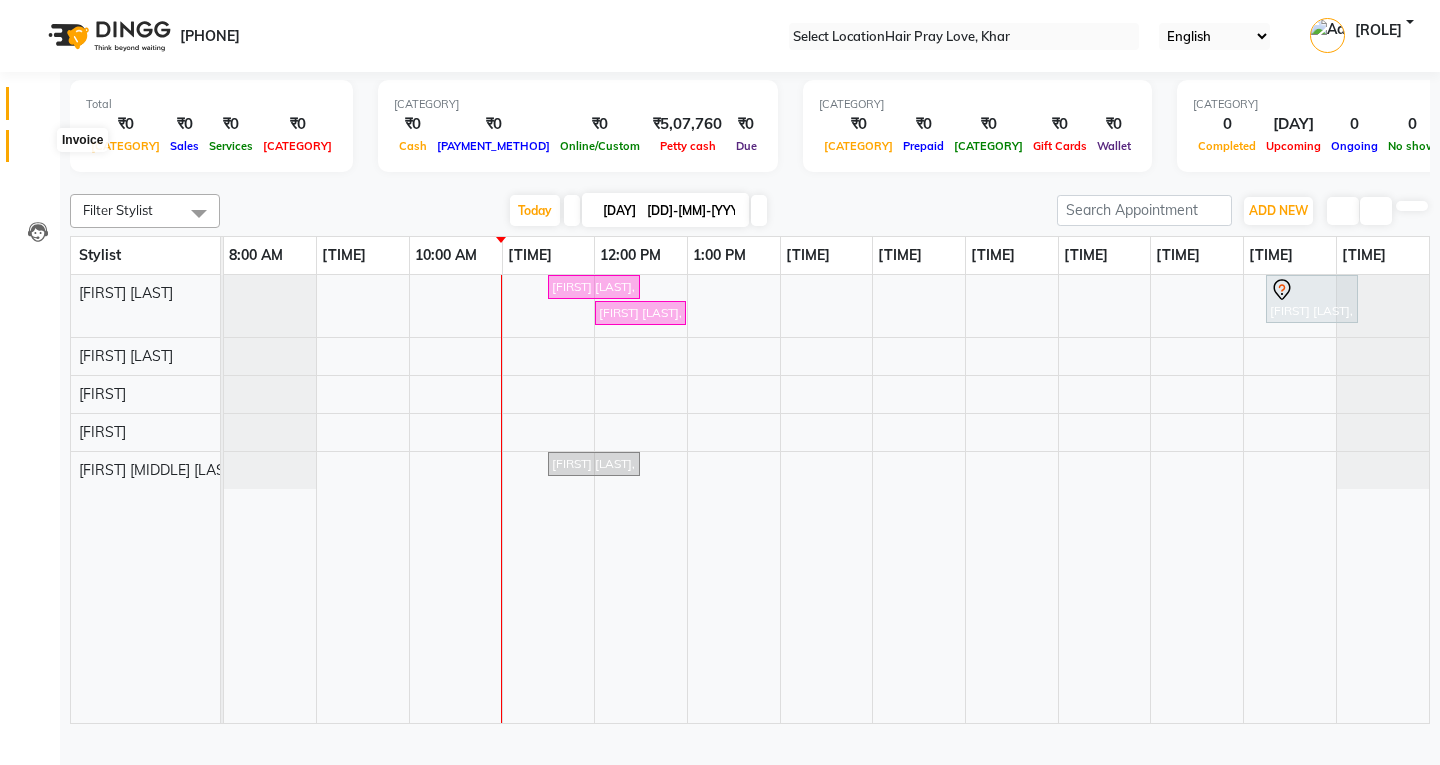 click at bounding box center [38, 151] 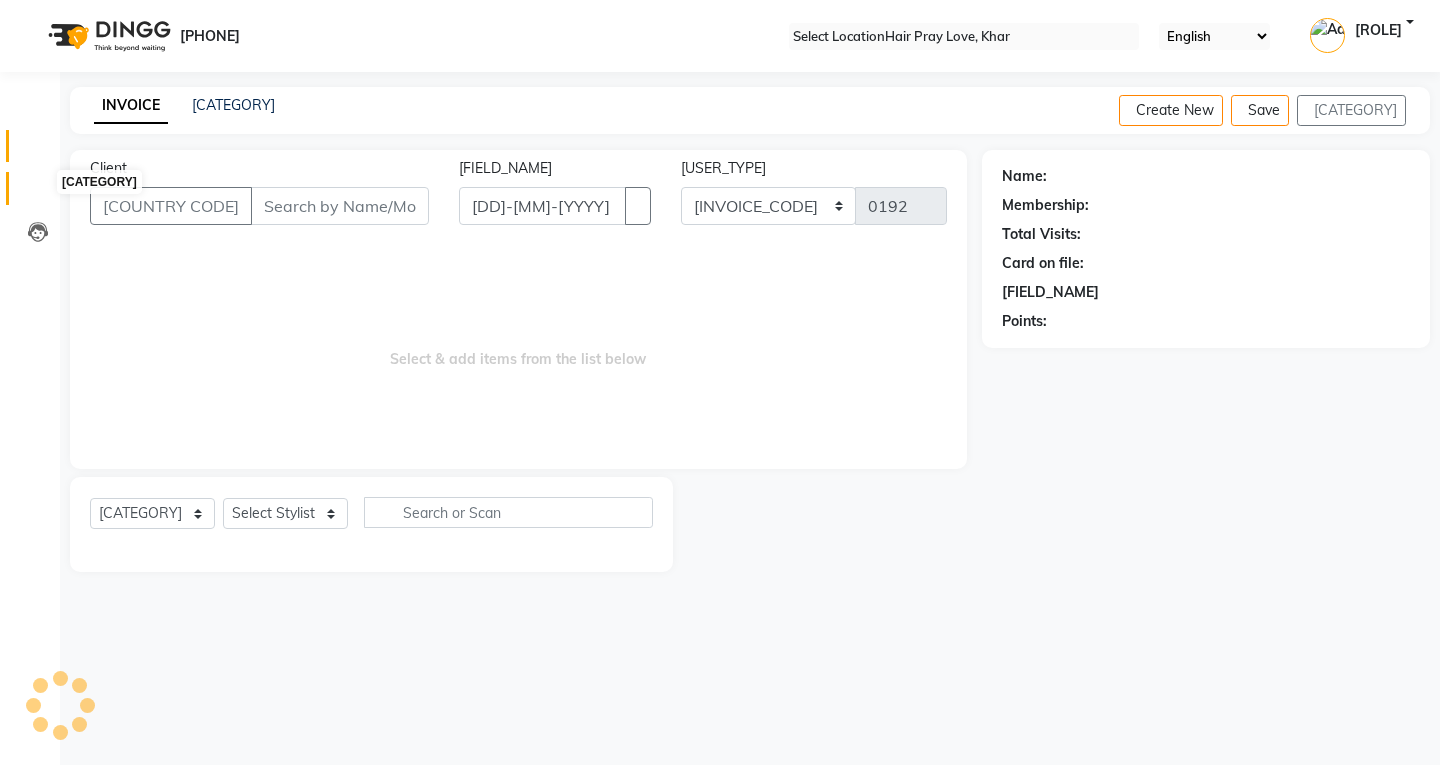 click at bounding box center (38, 193) 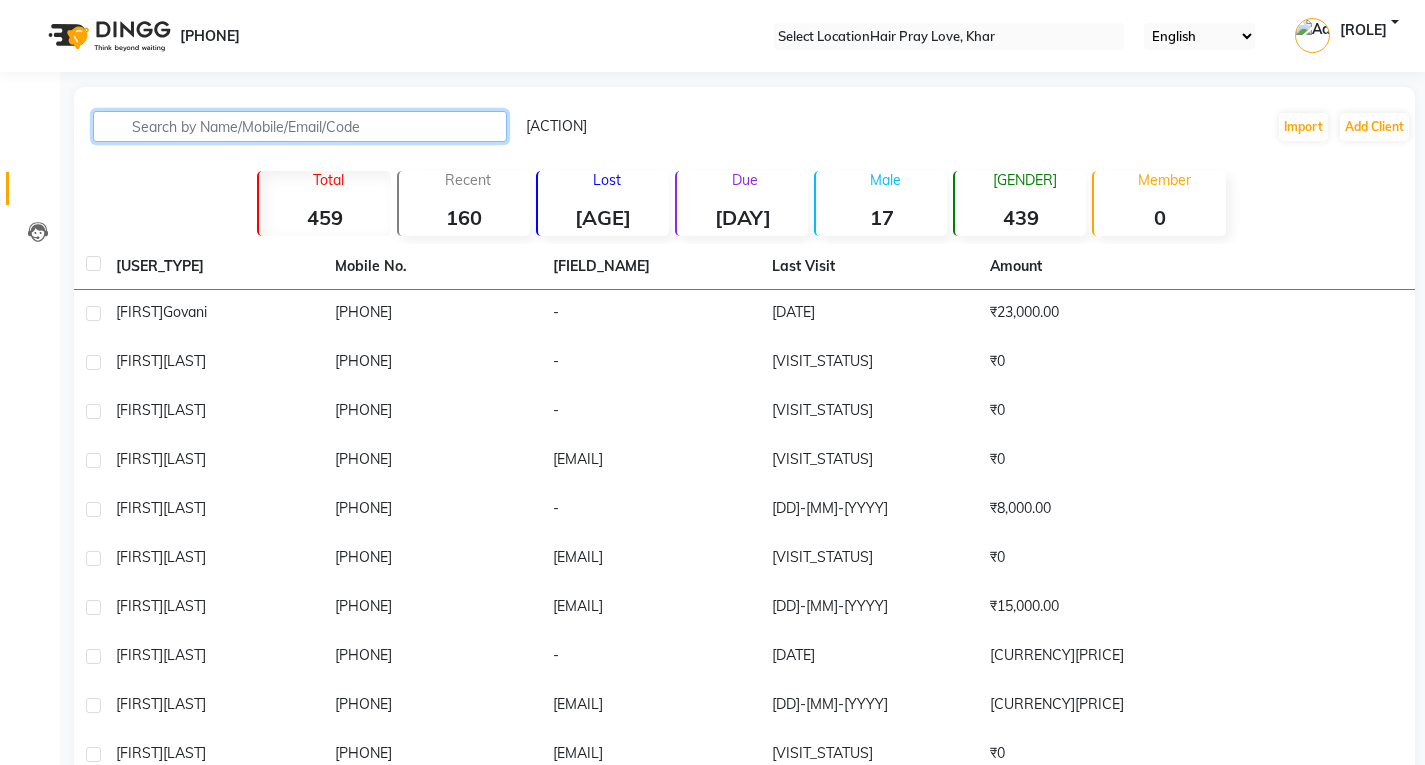 click at bounding box center (300, 126) 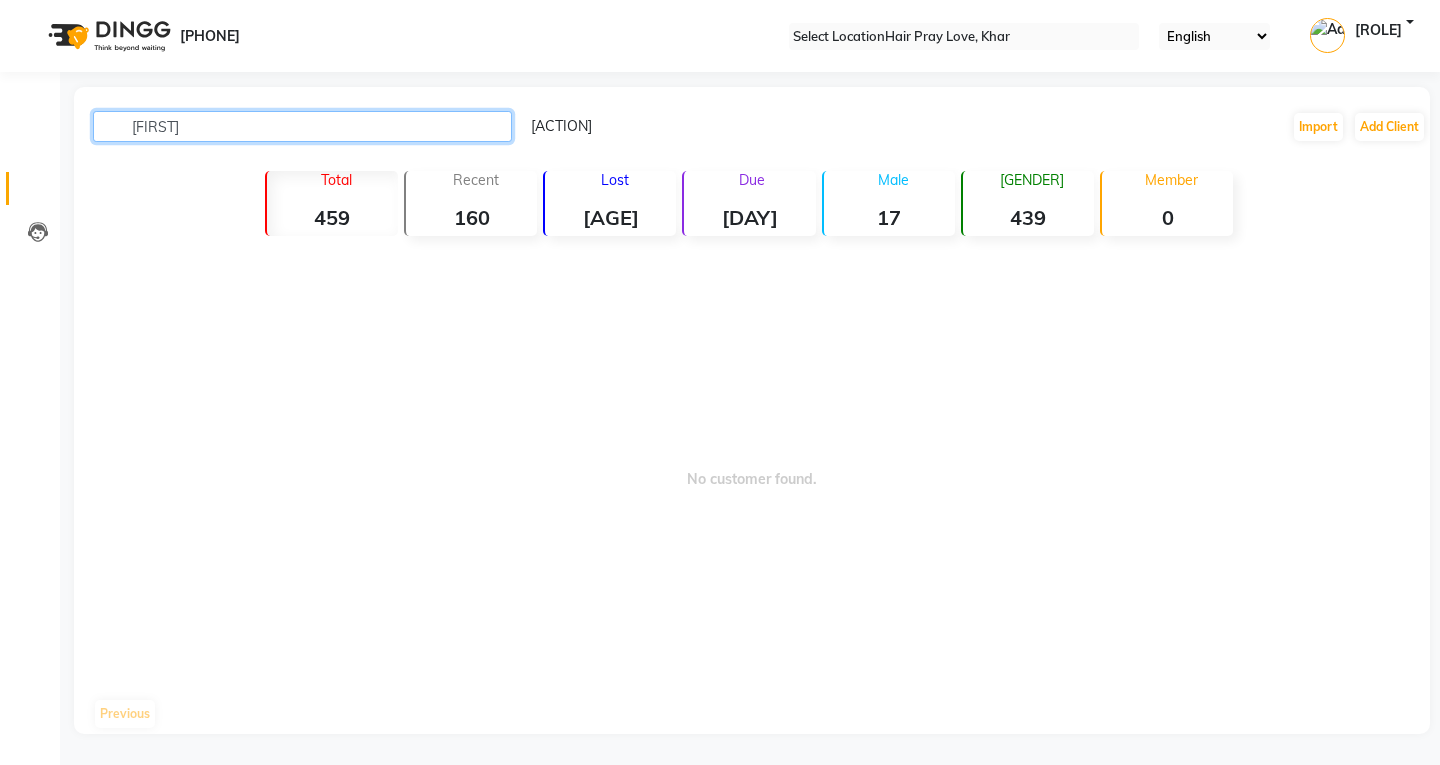 type on "[FIRST]" 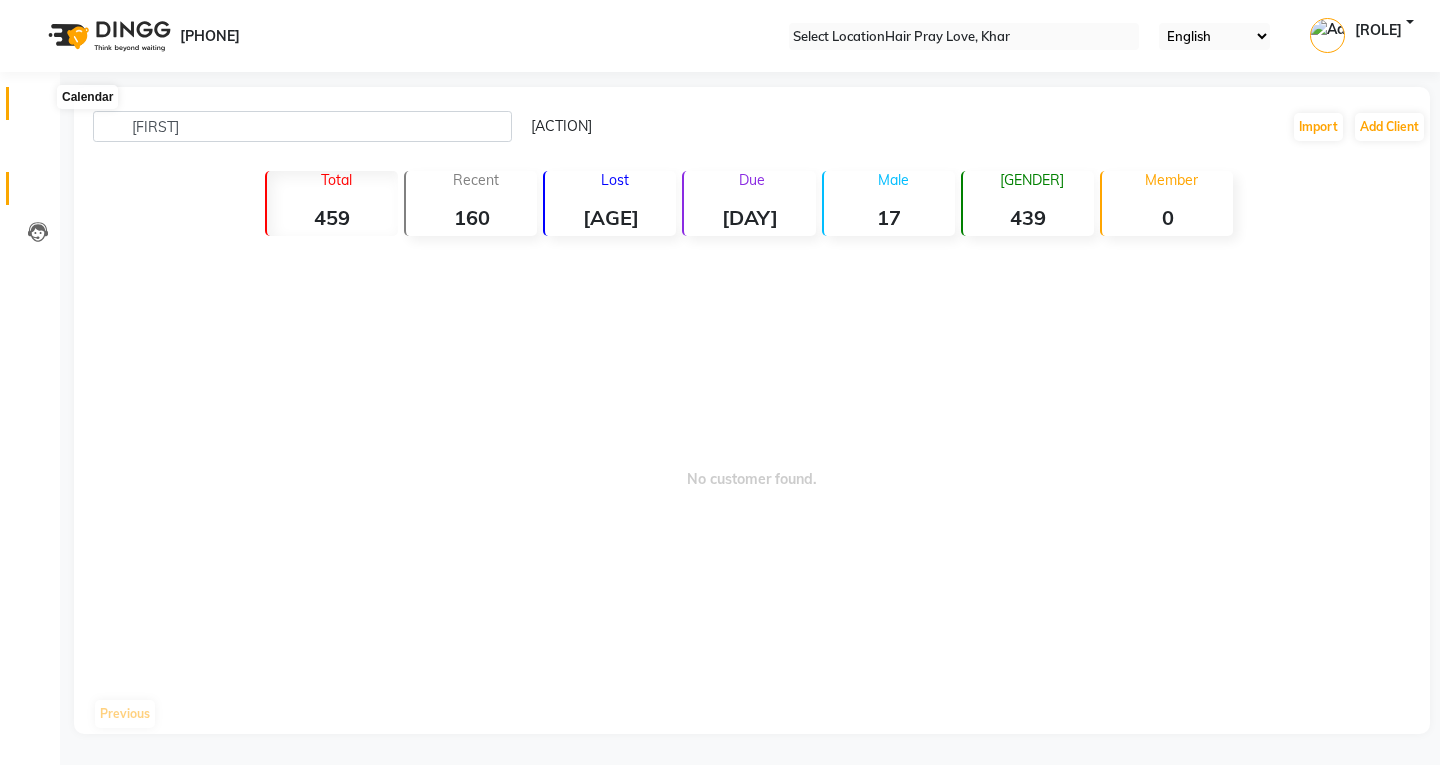 click at bounding box center [38, 108] 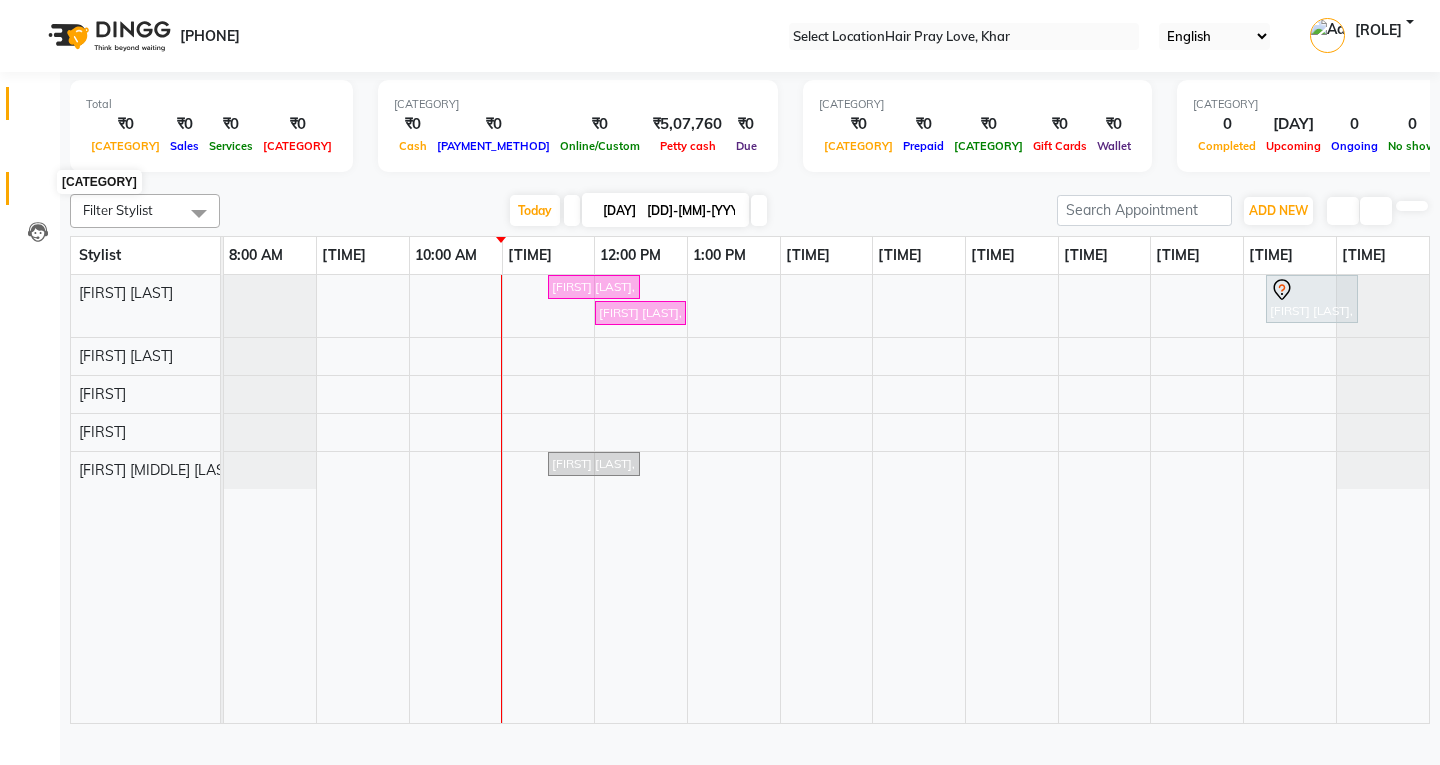 click at bounding box center [38, 193] 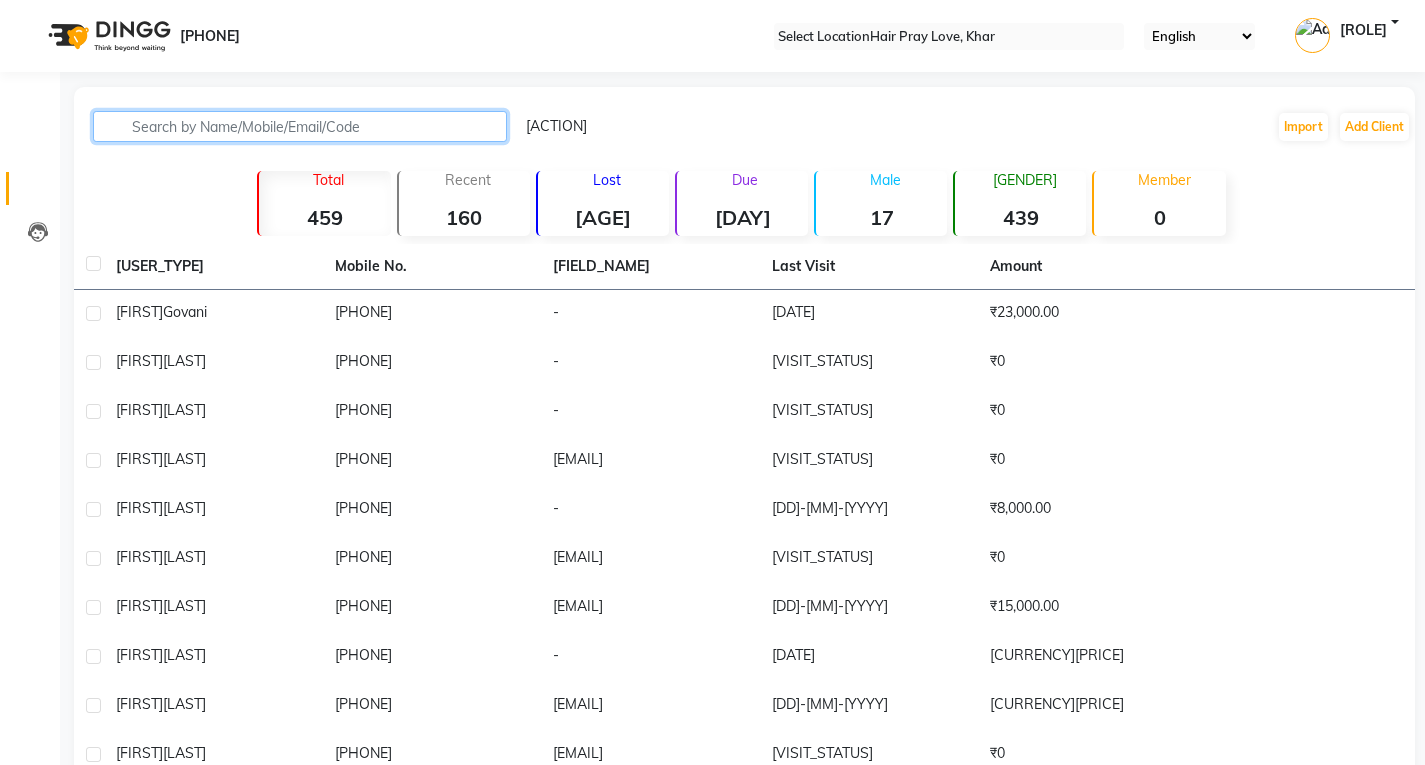 click at bounding box center [300, 126] 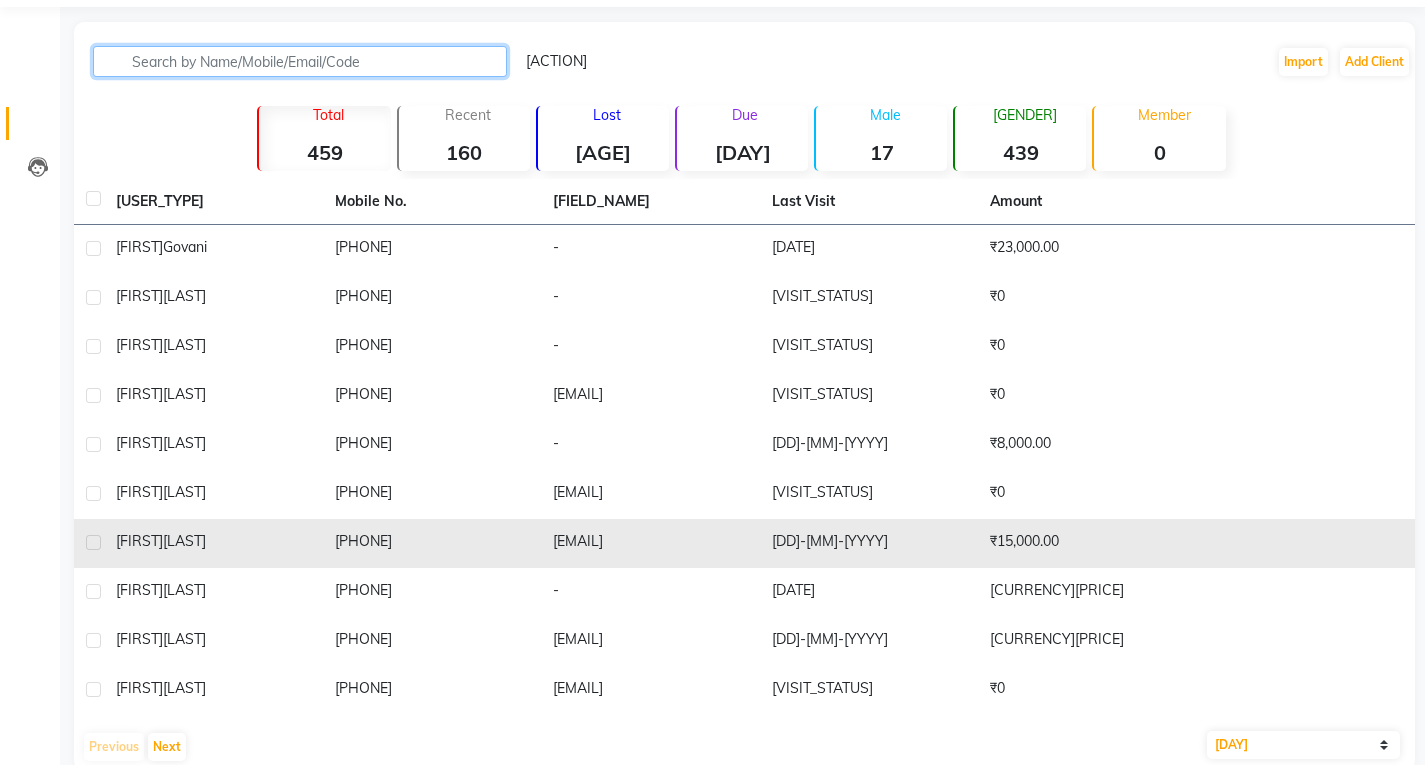 scroll, scrollTop: 101, scrollLeft: 0, axis: vertical 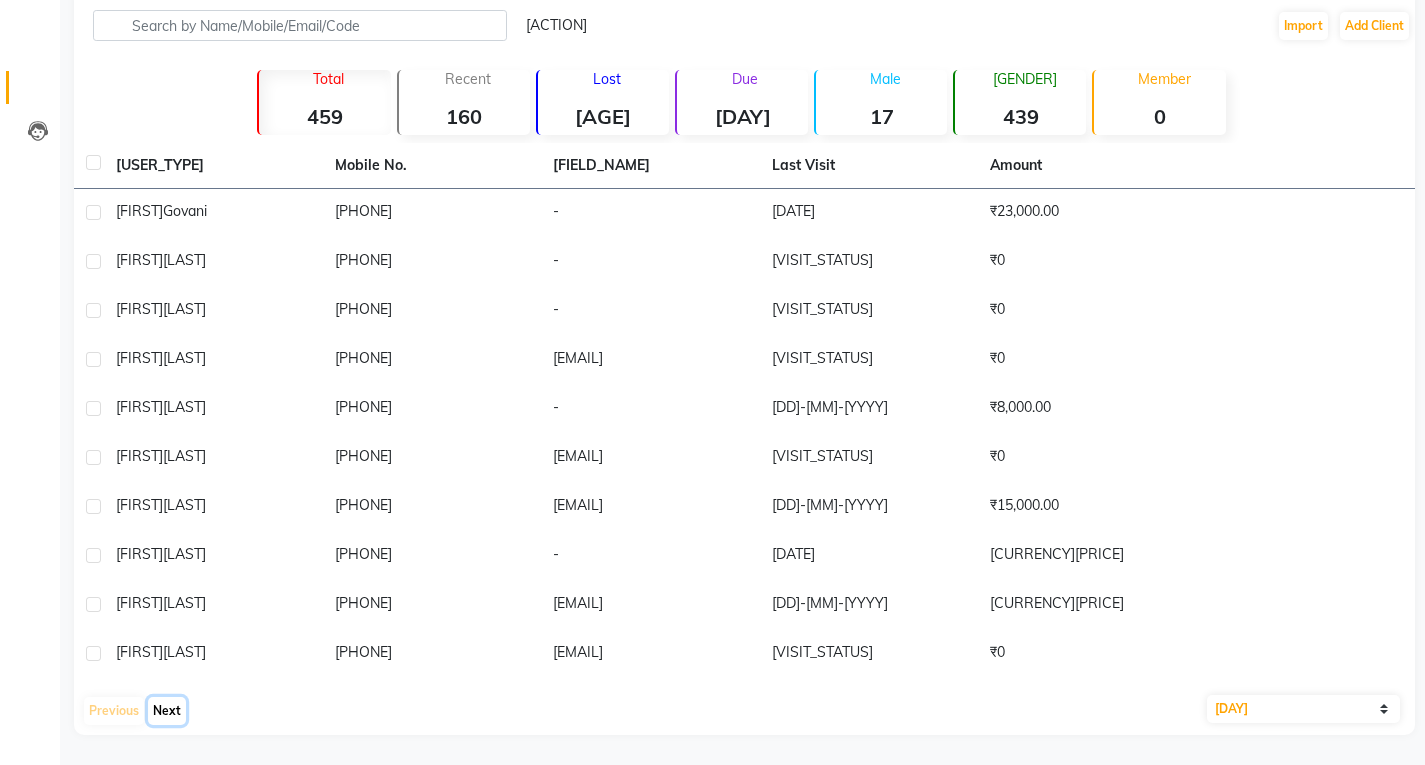 click on "Next" at bounding box center [167, 711] 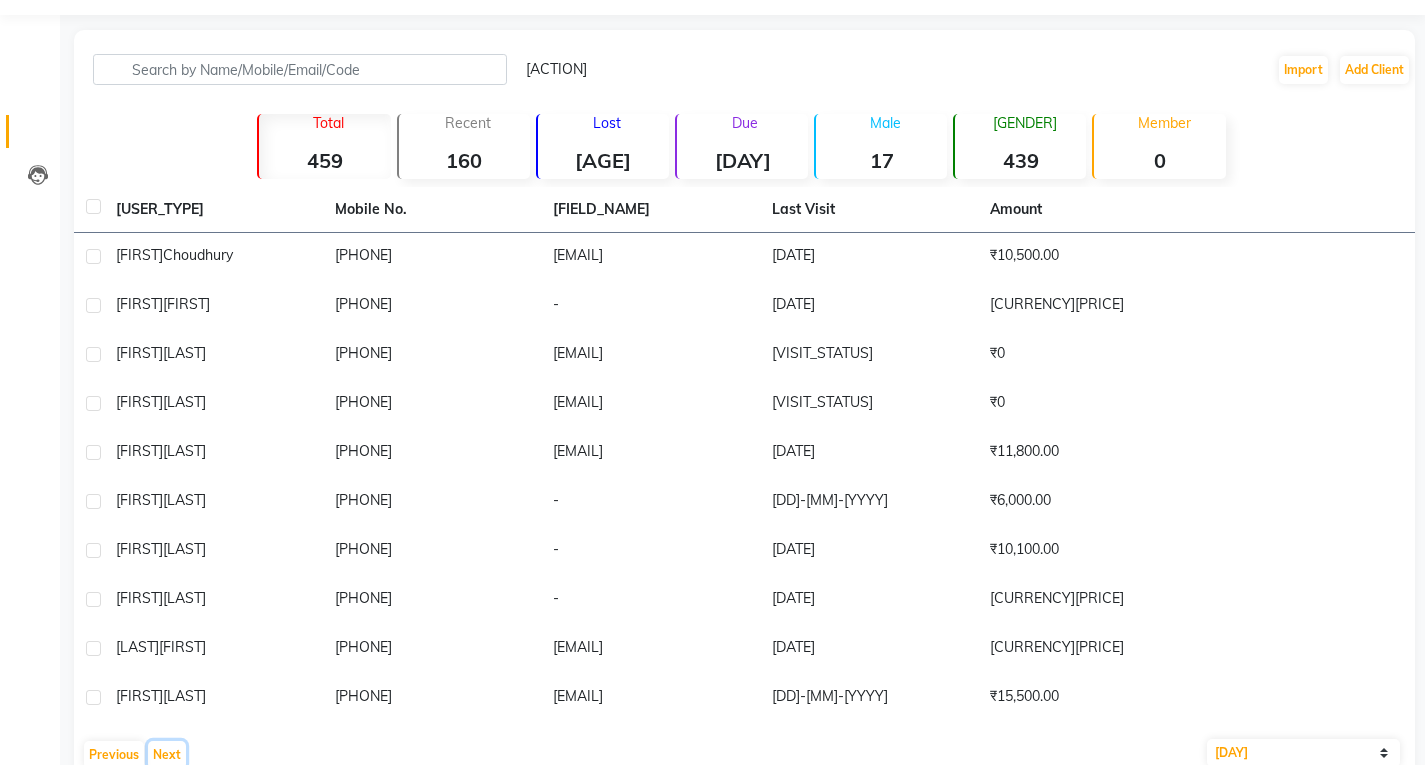 scroll, scrollTop: 0, scrollLeft: 0, axis: both 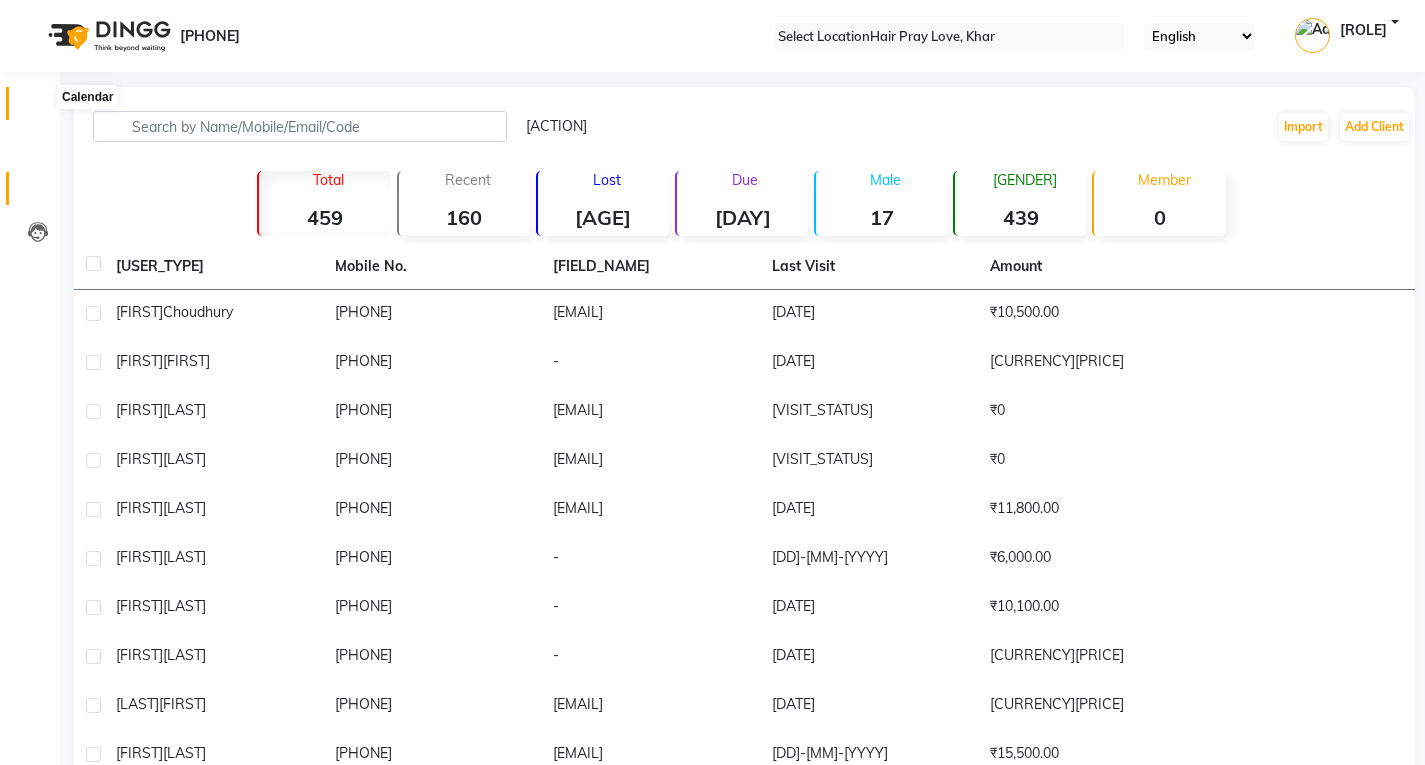 click at bounding box center [37, 108] 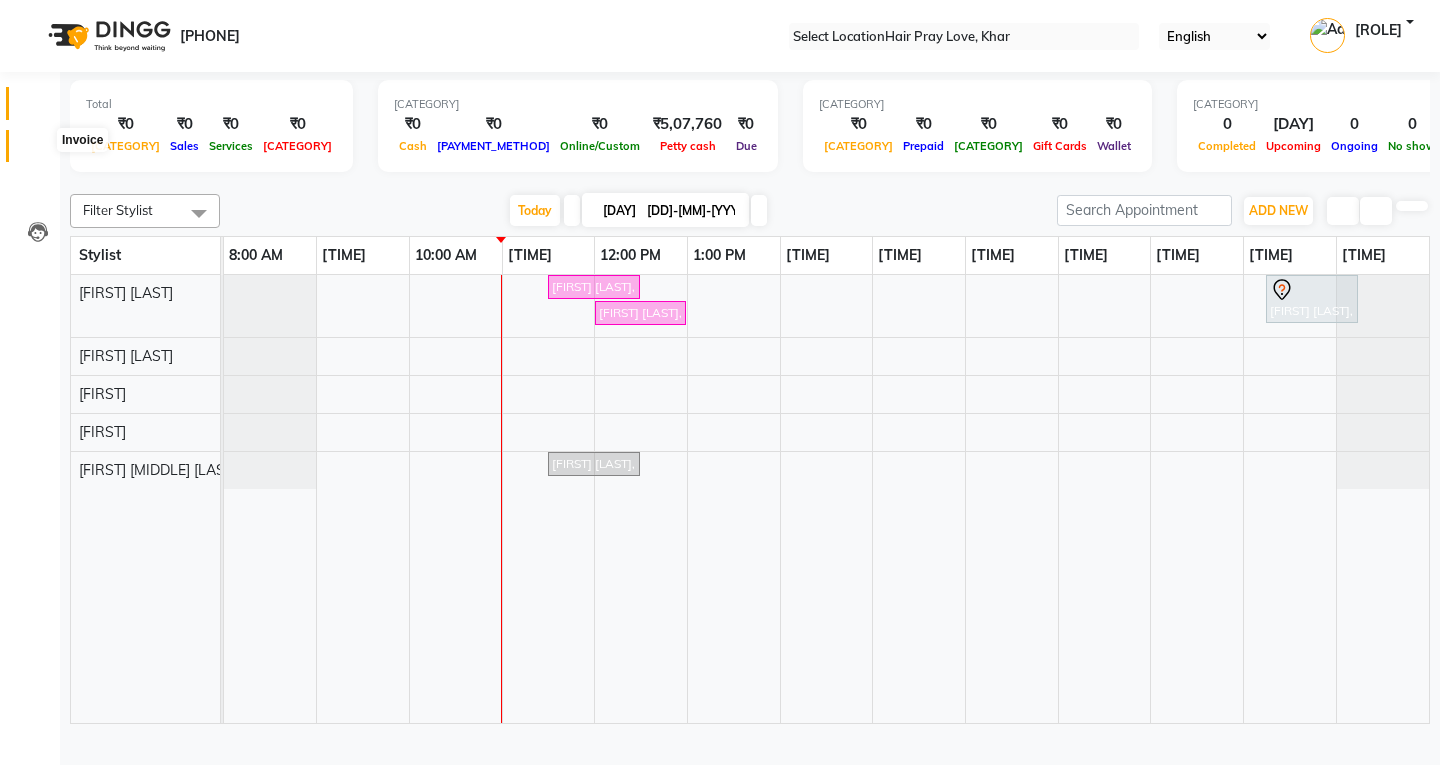 click at bounding box center (38, 151) 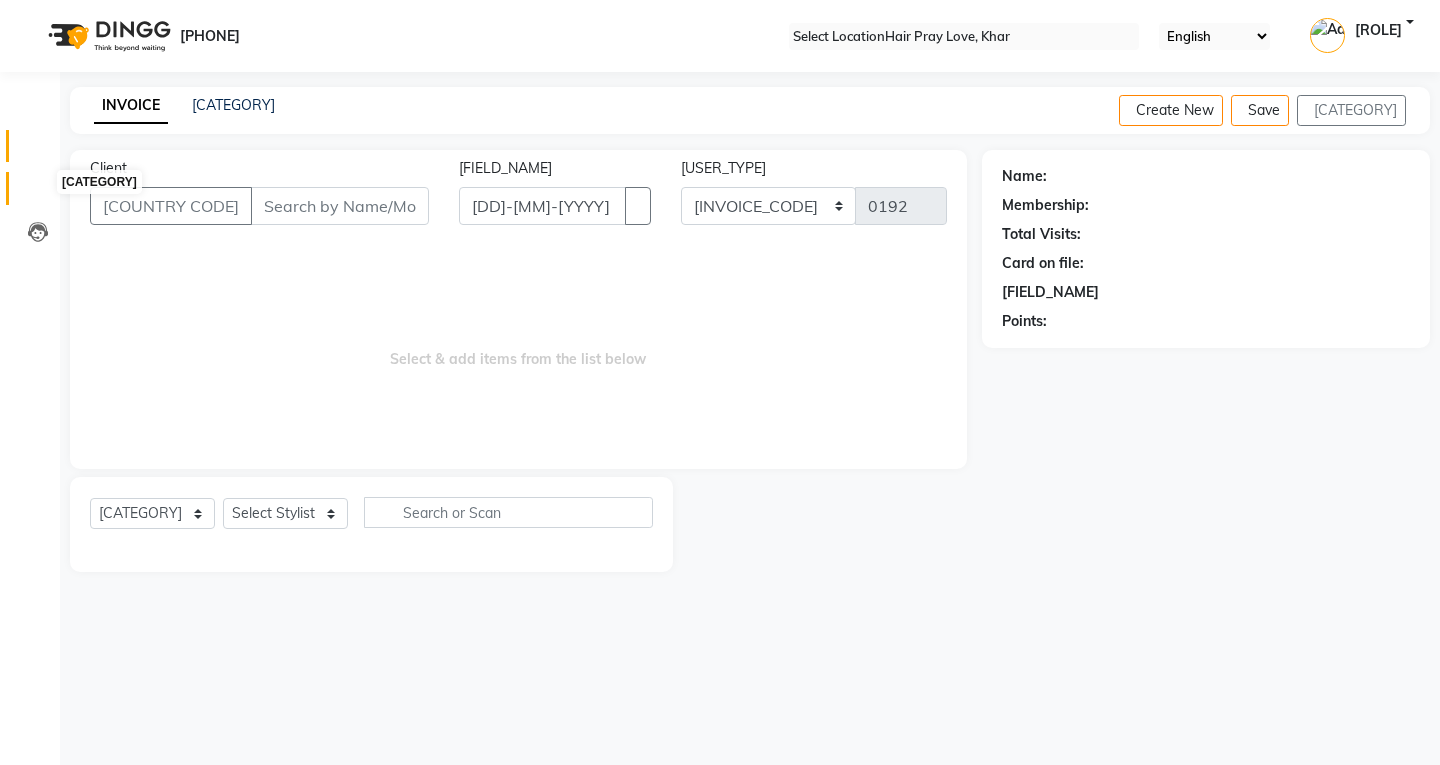 click at bounding box center (38, 193) 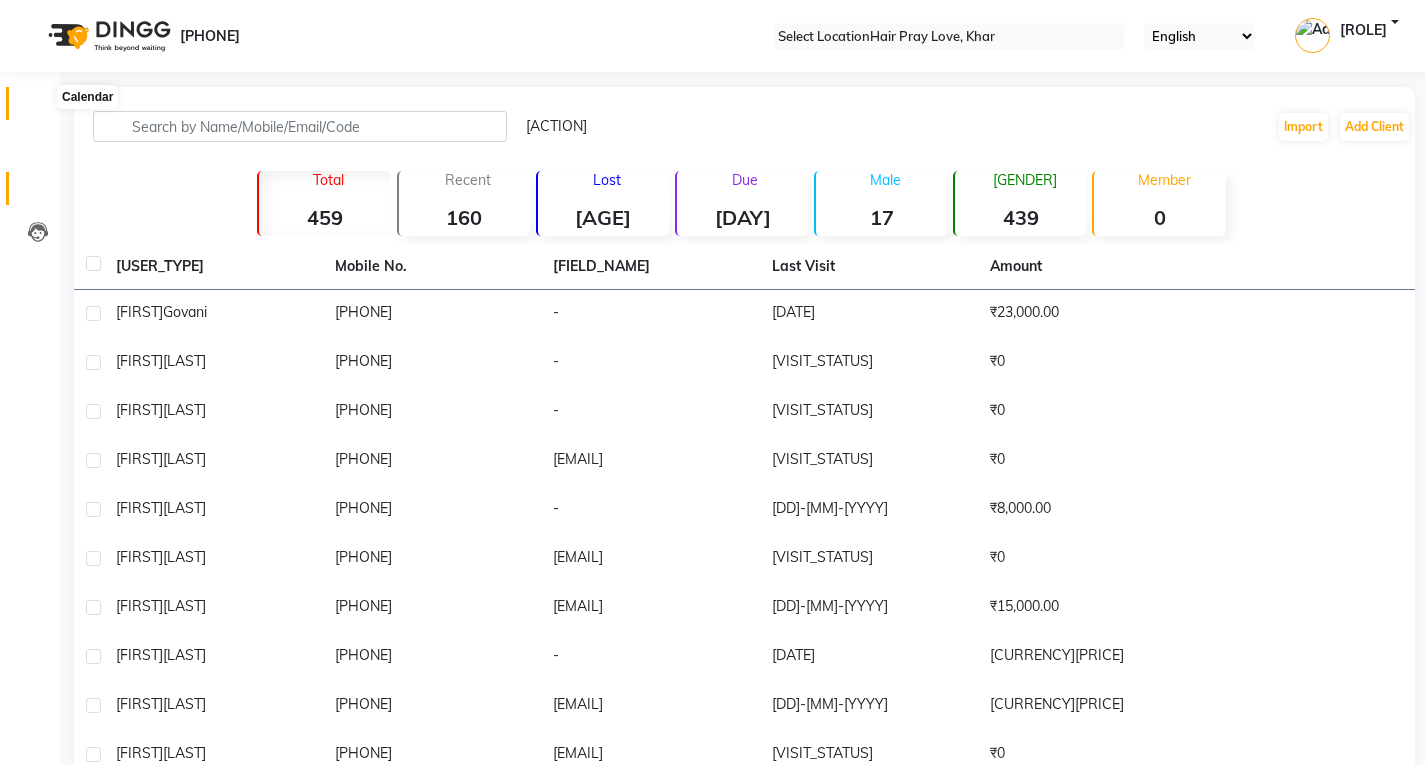 click at bounding box center (38, 108) 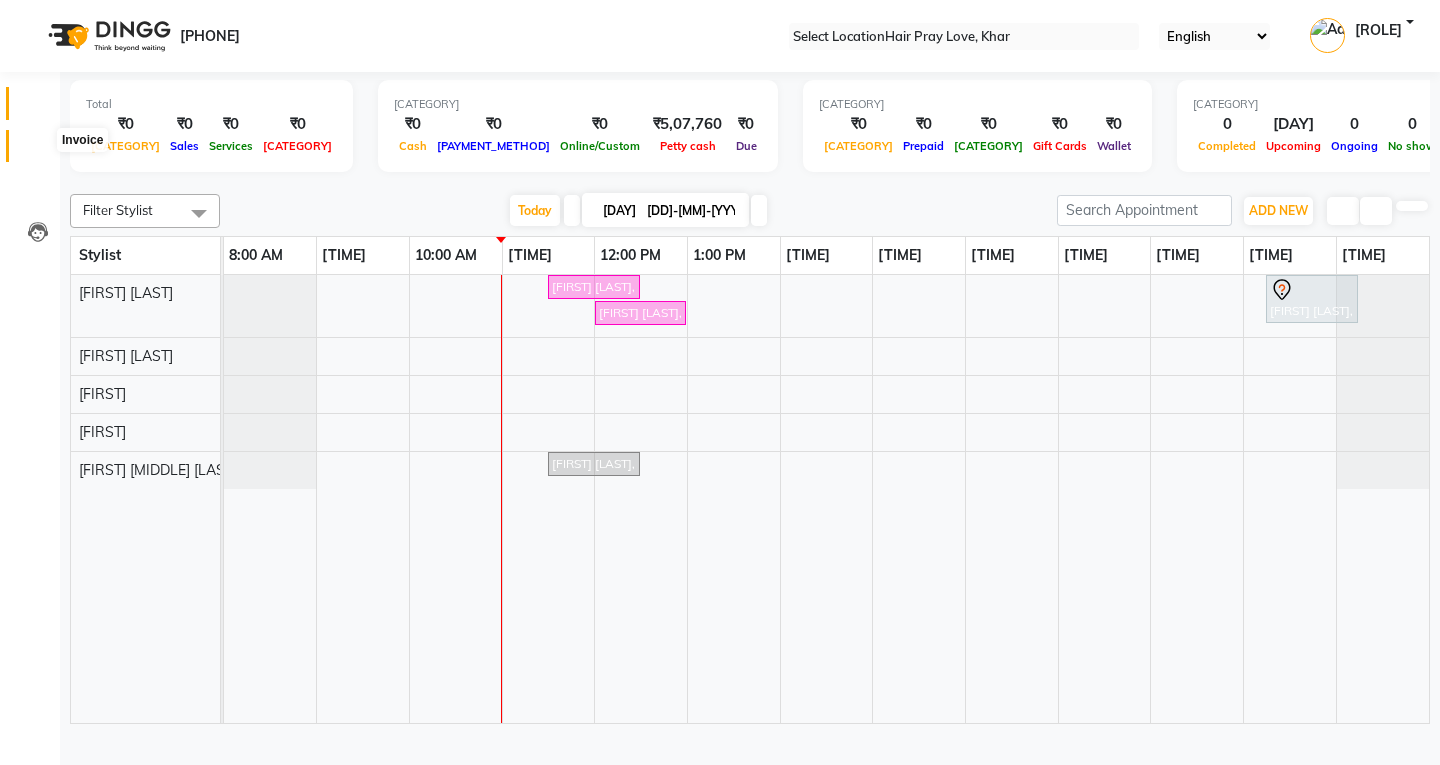 click at bounding box center [38, 151] 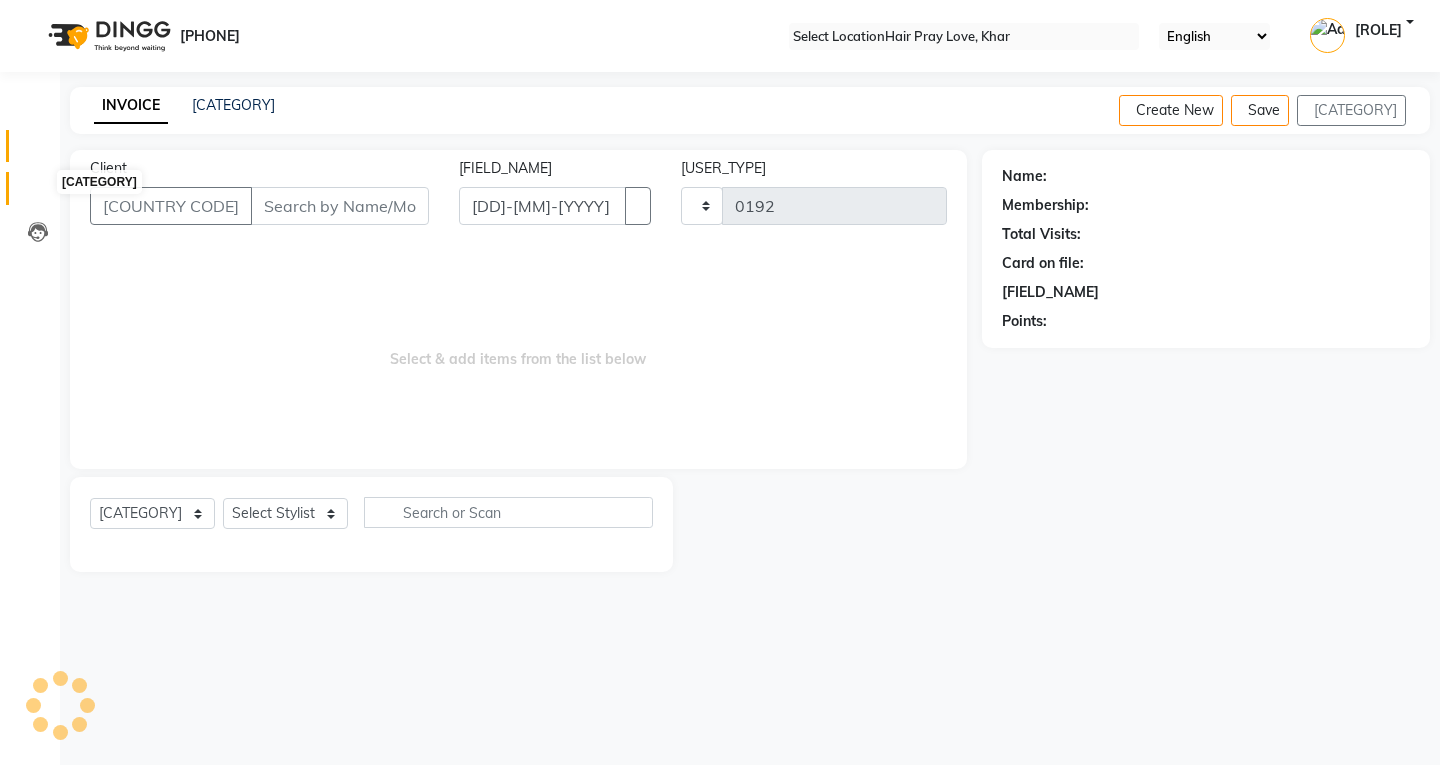 click at bounding box center [38, 193] 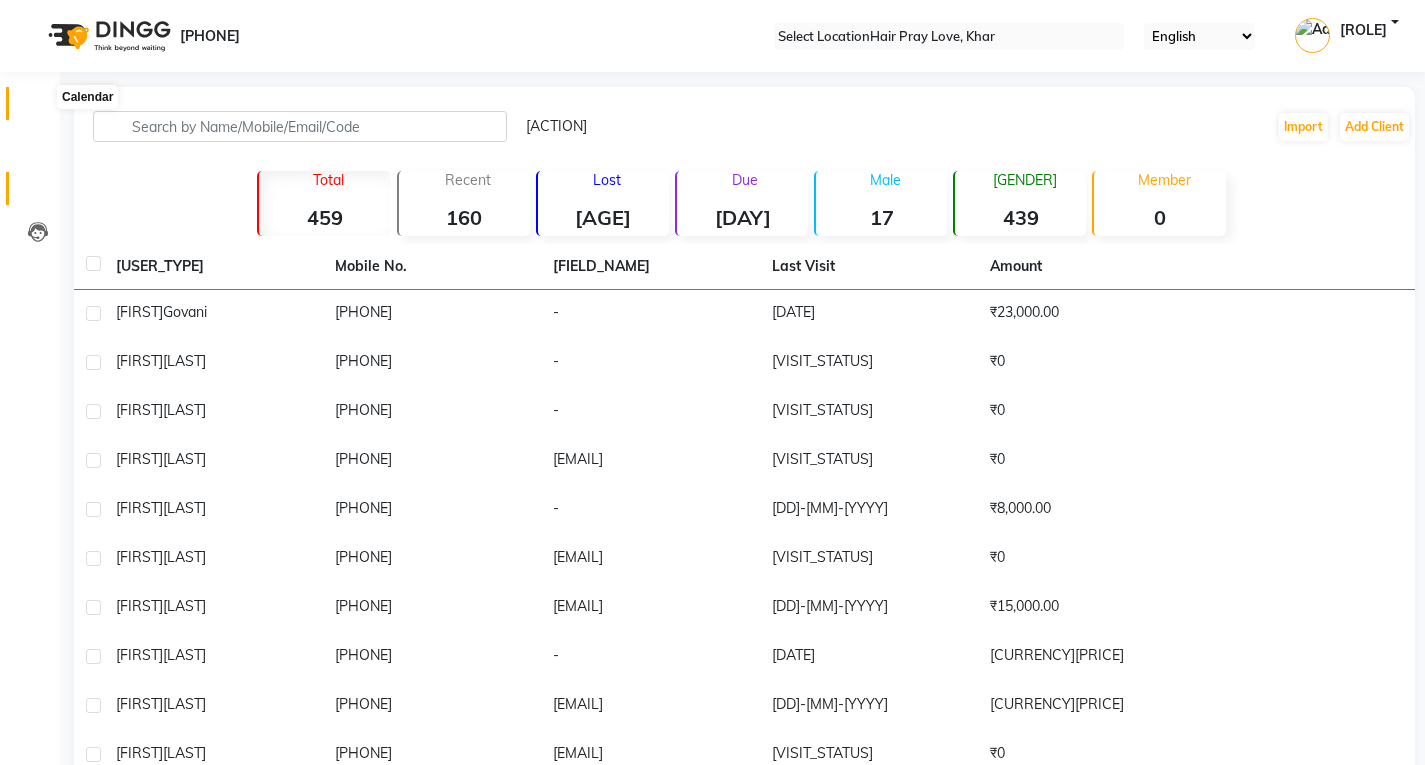click at bounding box center (38, 108) 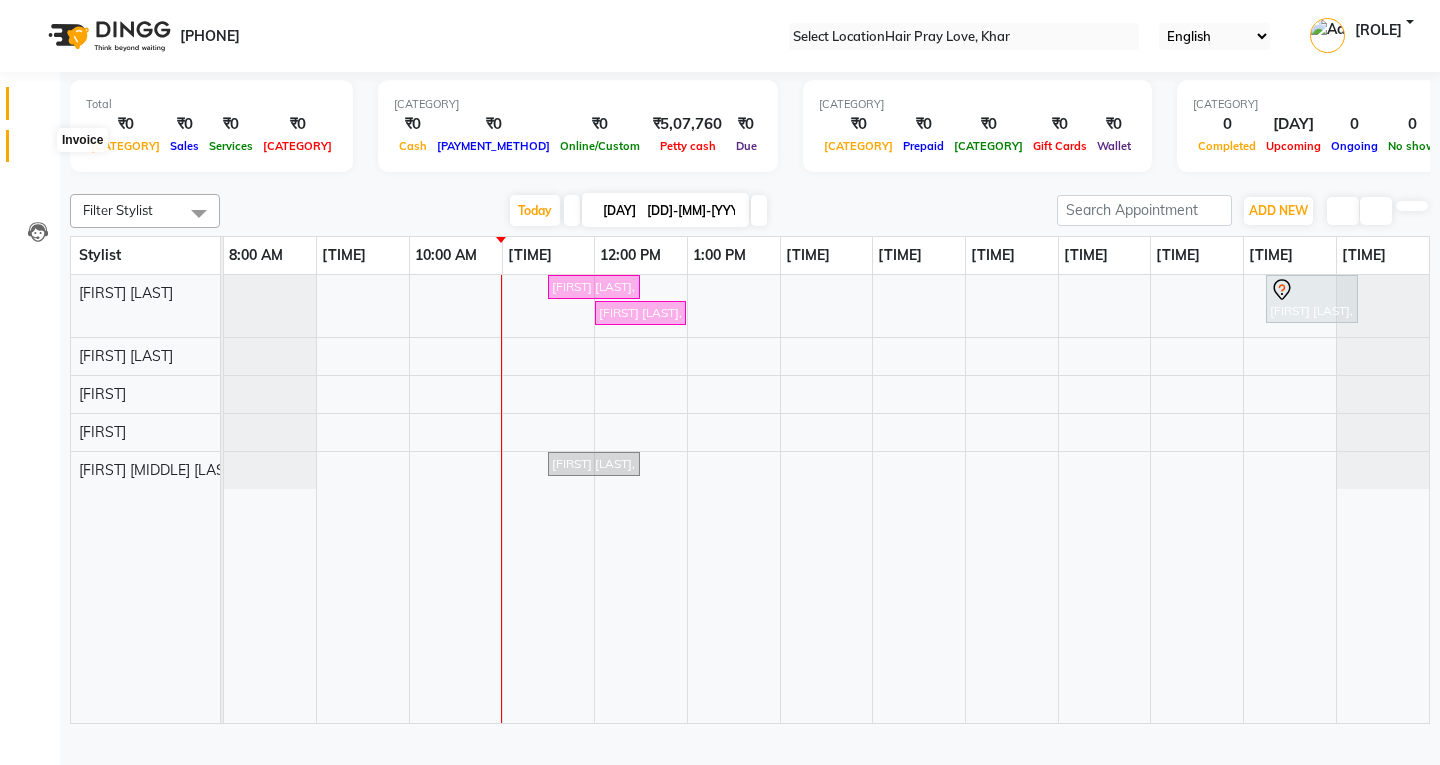 click at bounding box center (38, 151) 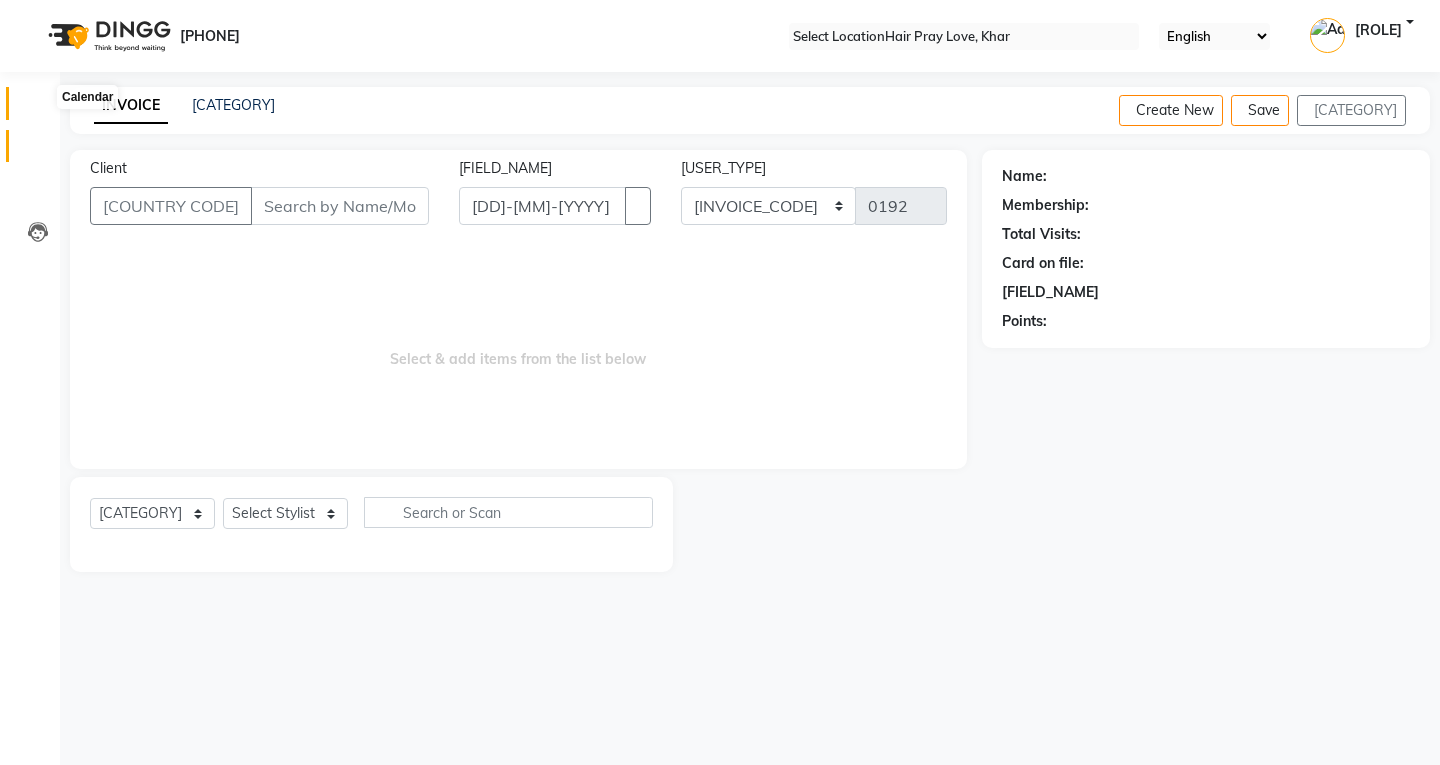click at bounding box center [38, 108] 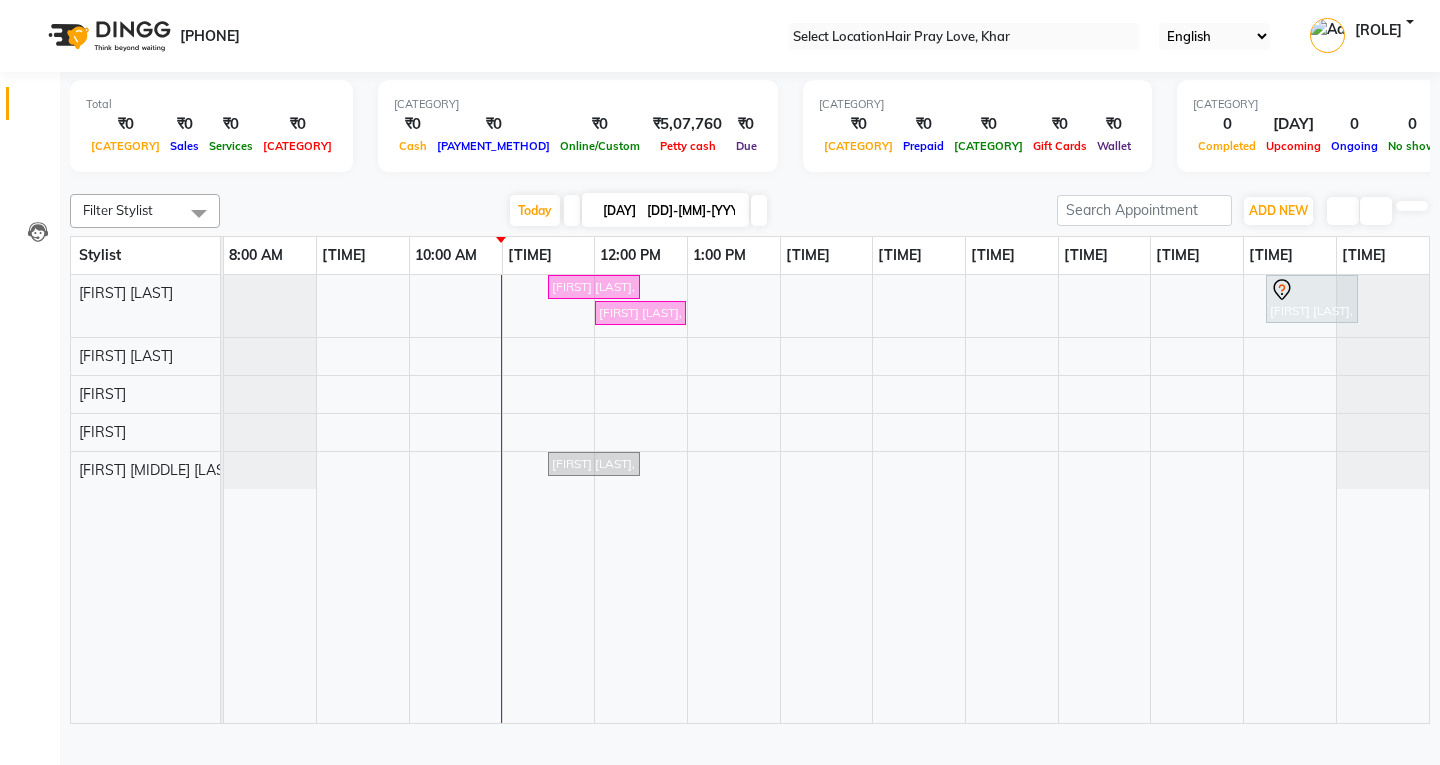 drag, startPoint x: 558, startPoint y: 228, endPoint x: 698, endPoint y: 225, distance: 140.03214 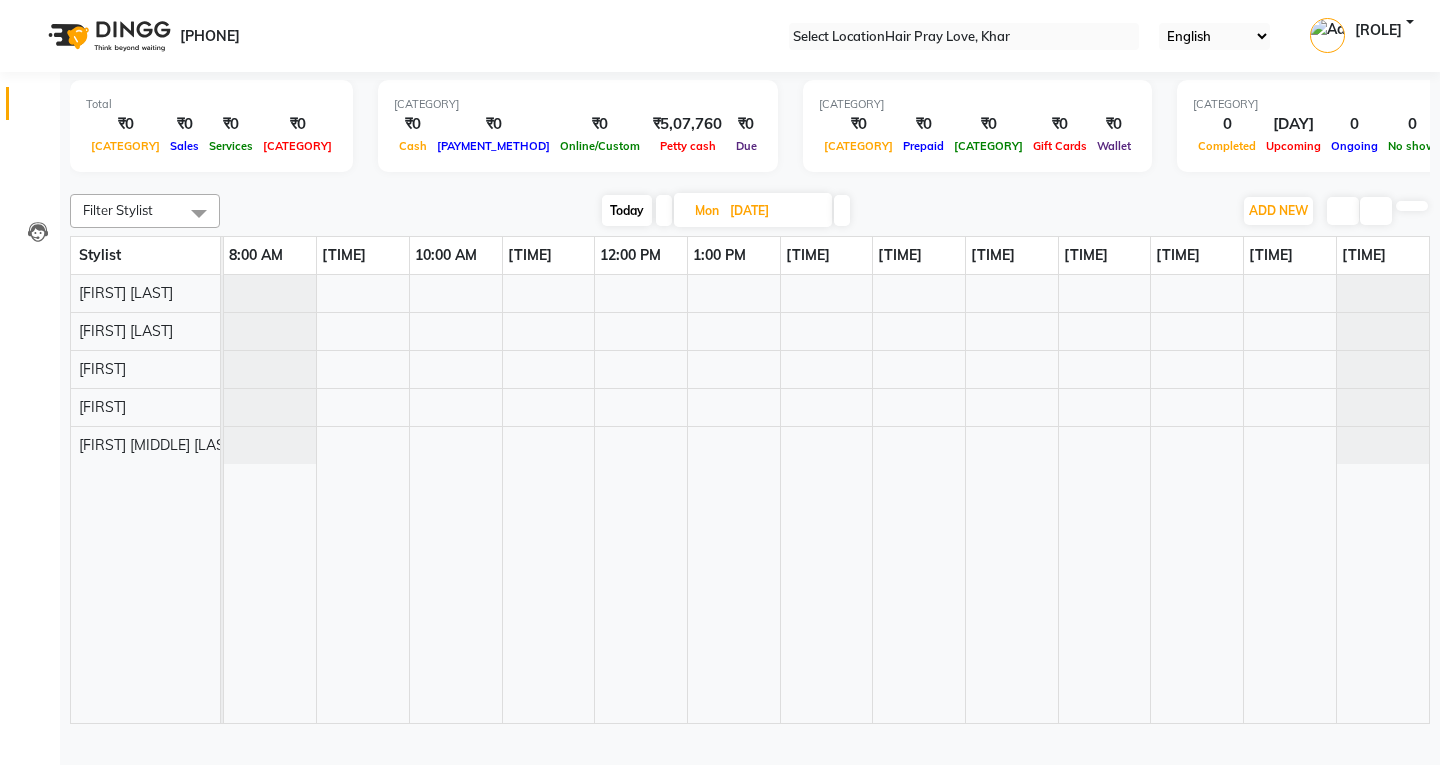 click at bounding box center (664, 210) 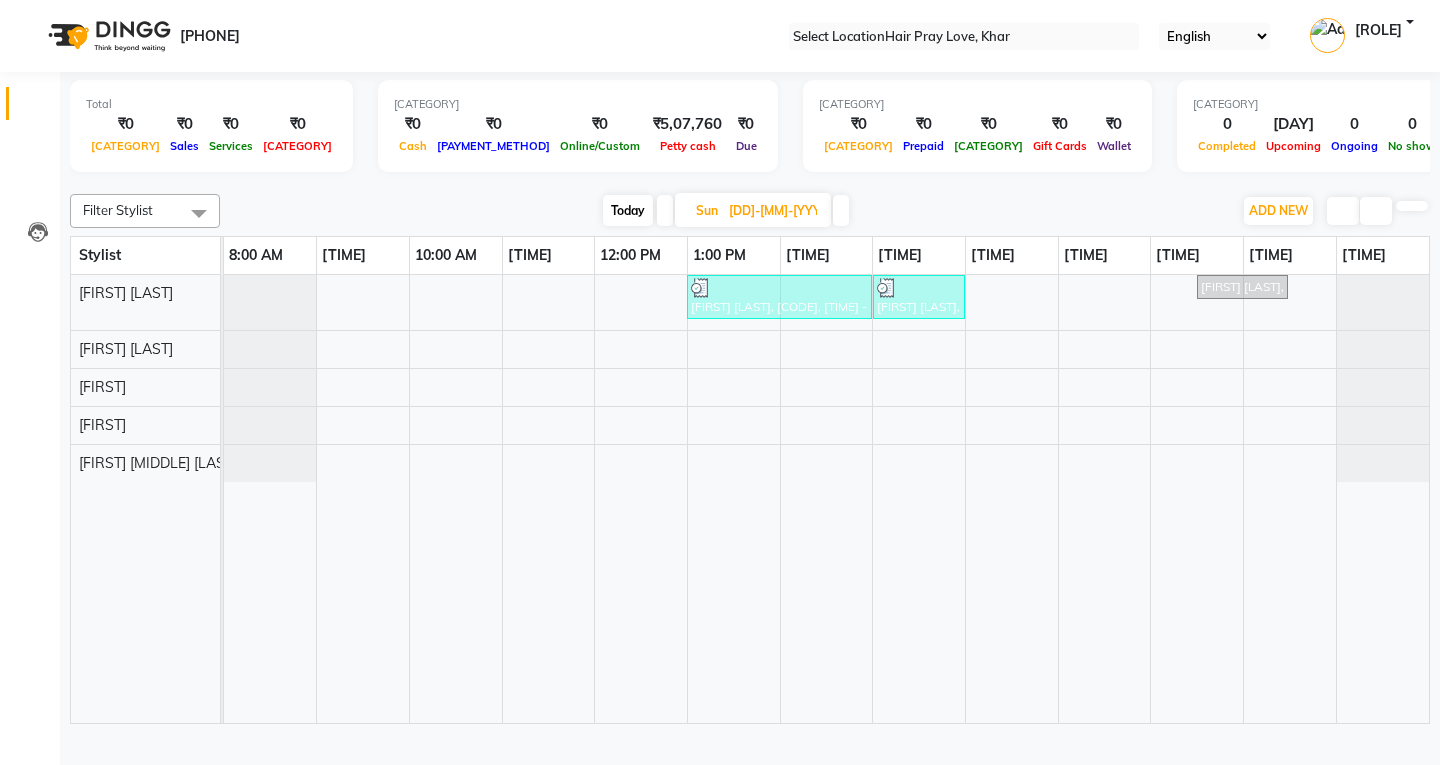 click at bounding box center (841, 210) 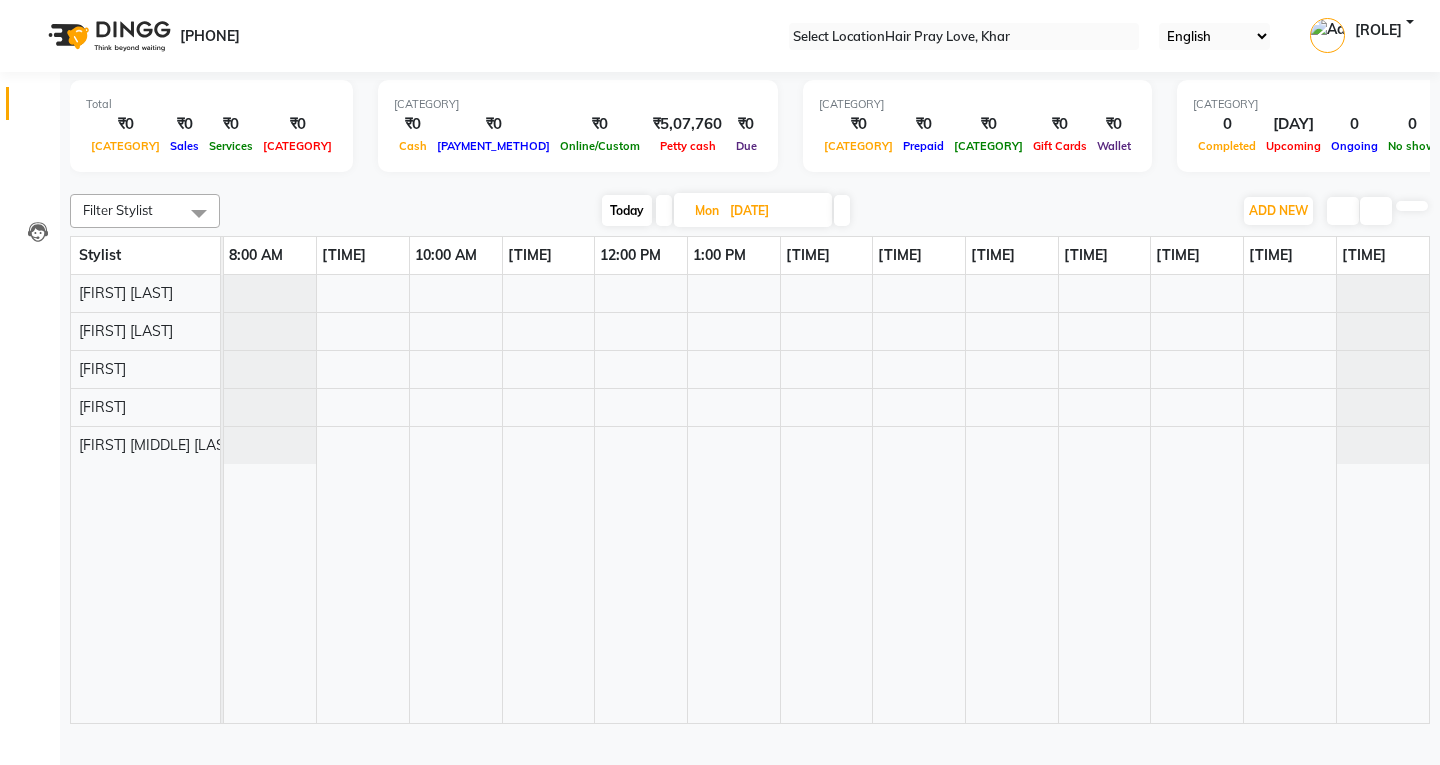 click at bounding box center [842, 210] 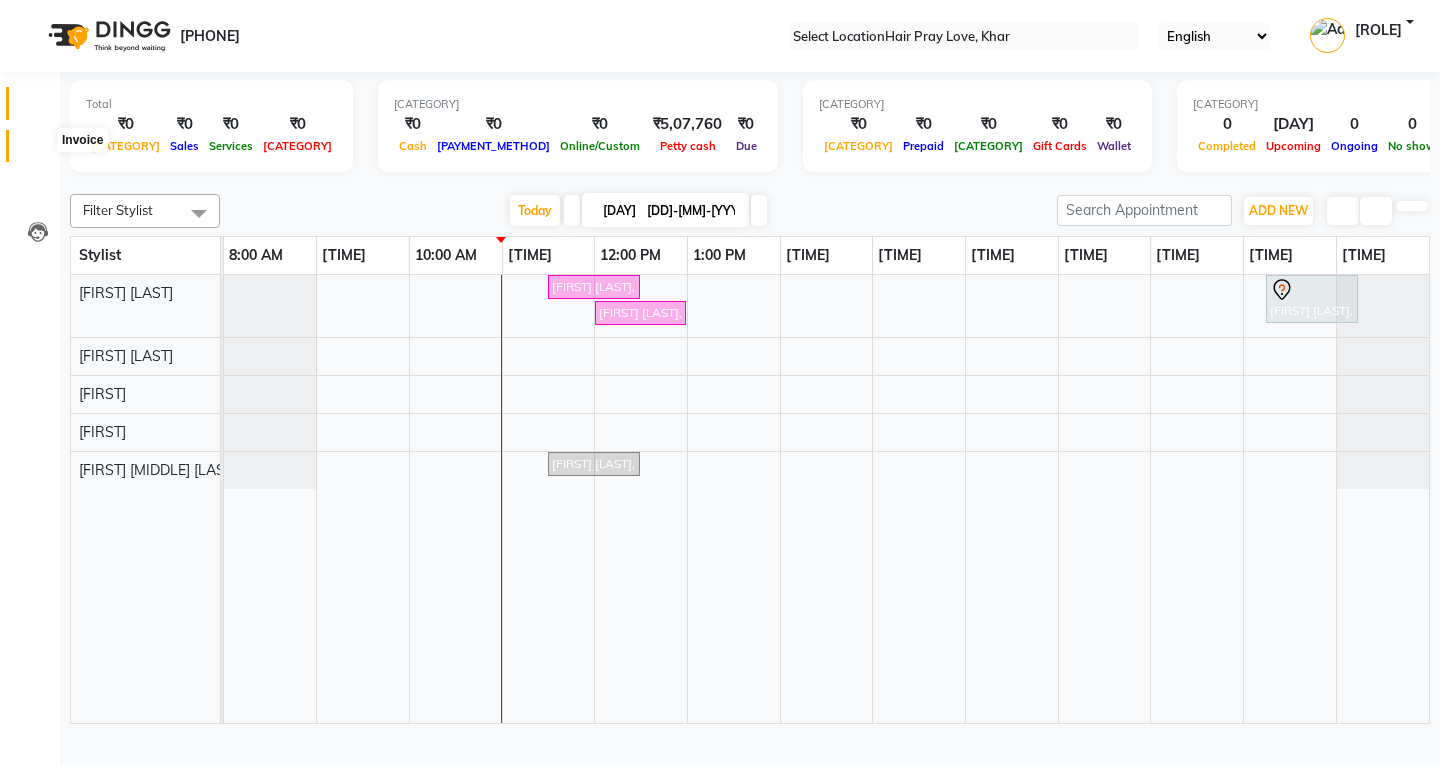click at bounding box center [38, 151] 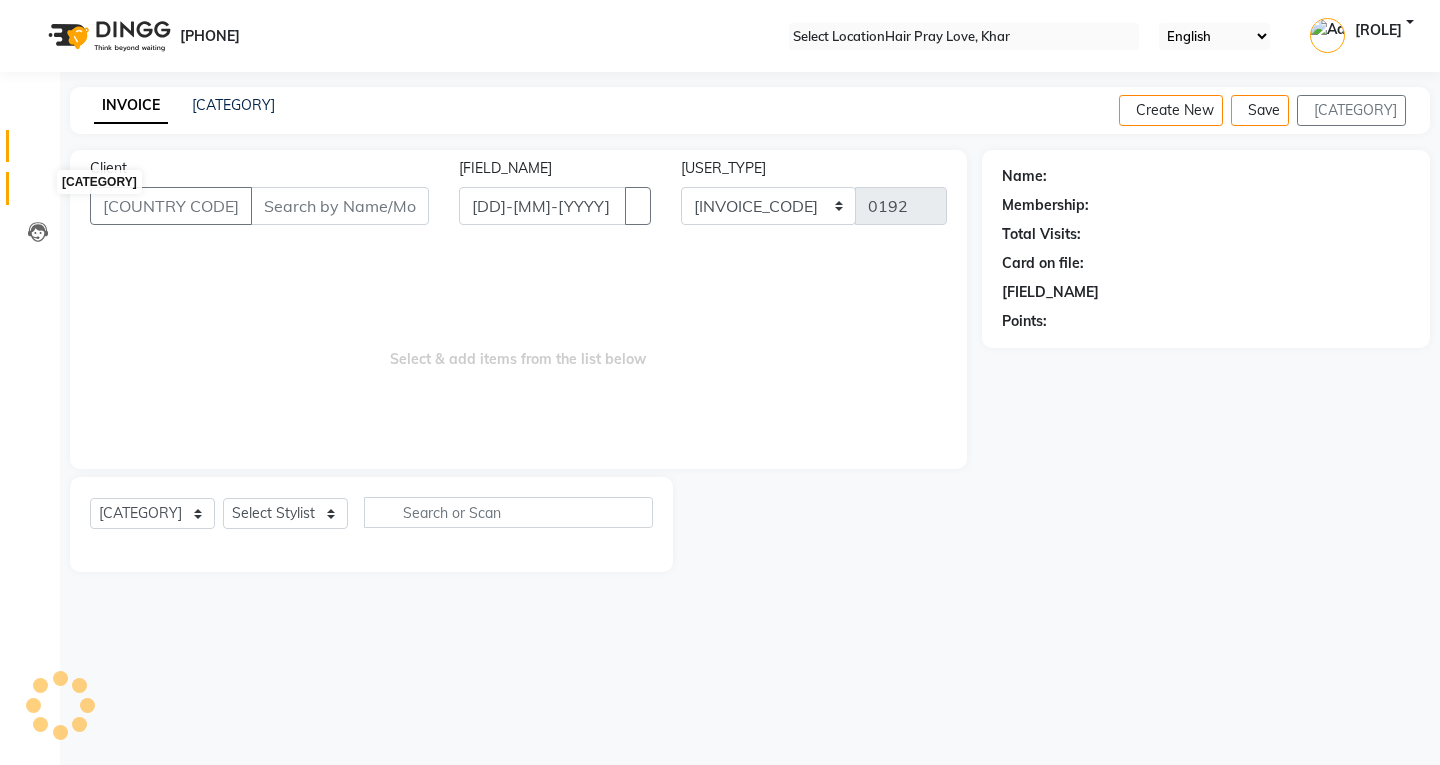 drag, startPoint x: 32, startPoint y: 179, endPoint x: 31, endPoint y: 129, distance: 50.01 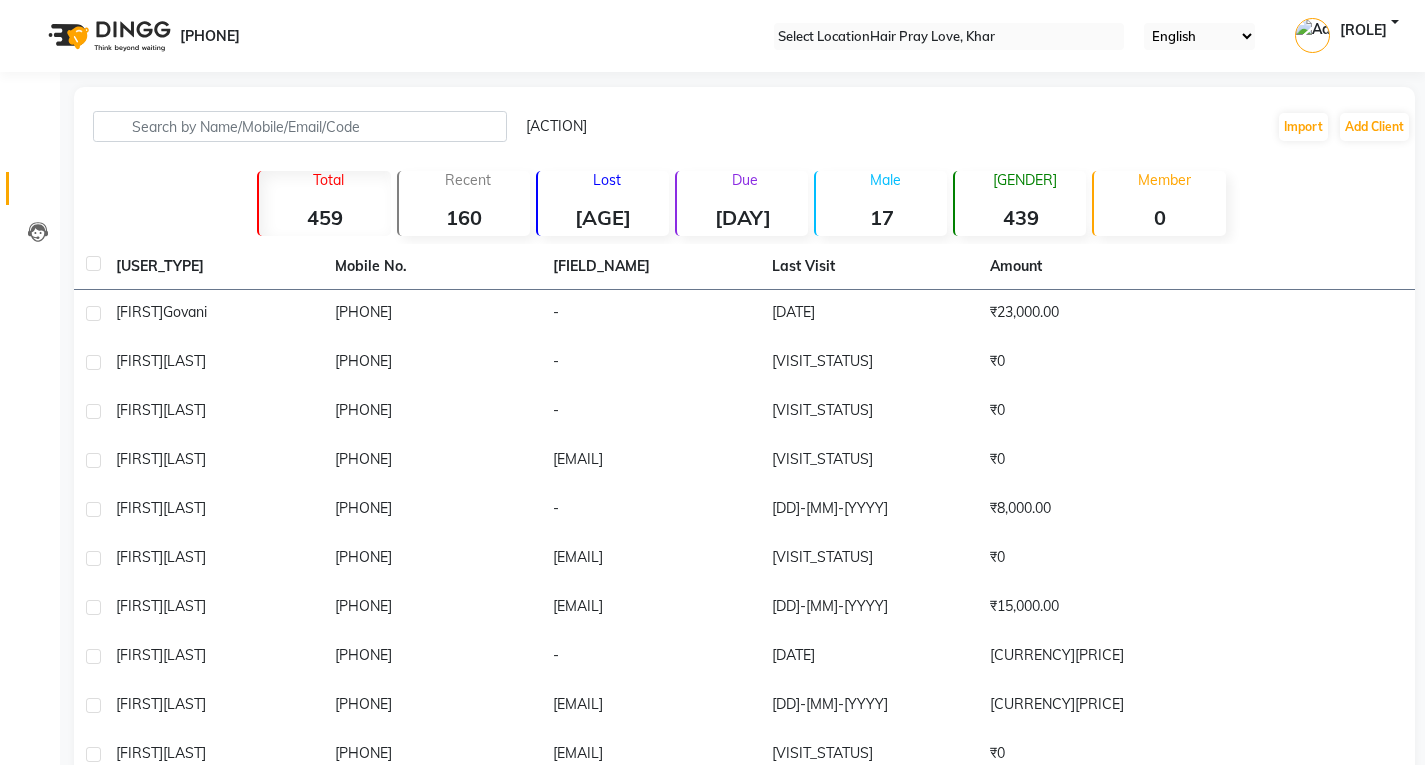 click on "Calendar  Invoice  Clients  Leads   Marketing  Members  Inventory  Staff  Reports  Settings Completed InProgress Upcoming Dropped Tentative Check-In Confirm Bookings Generate Report Segments Page Builder" at bounding box center (135, 446) 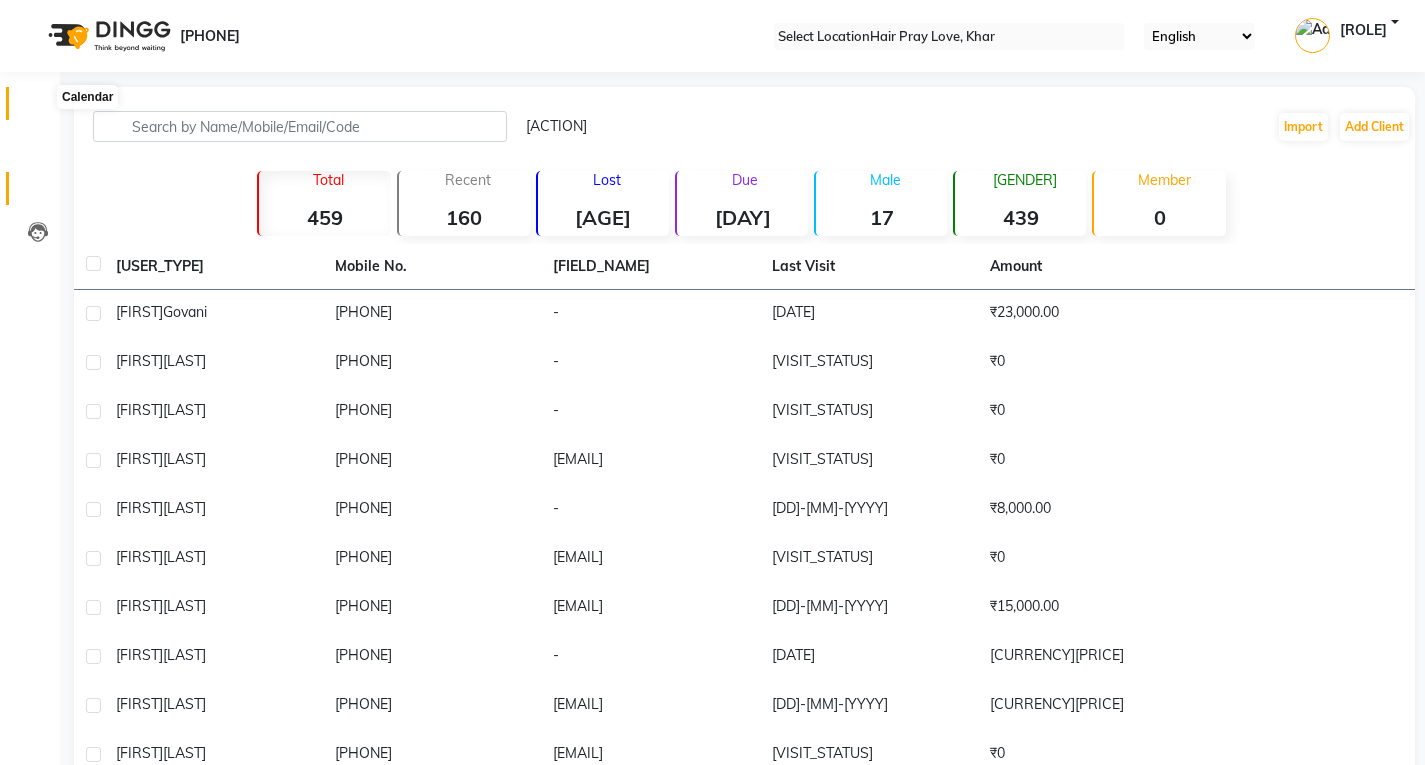 click at bounding box center [38, 108] 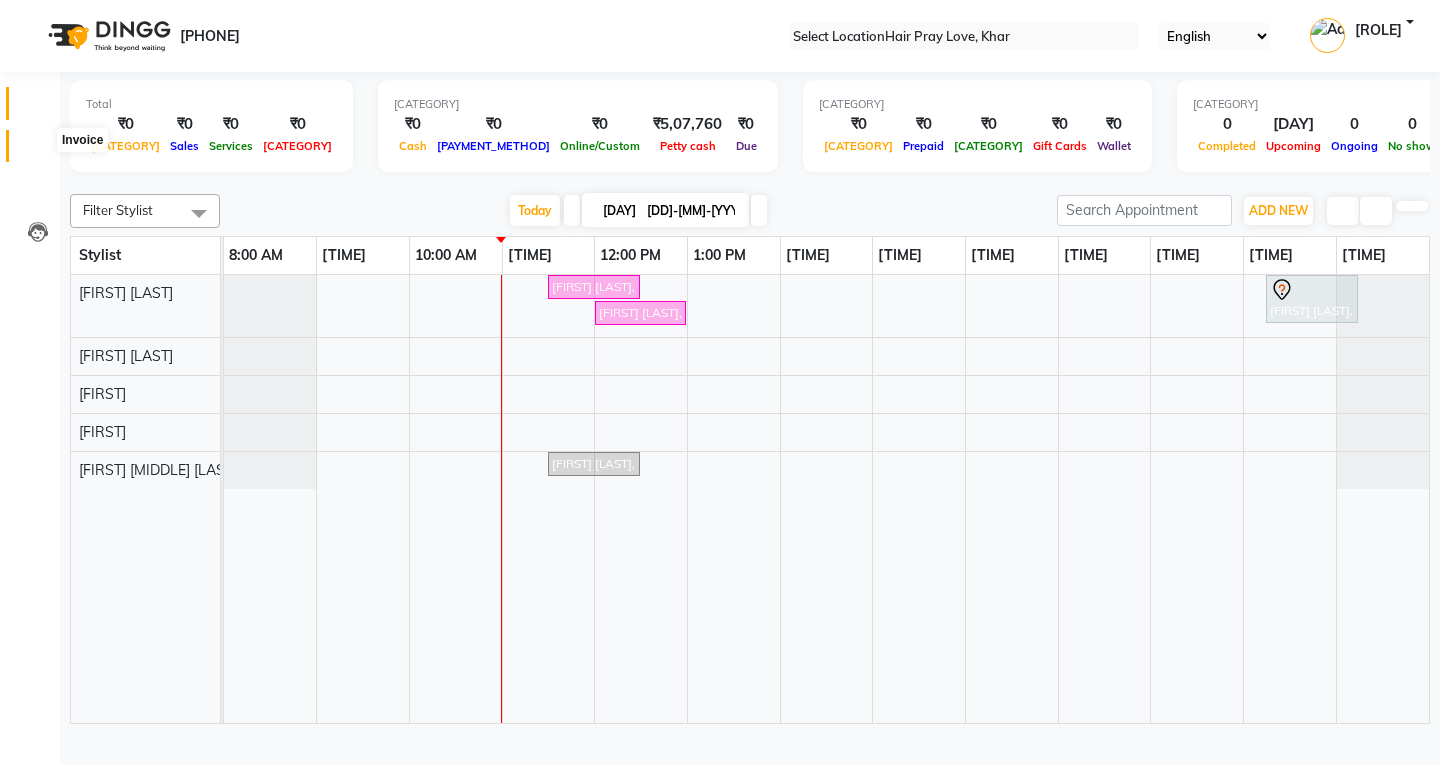click at bounding box center (37, 151) 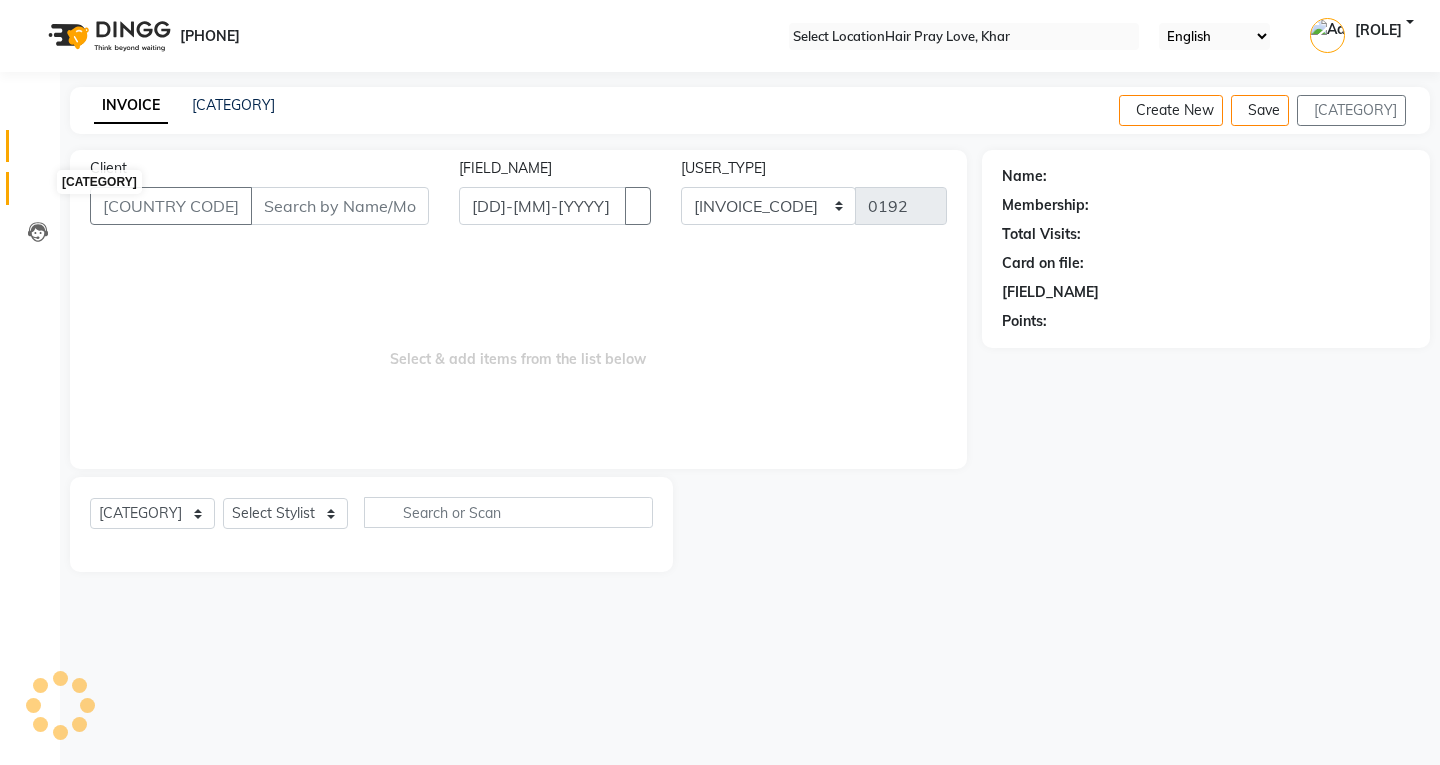 click at bounding box center (38, 193) 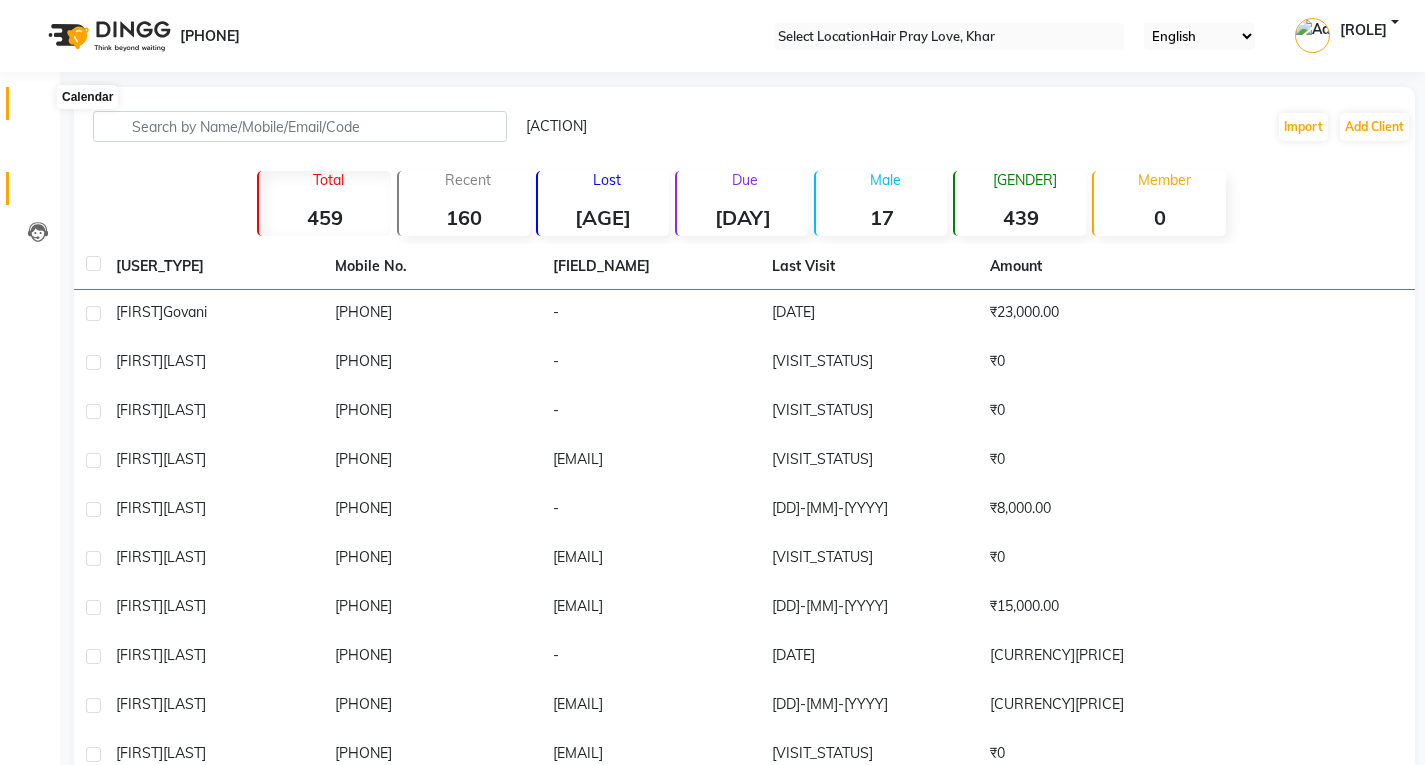 click at bounding box center (38, 108) 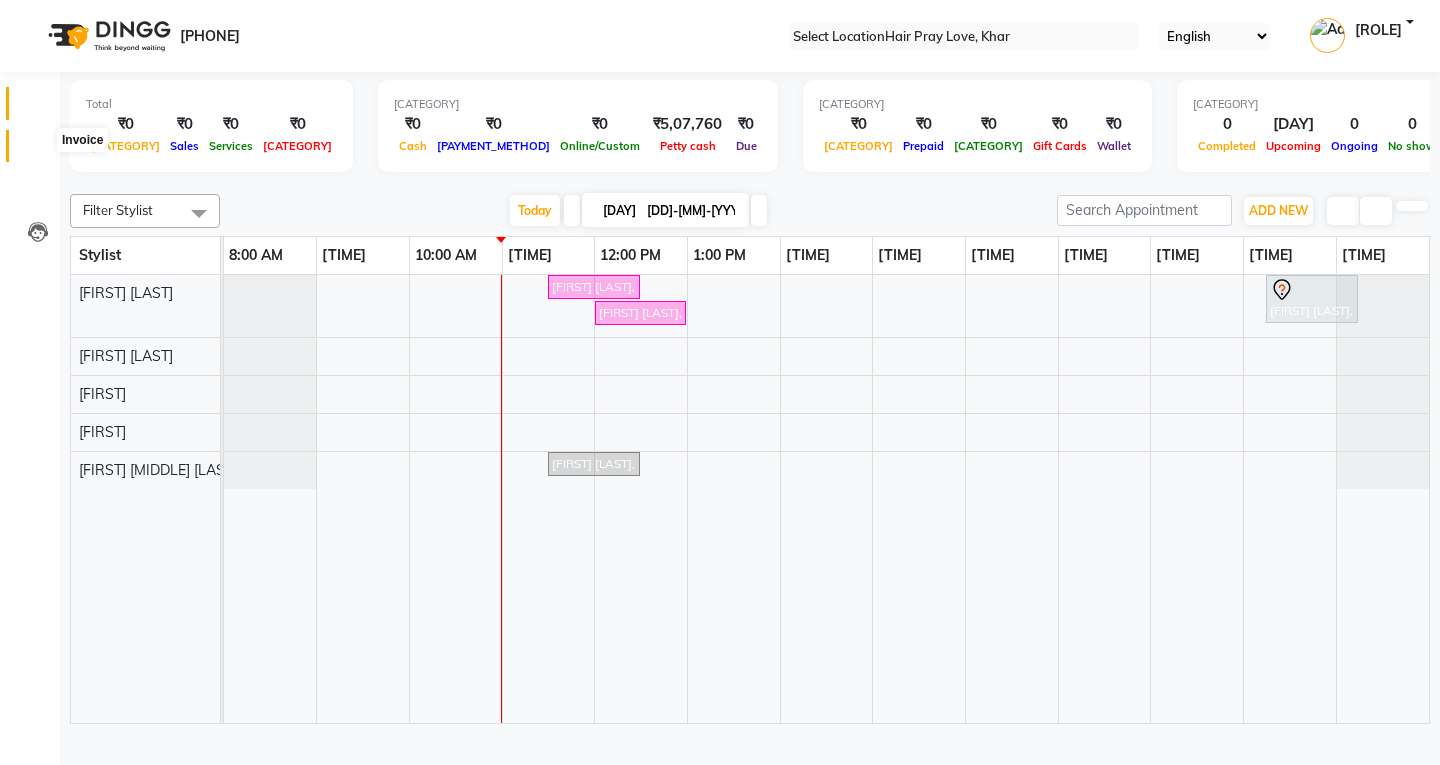 click at bounding box center [38, 151] 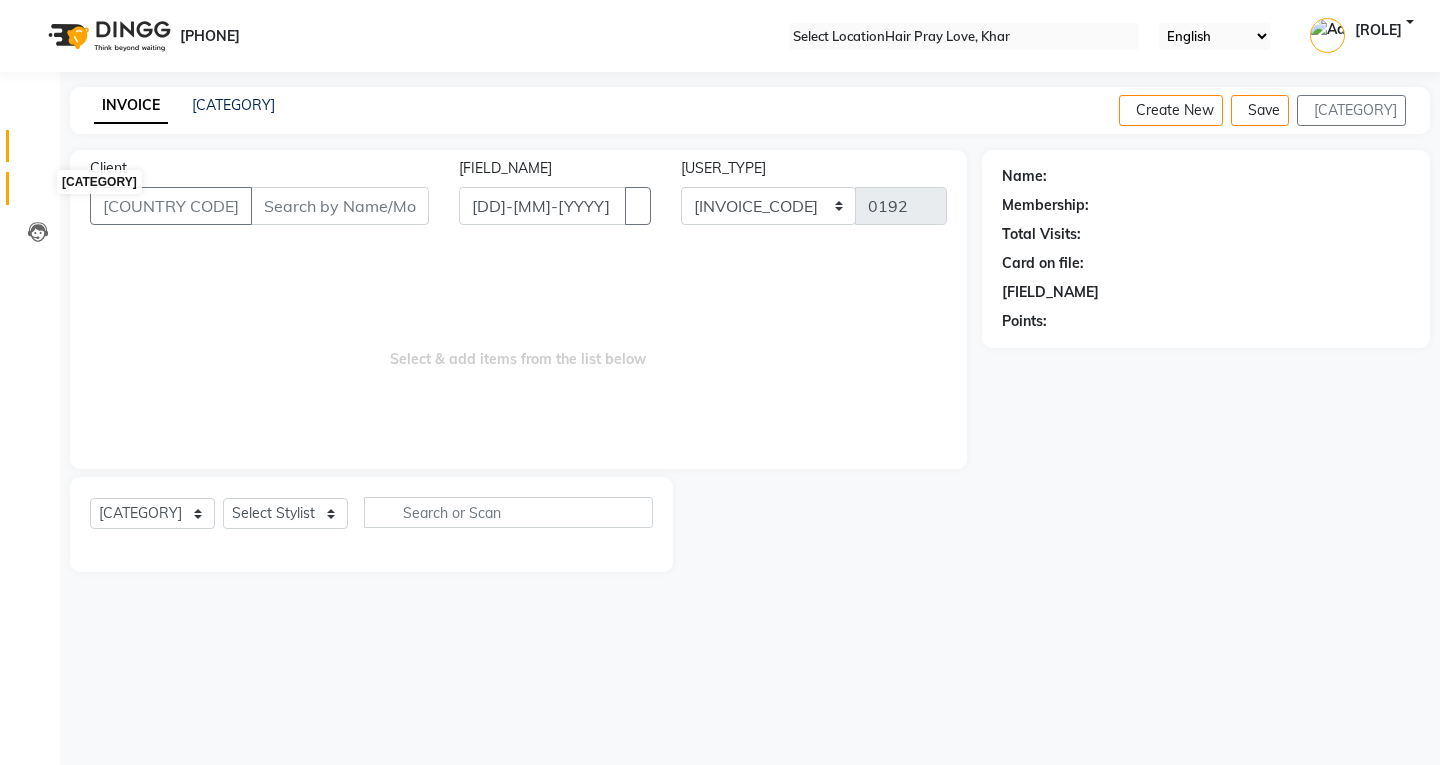 click at bounding box center [38, 193] 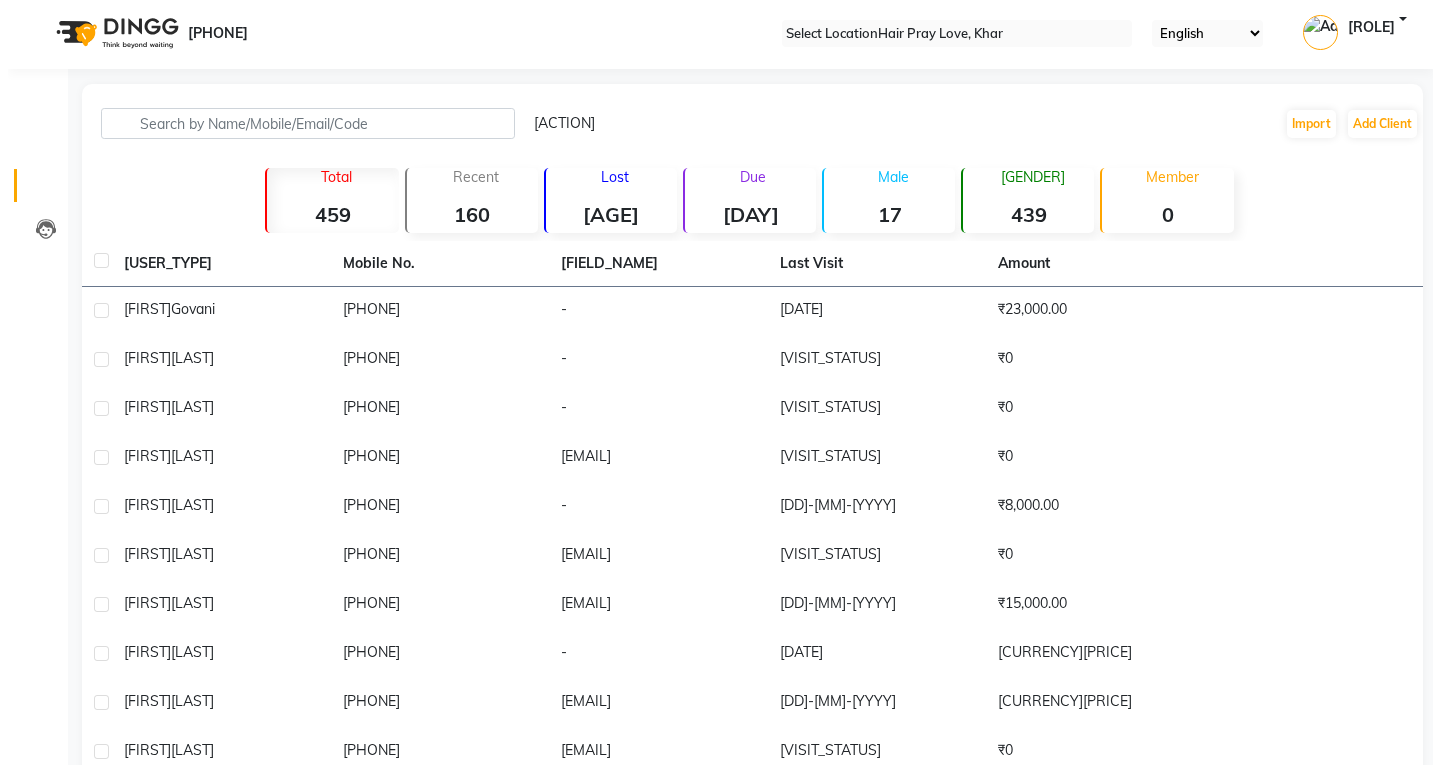 scroll, scrollTop: 0, scrollLeft: 0, axis: both 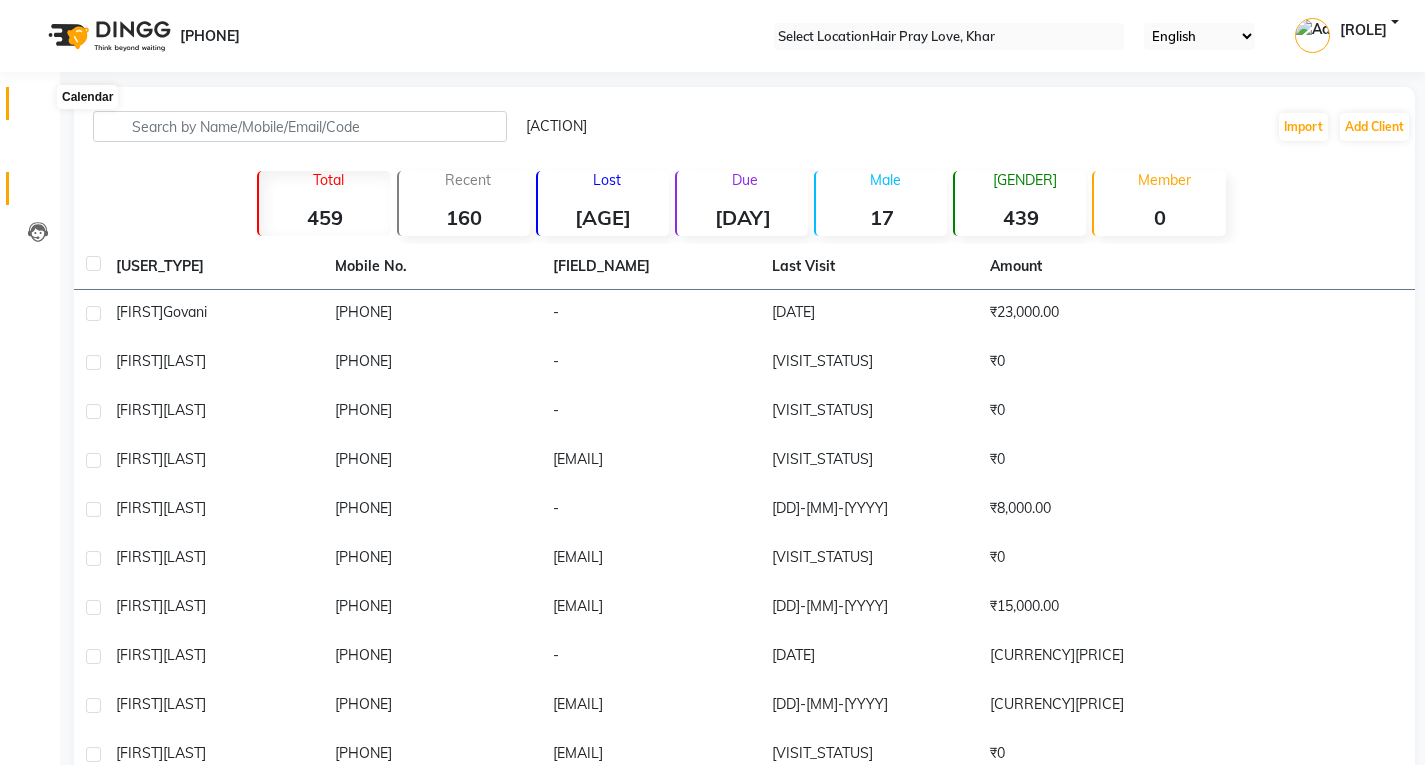 click at bounding box center [37, 108] 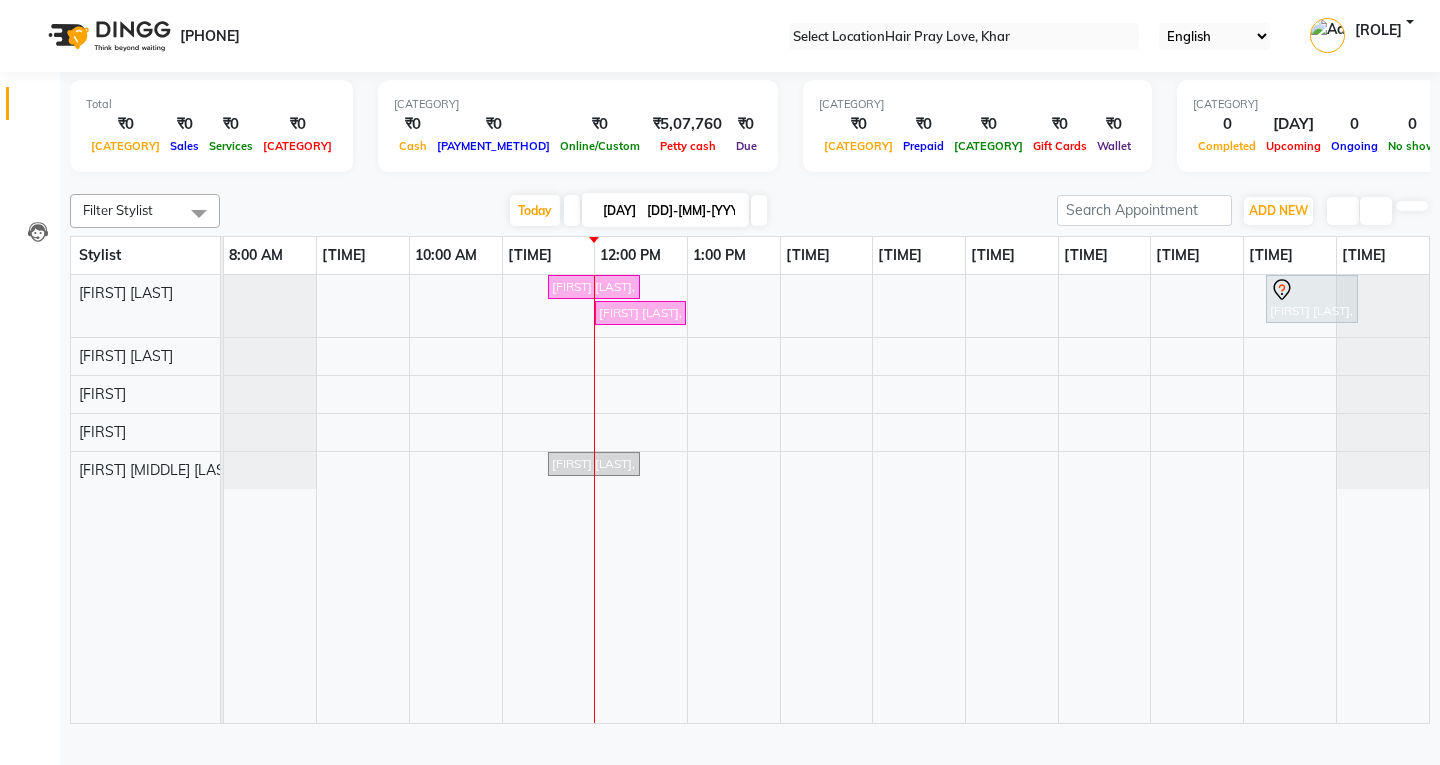 click on "[FIRST] [LAST], [CODE], [TIME] - [TIME], [SERVICE] [FIRST] [LAST], [CODE], [TIME] - [TIME], [SERVICE] [FIRST] [LAST], [CODE], [TIME] - [TIME], [SERVICE]" at bounding box center [826, 499] 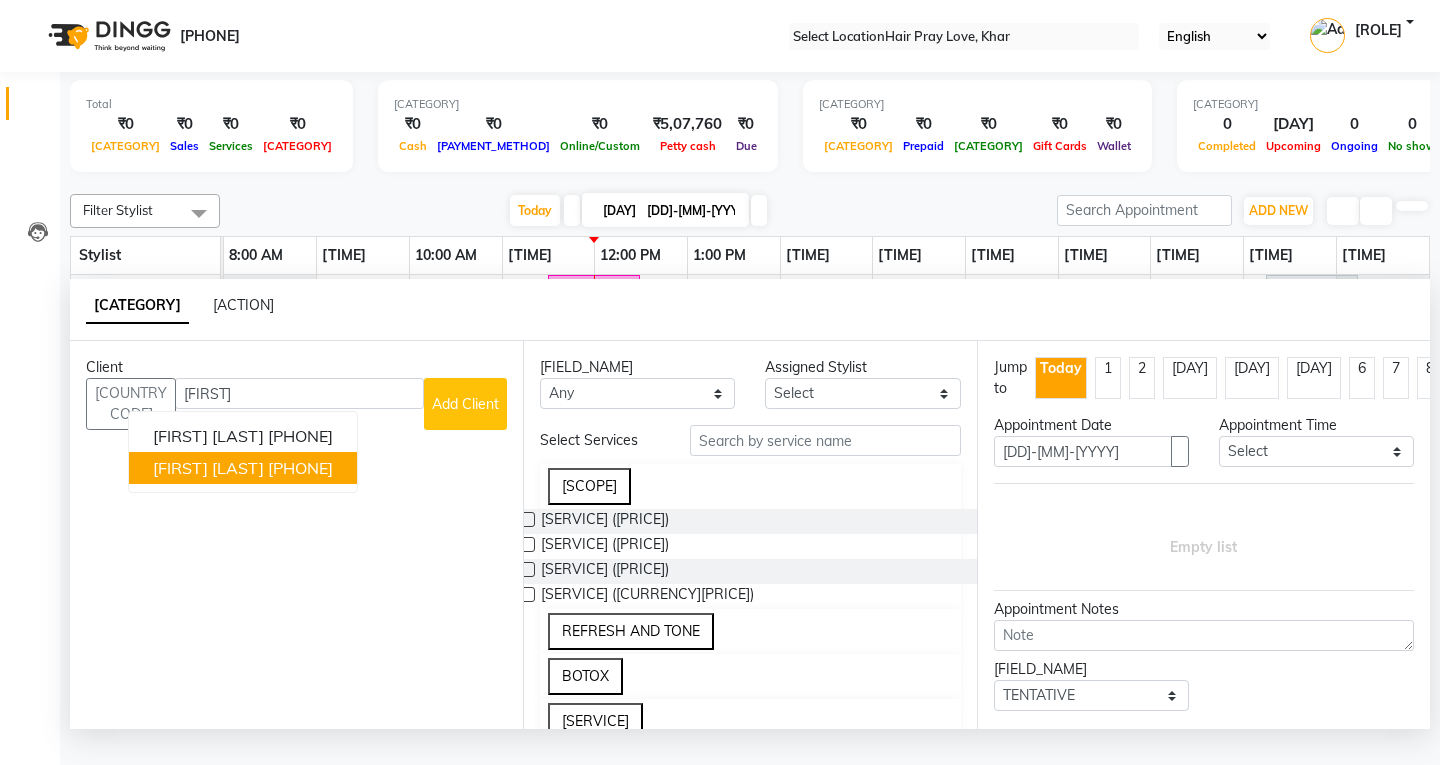 click on "[PHONE]" at bounding box center (300, 468) 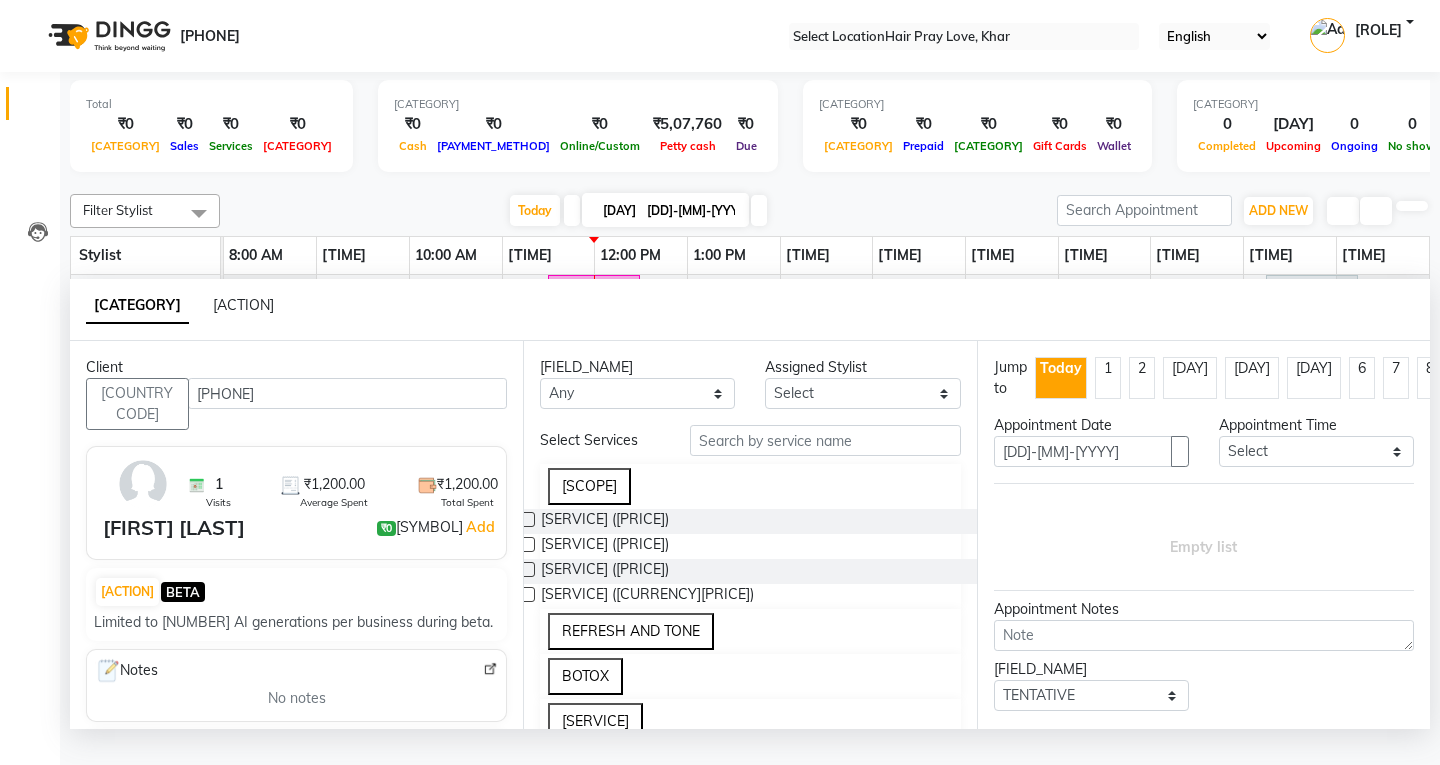type on "[PHONE]" 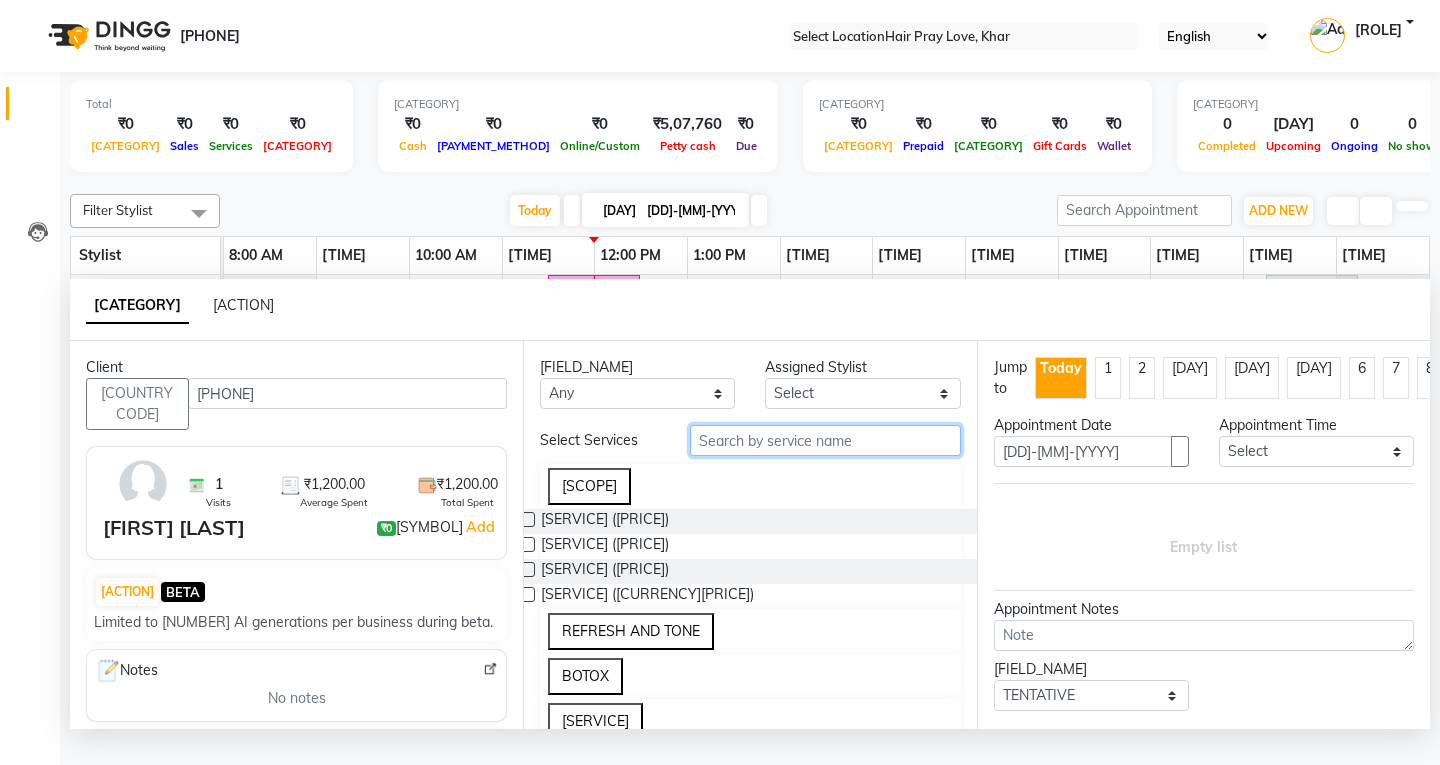 click at bounding box center (825, 440) 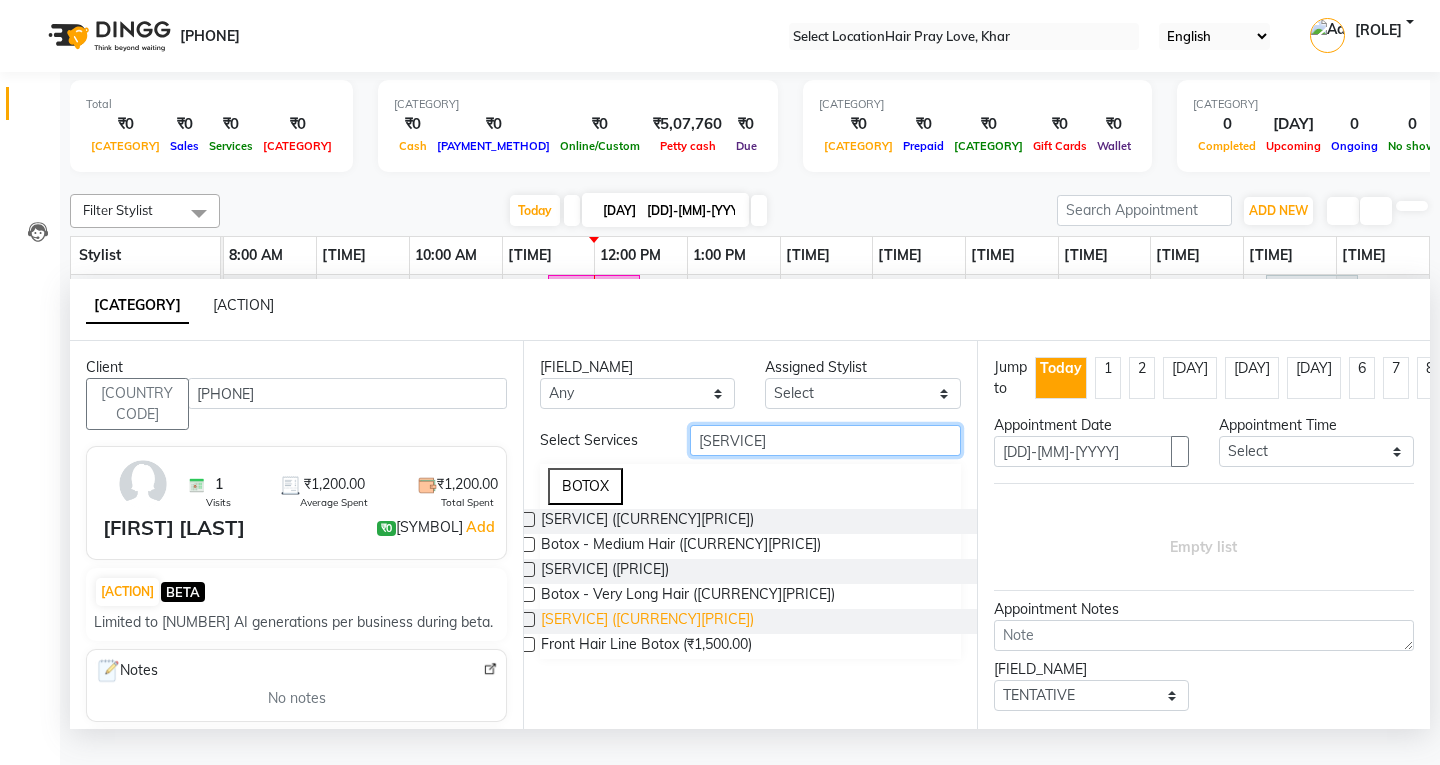 type on "[SERVICE]" 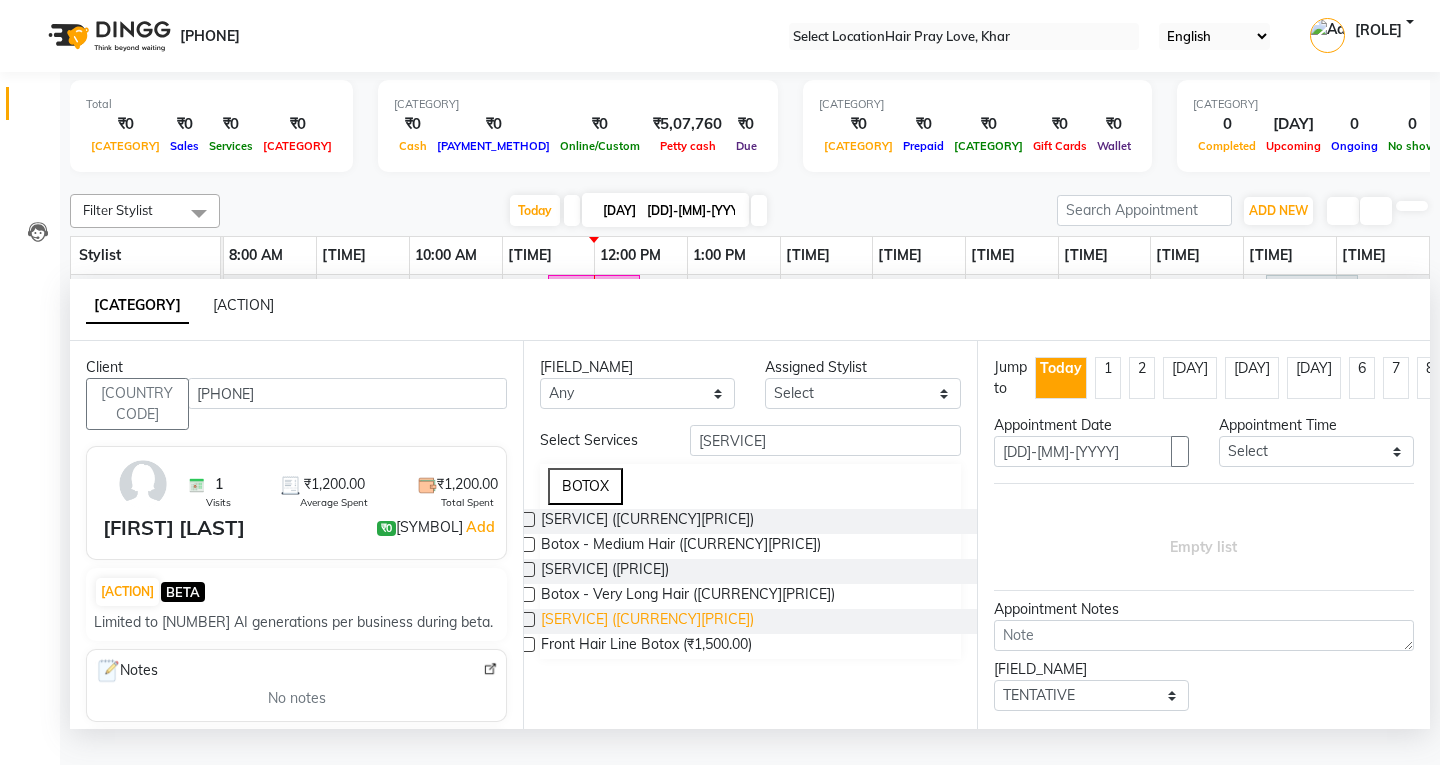 click on "[SERVICE] ([CURRENCY][PRICE])" at bounding box center [647, 521] 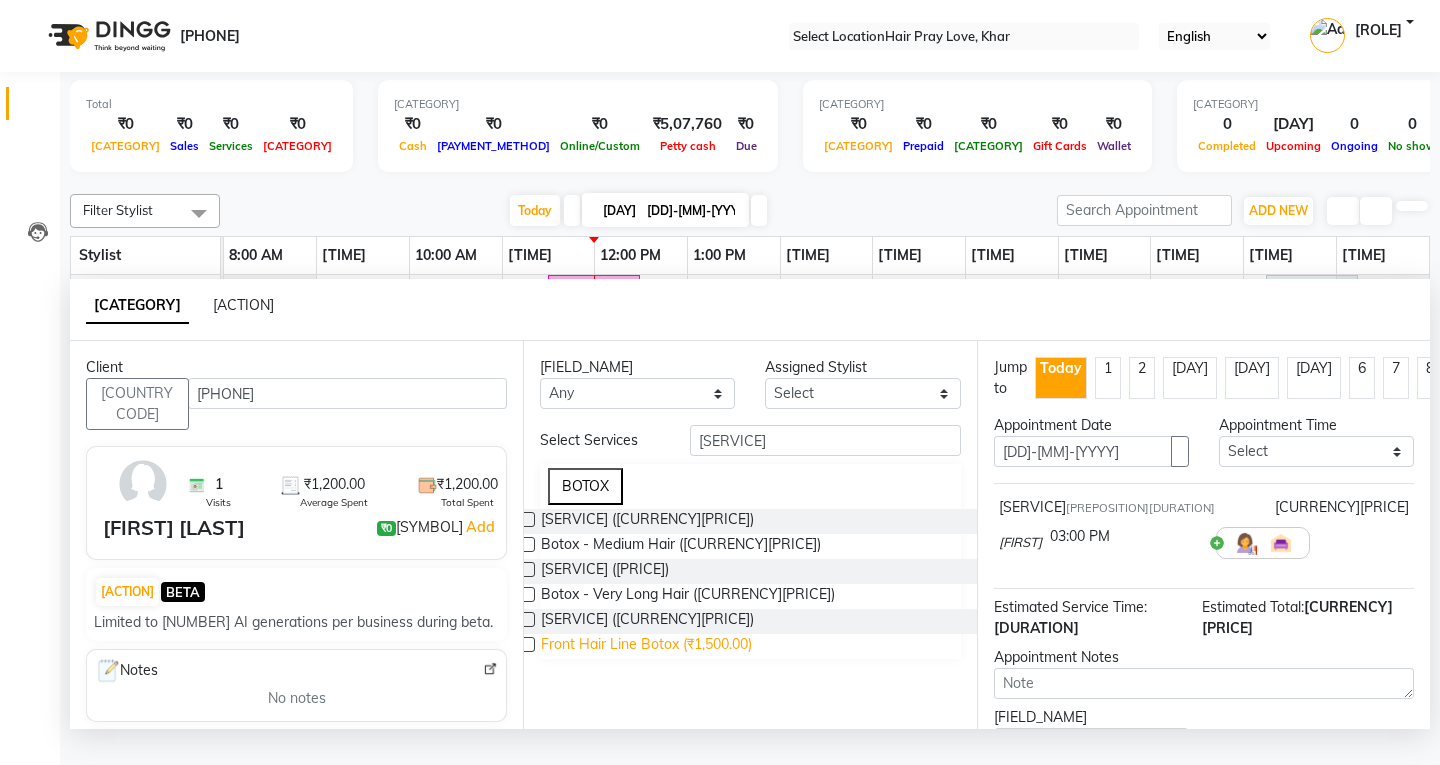 click on "Front Hair Line Botox (₹1,500.00)" at bounding box center (647, 521) 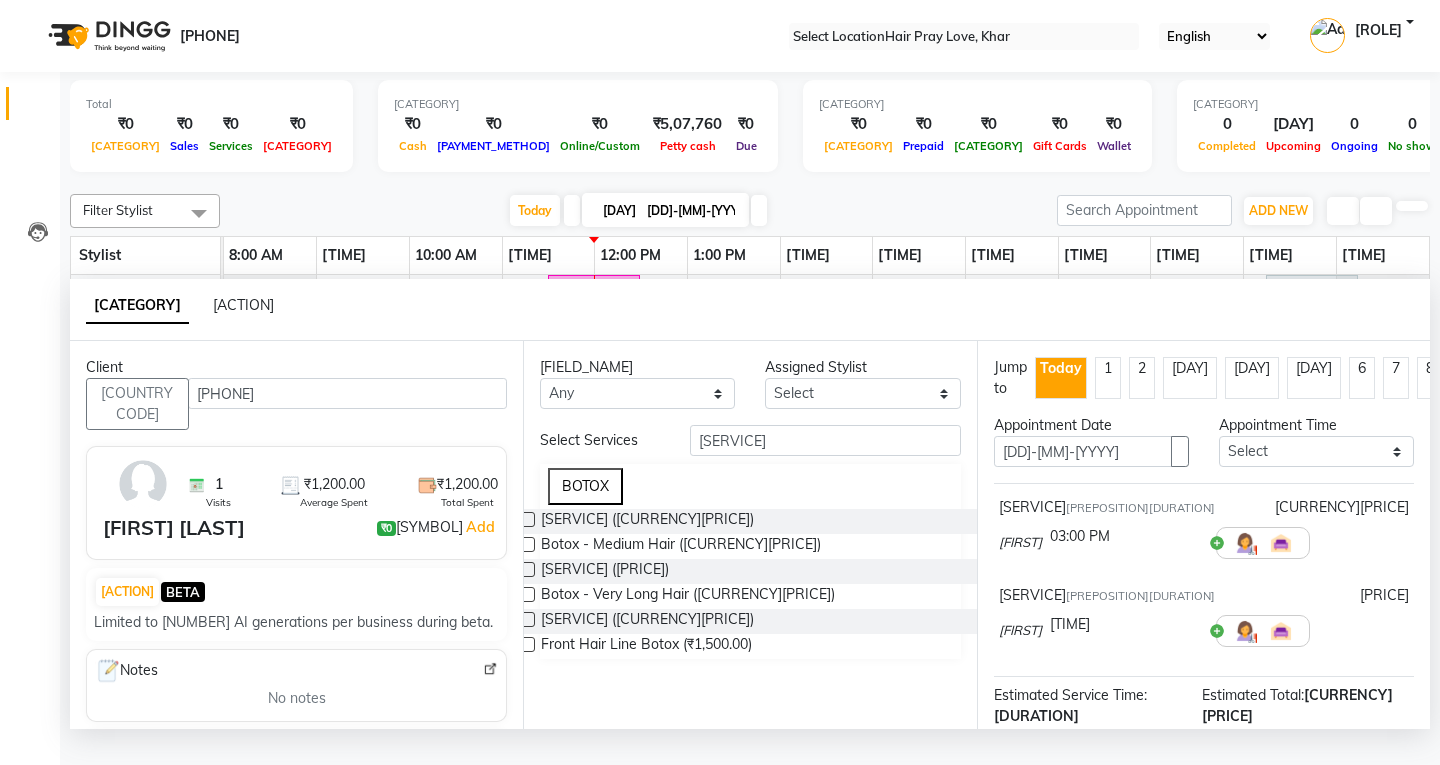 scroll, scrollTop: 229, scrollLeft: 0, axis: vertical 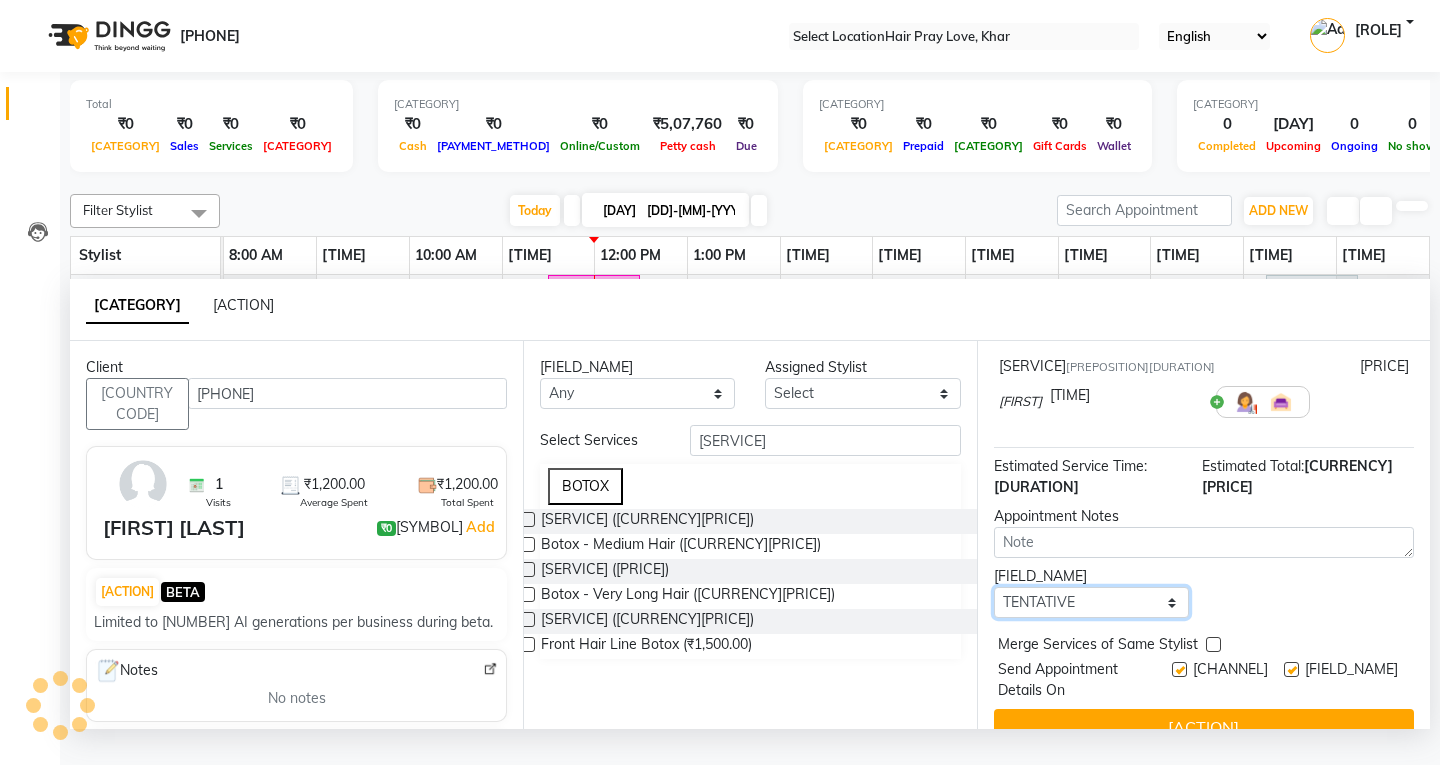 click on "Select TENTATIVE CONFIRM CHECK-IN UPCOMING" at bounding box center [1091, 602] 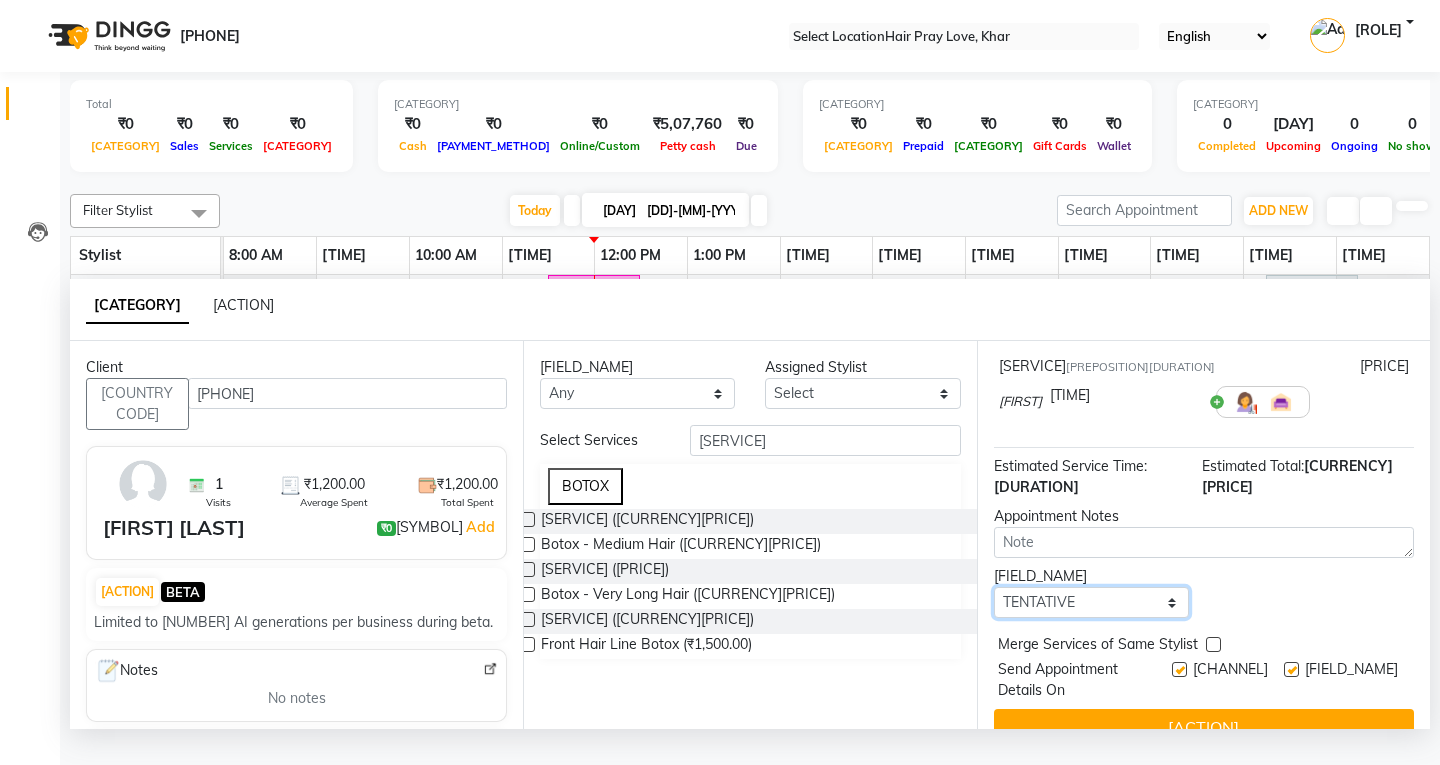 select on "confirm booking" 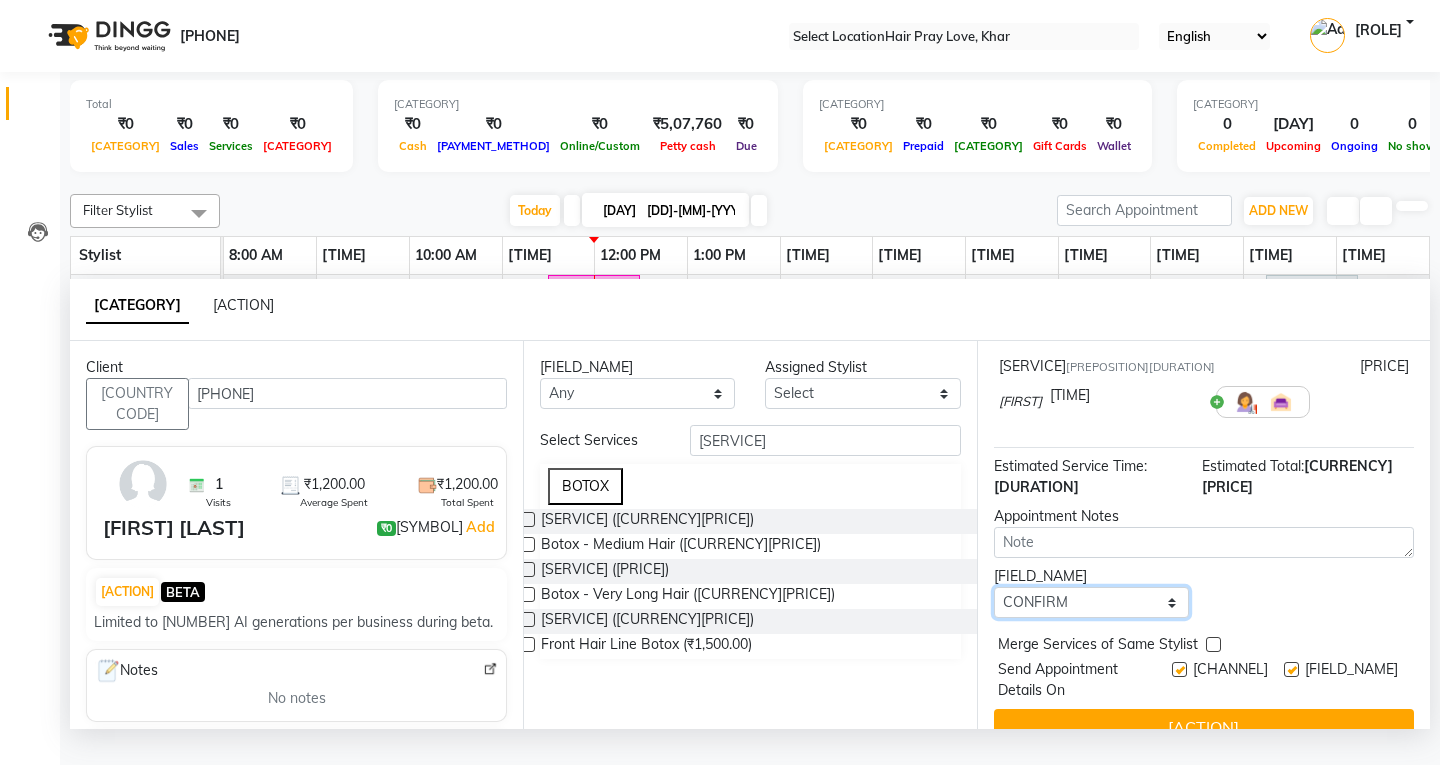 click on "Select TENTATIVE CONFIRM CHECK-IN UPCOMING" at bounding box center [1091, 602] 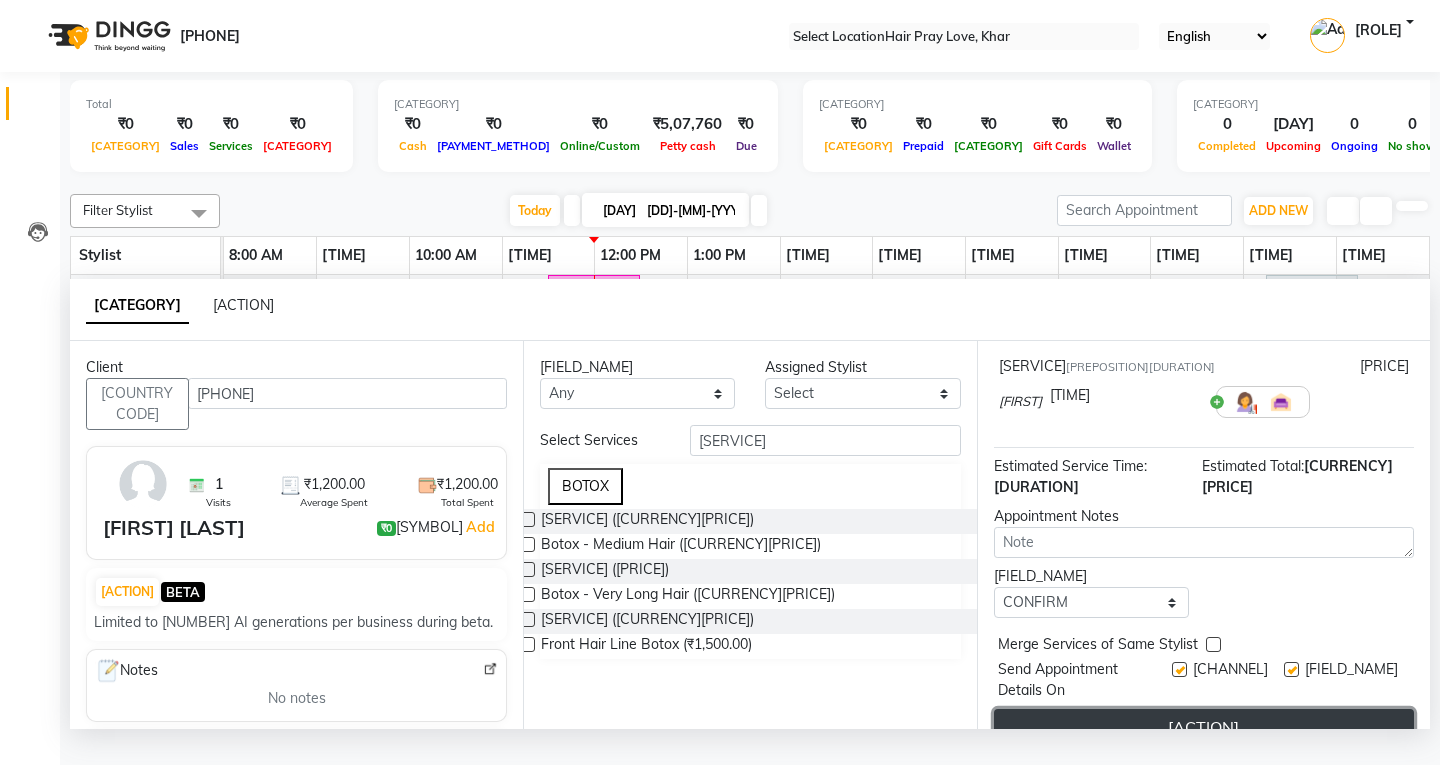 click on "[ACTION]" at bounding box center [1204, 727] 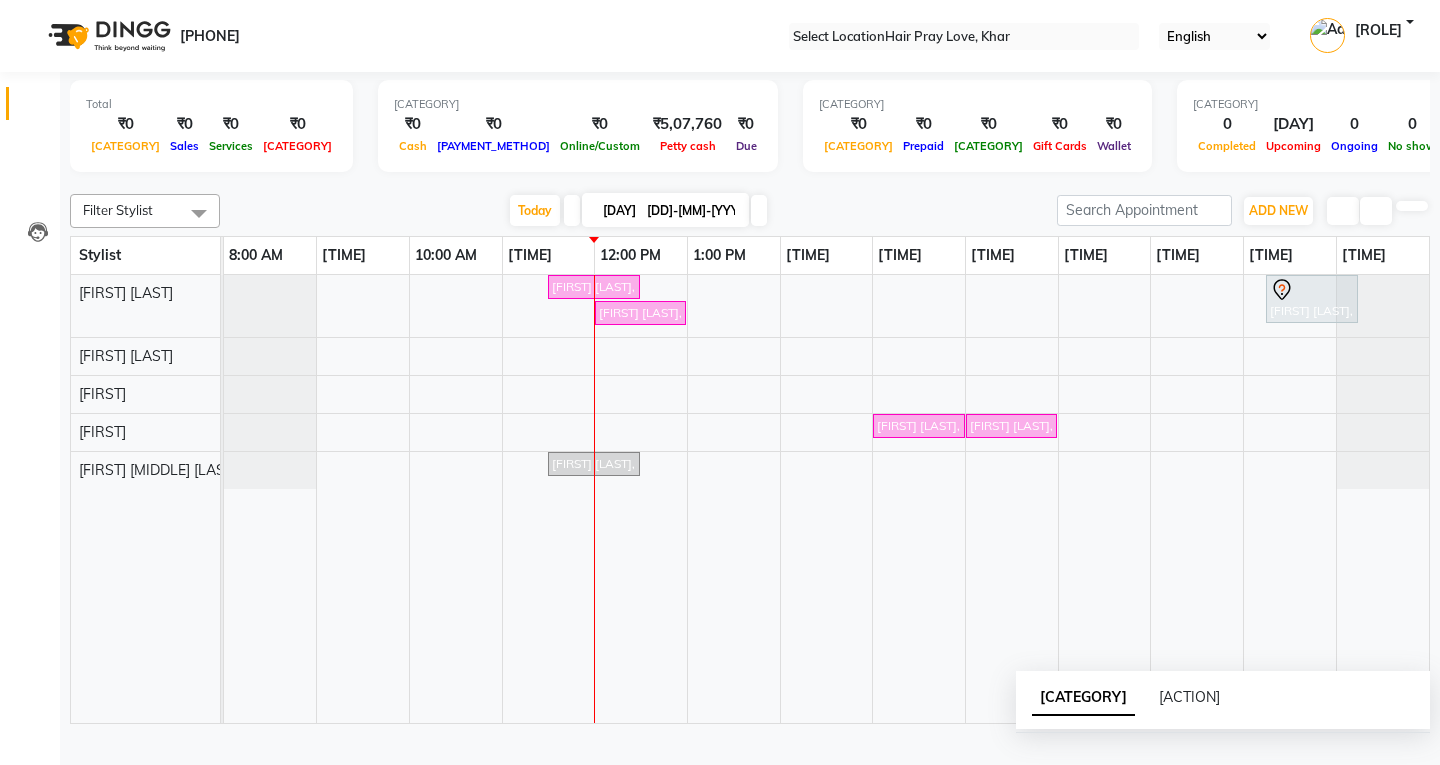 click at bounding box center (641, 499) 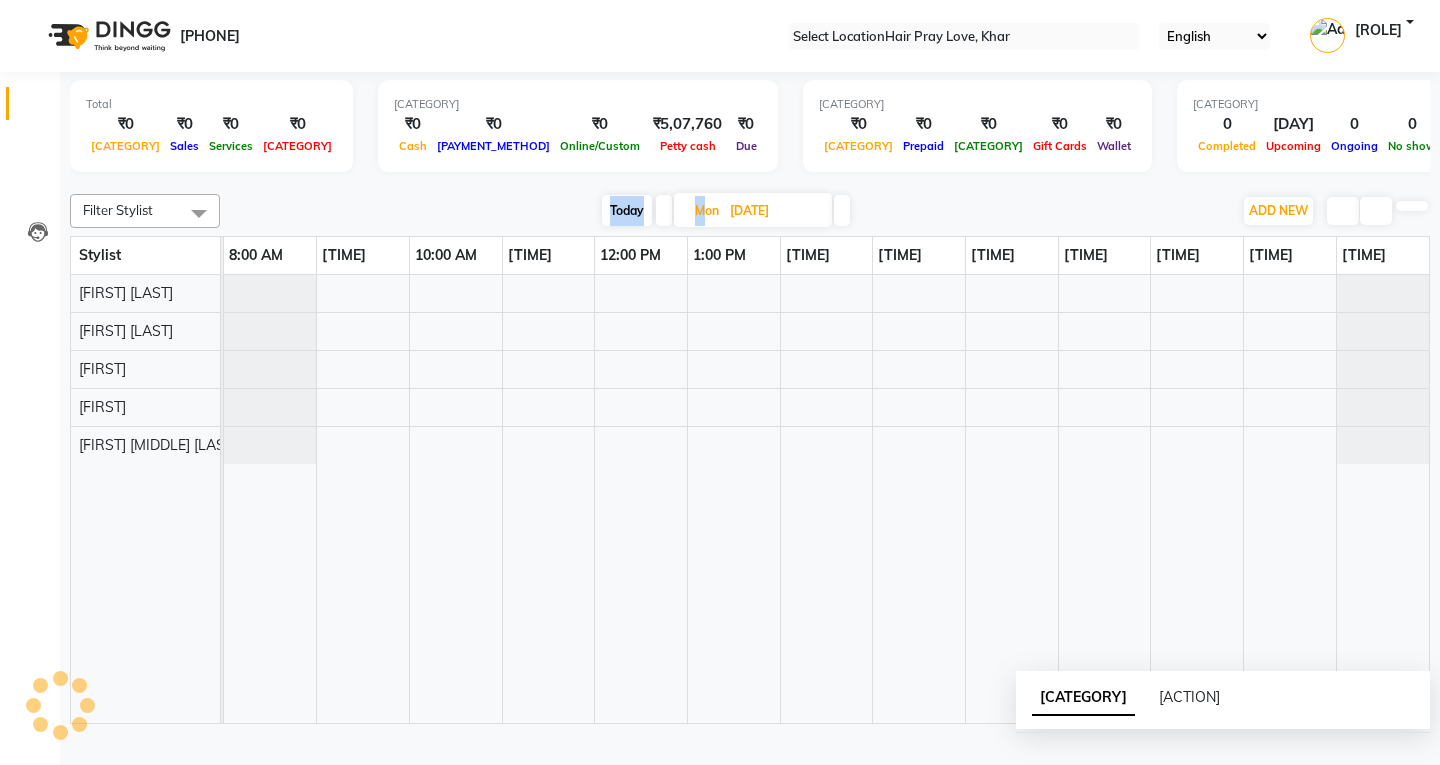 click on "Today  [DAY] [DATE]" at bounding box center [726, 211] 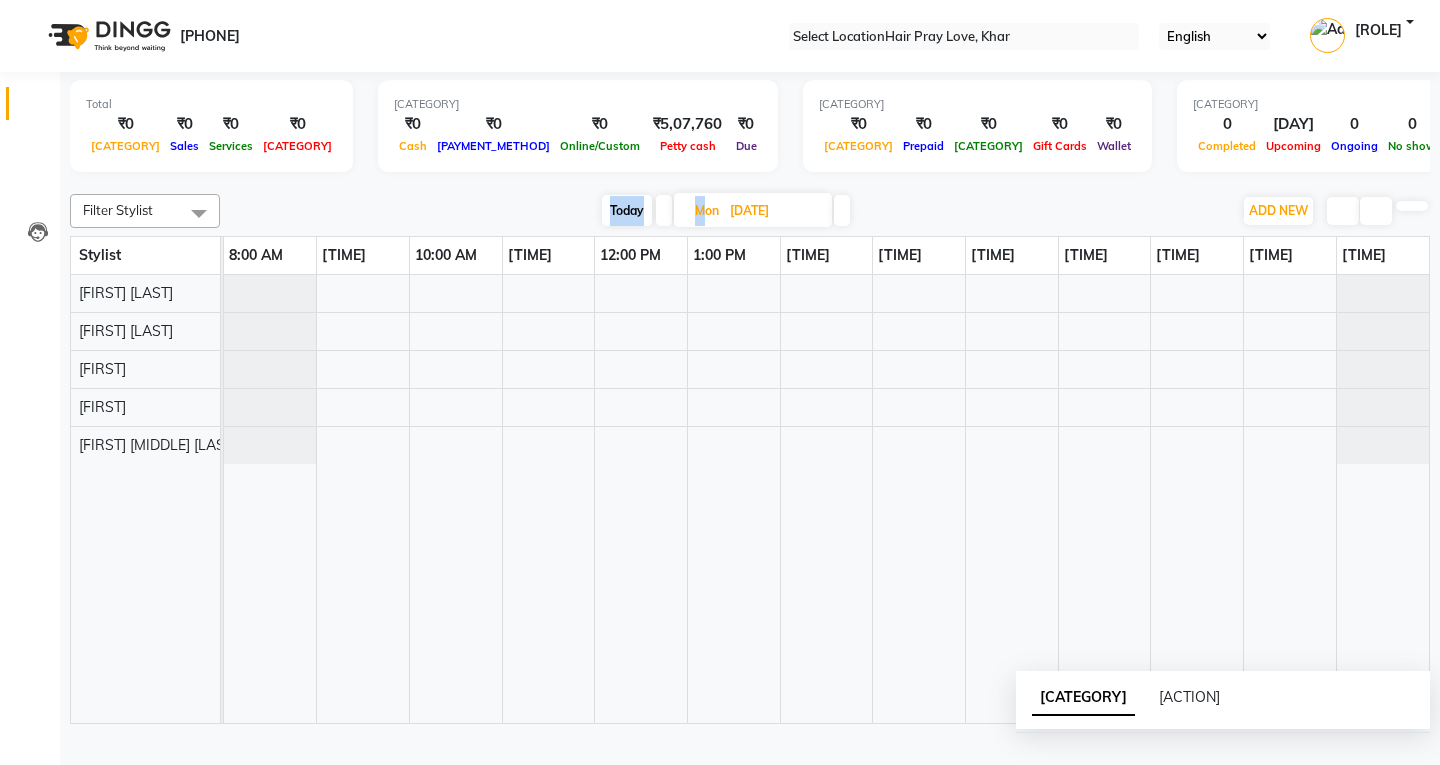 click at bounding box center [664, 210] 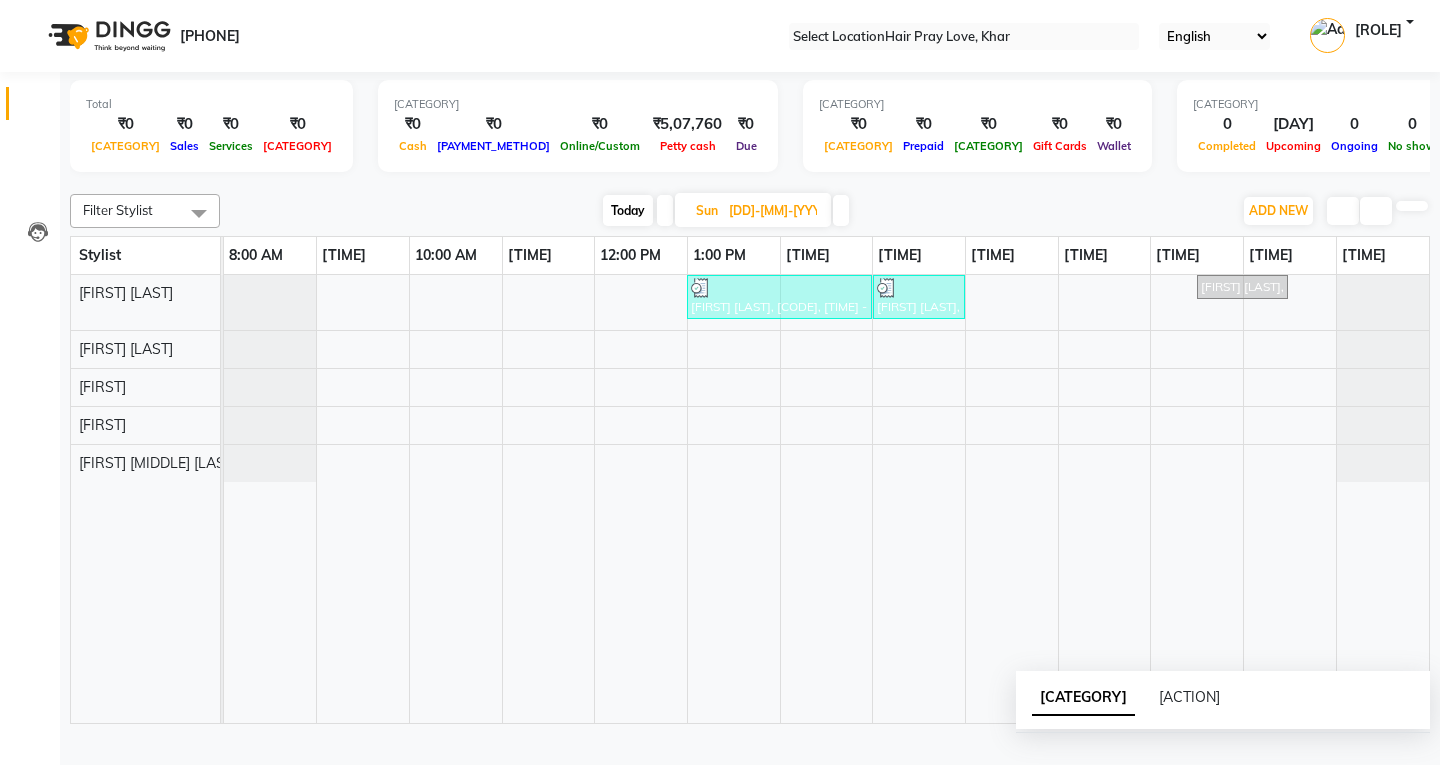 click at bounding box center [665, 210] 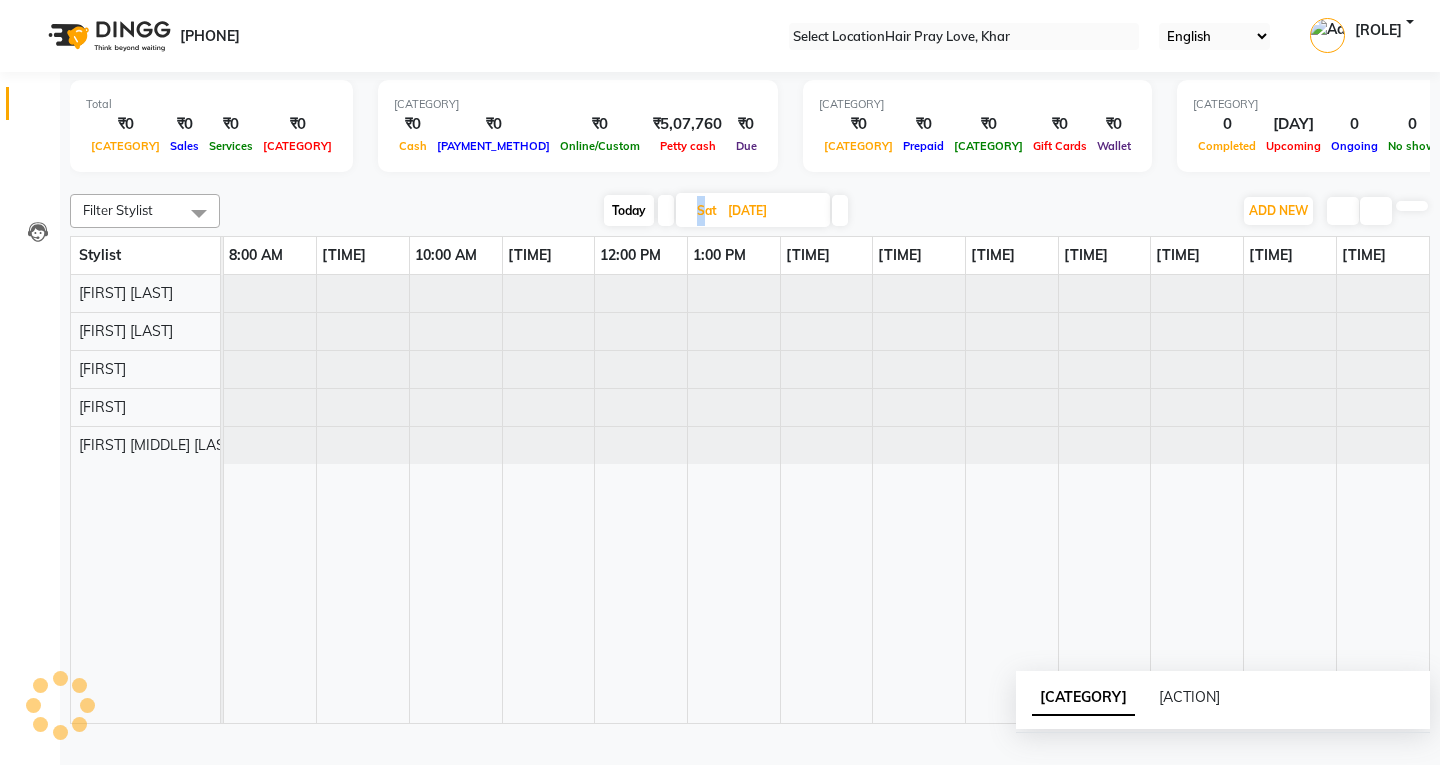 click at bounding box center (666, 210) 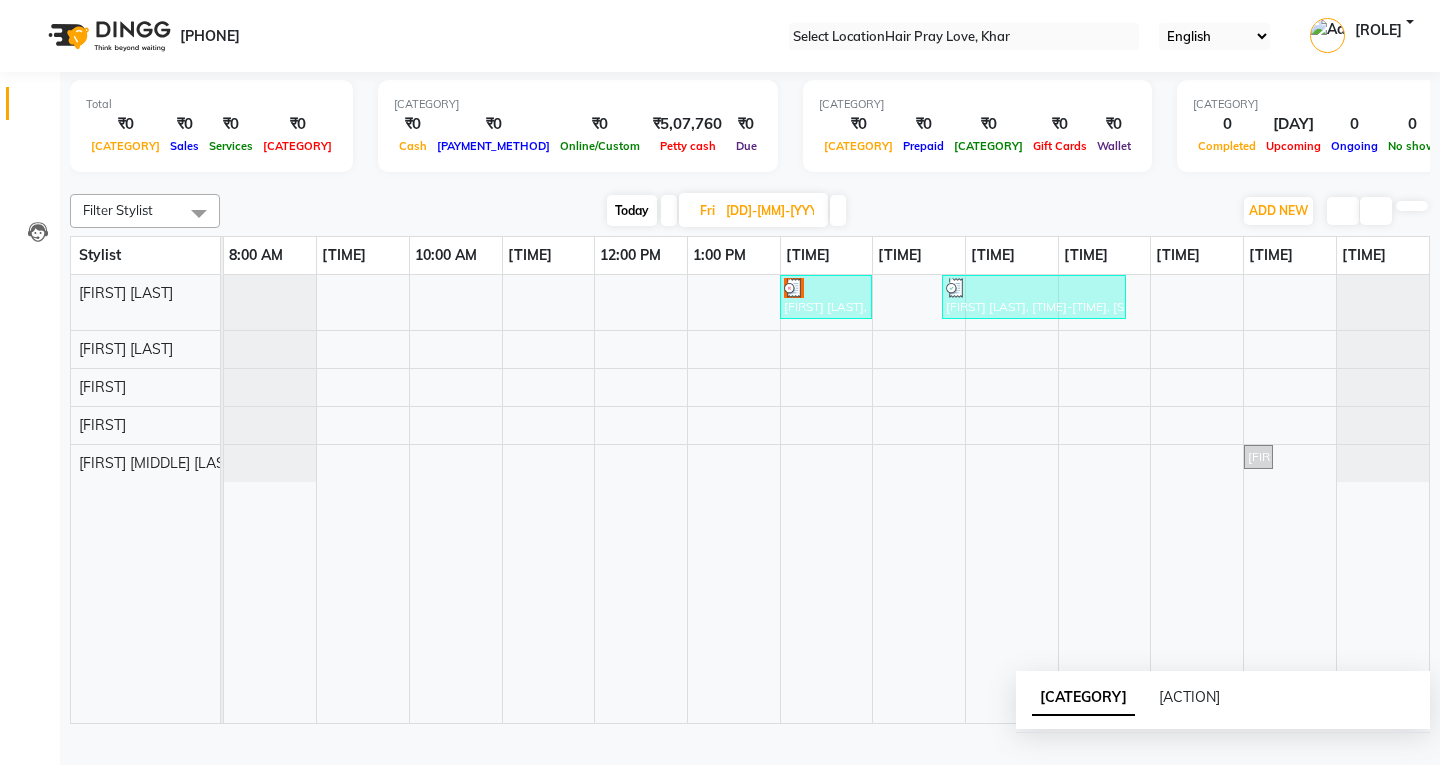 click at bounding box center (838, 210) 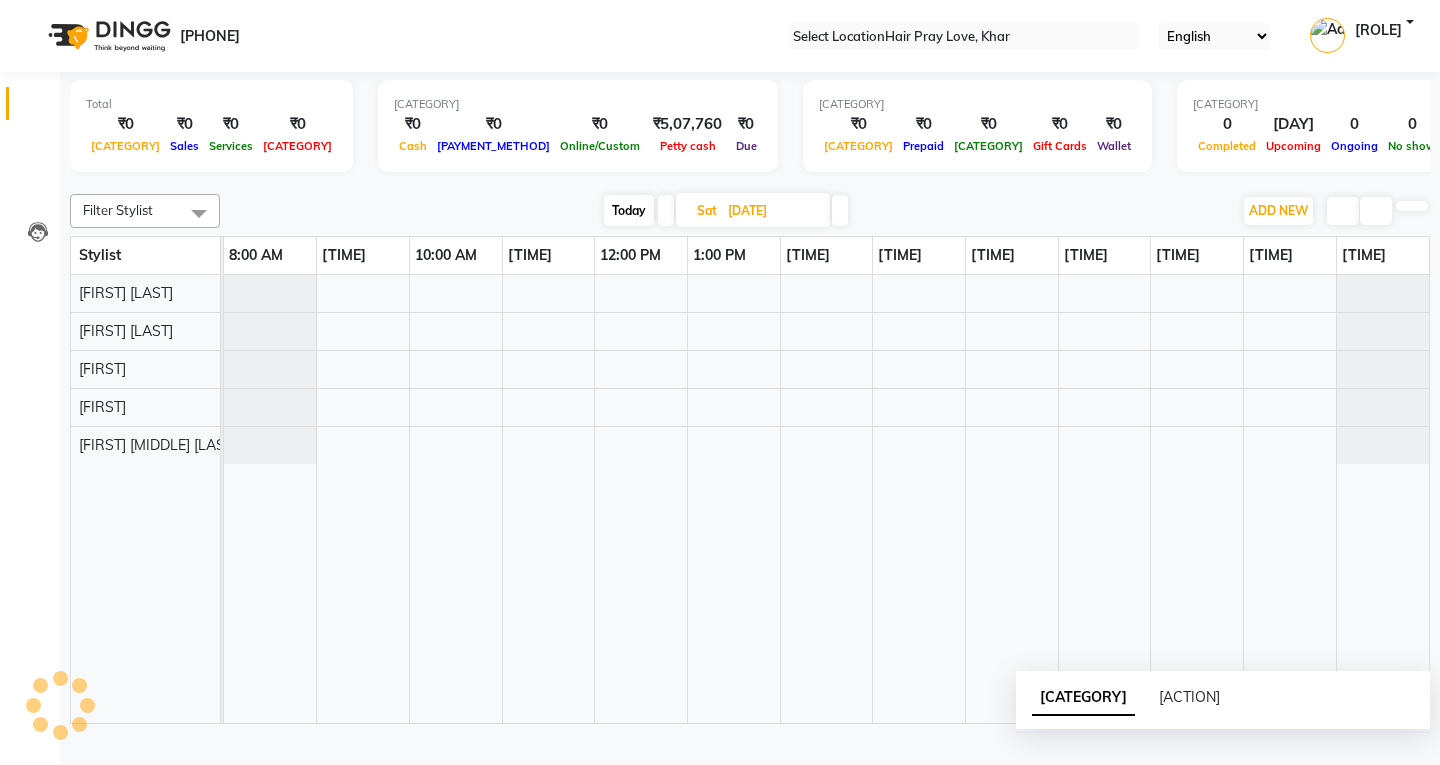 click at bounding box center (840, 210) 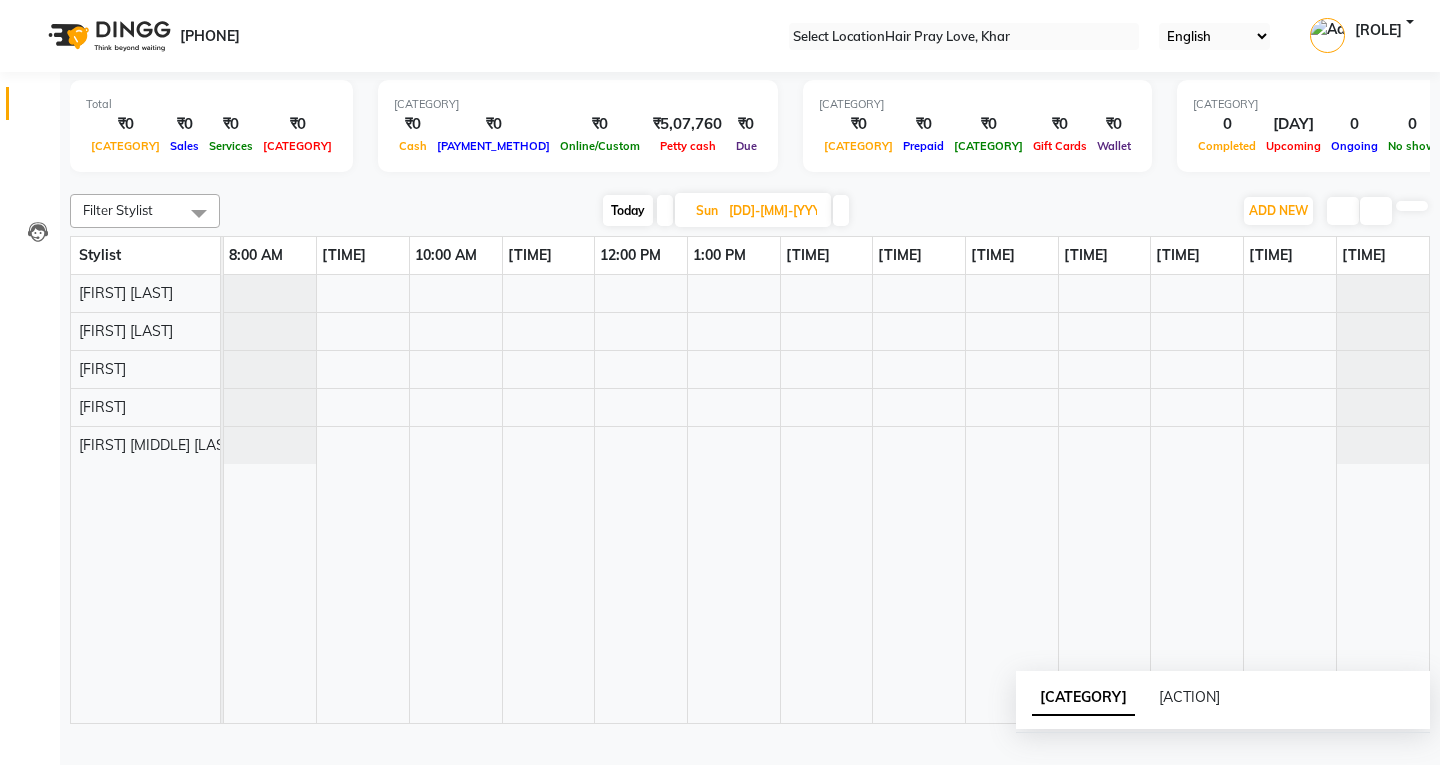 click at bounding box center (733, 499) 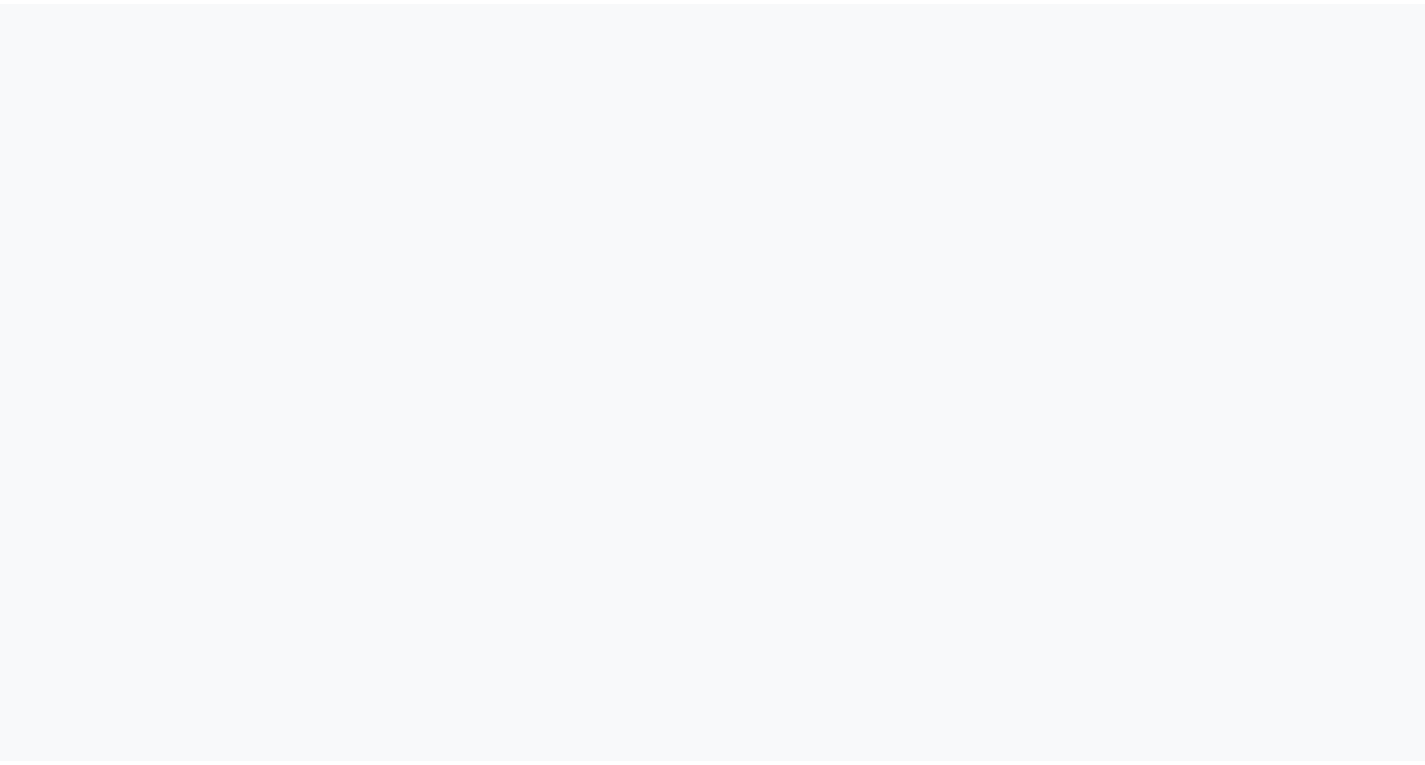 scroll, scrollTop: 0, scrollLeft: 0, axis: both 